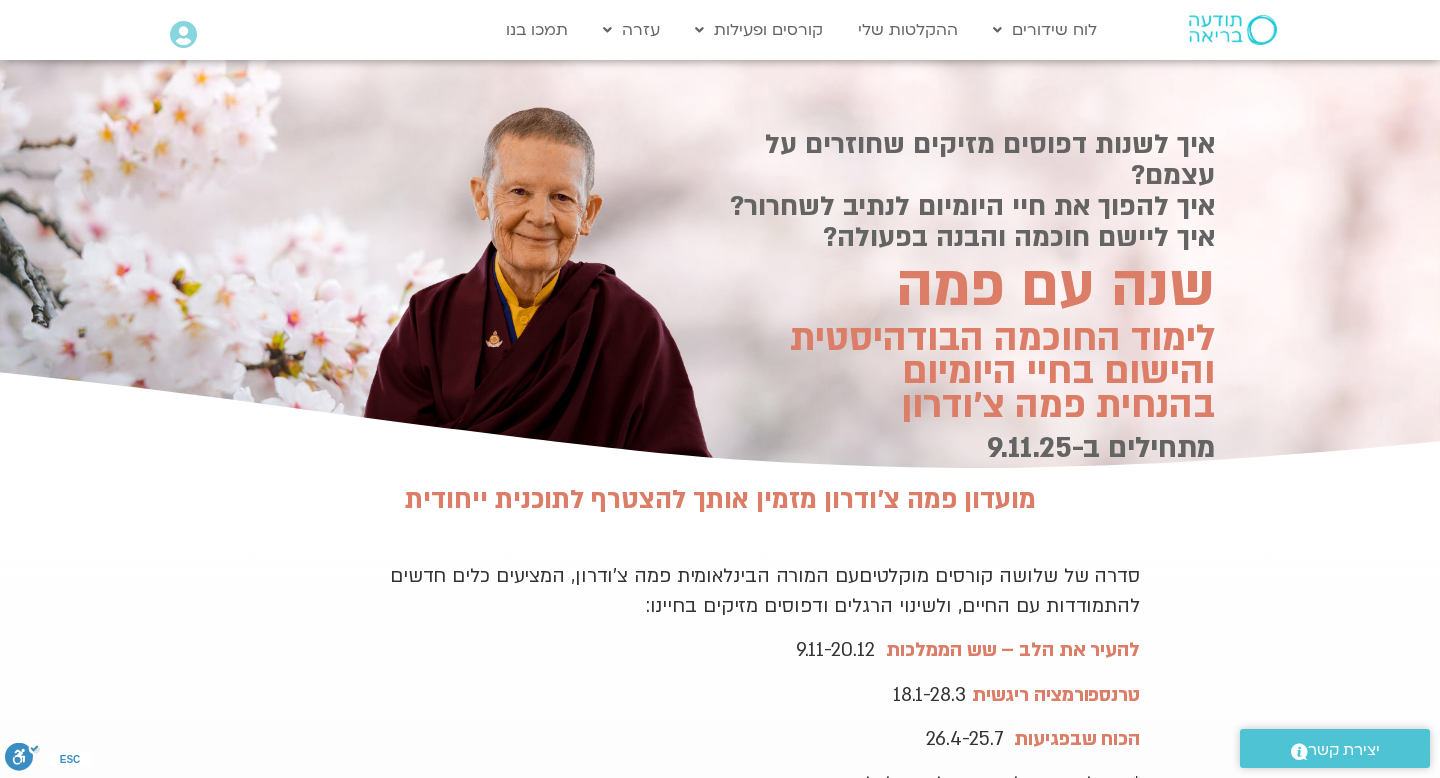 scroll, scrollTop: 0, scrollLeft: 0, axis: both 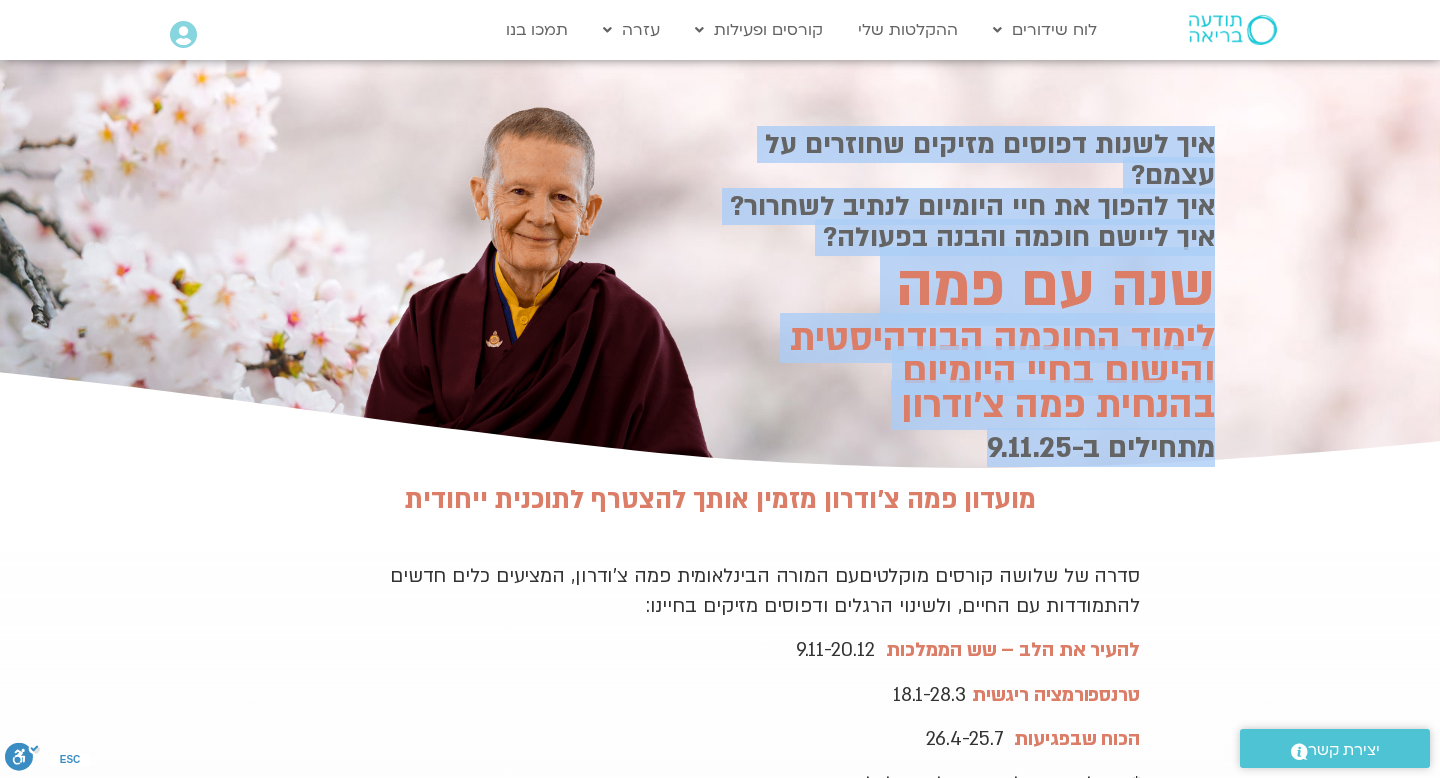 drag, startPoint x: 1216, startPoint y: 143, endPoint x: 899, endPoint y: 412, distance: 415.75232 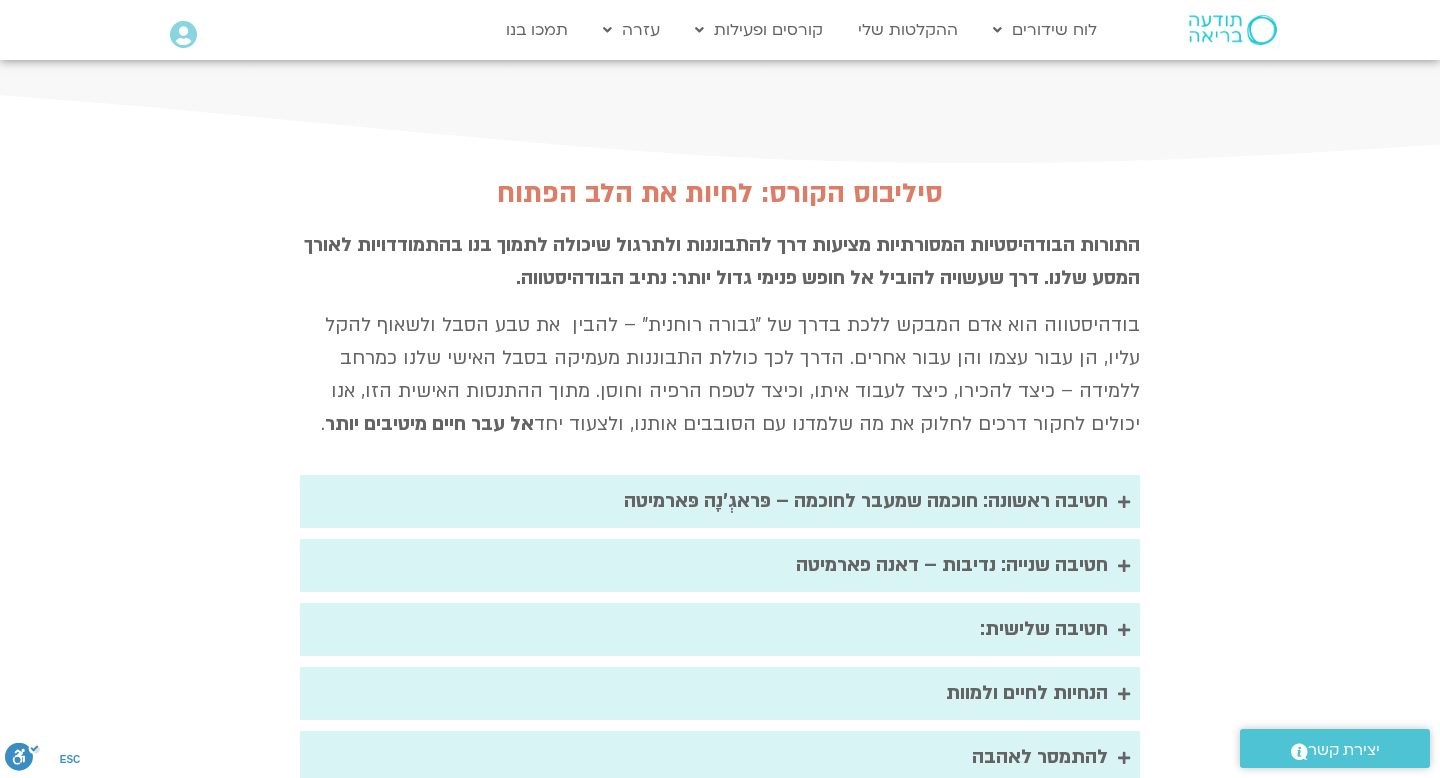 scroll, scrollTop: 3336, scrollLeft: 0, axis: vertical 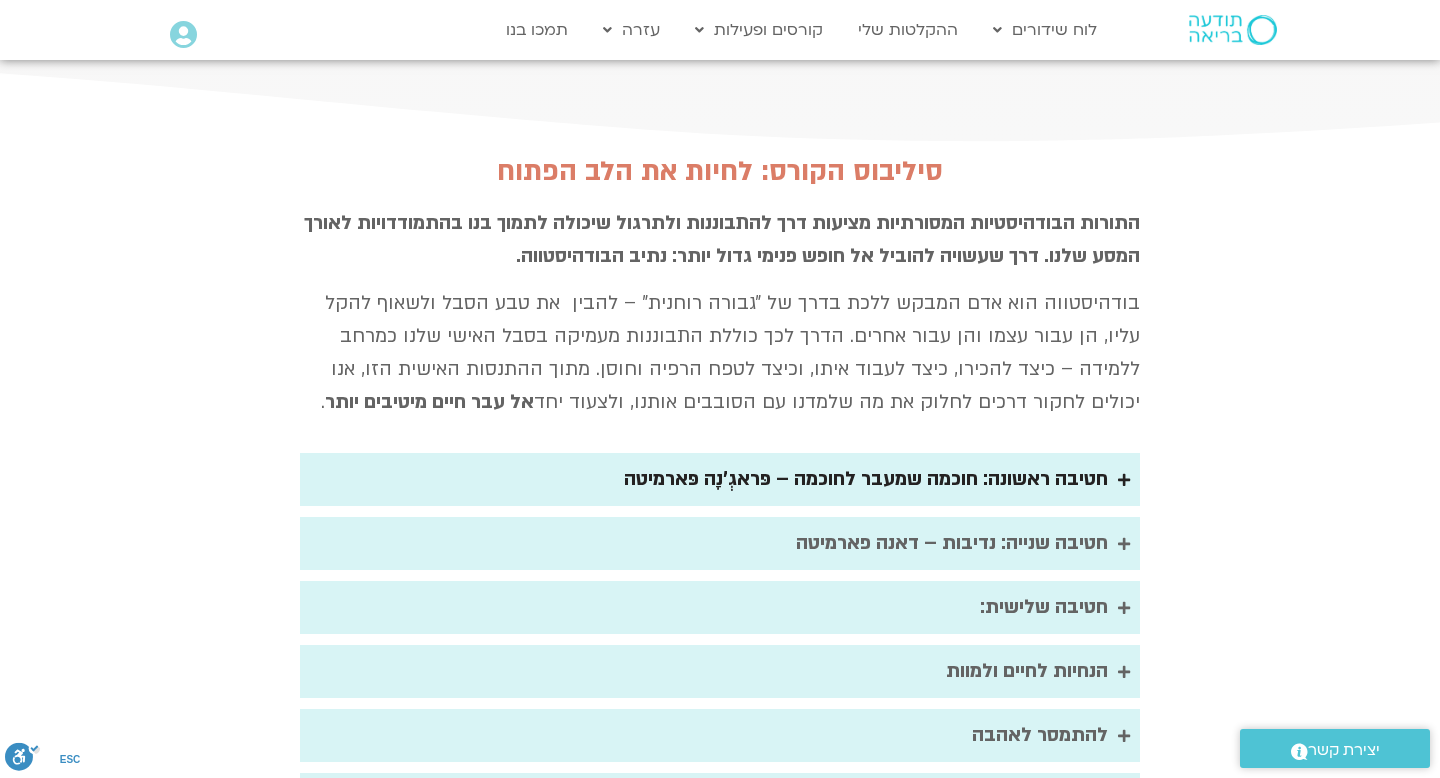 click at bounding box center (1124, 480) 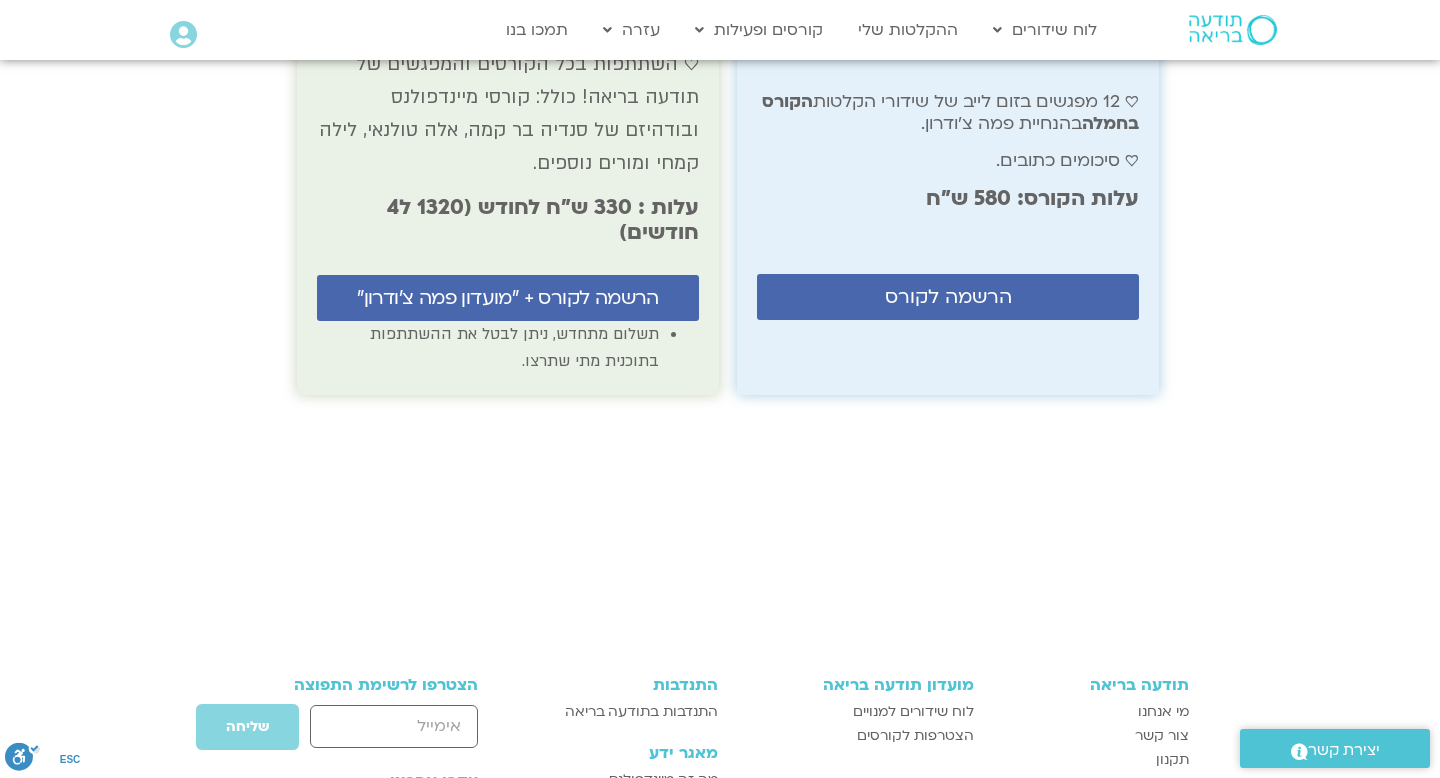 scroll, scrollTop: 8233, scrollLeft: 0, axis: vertical 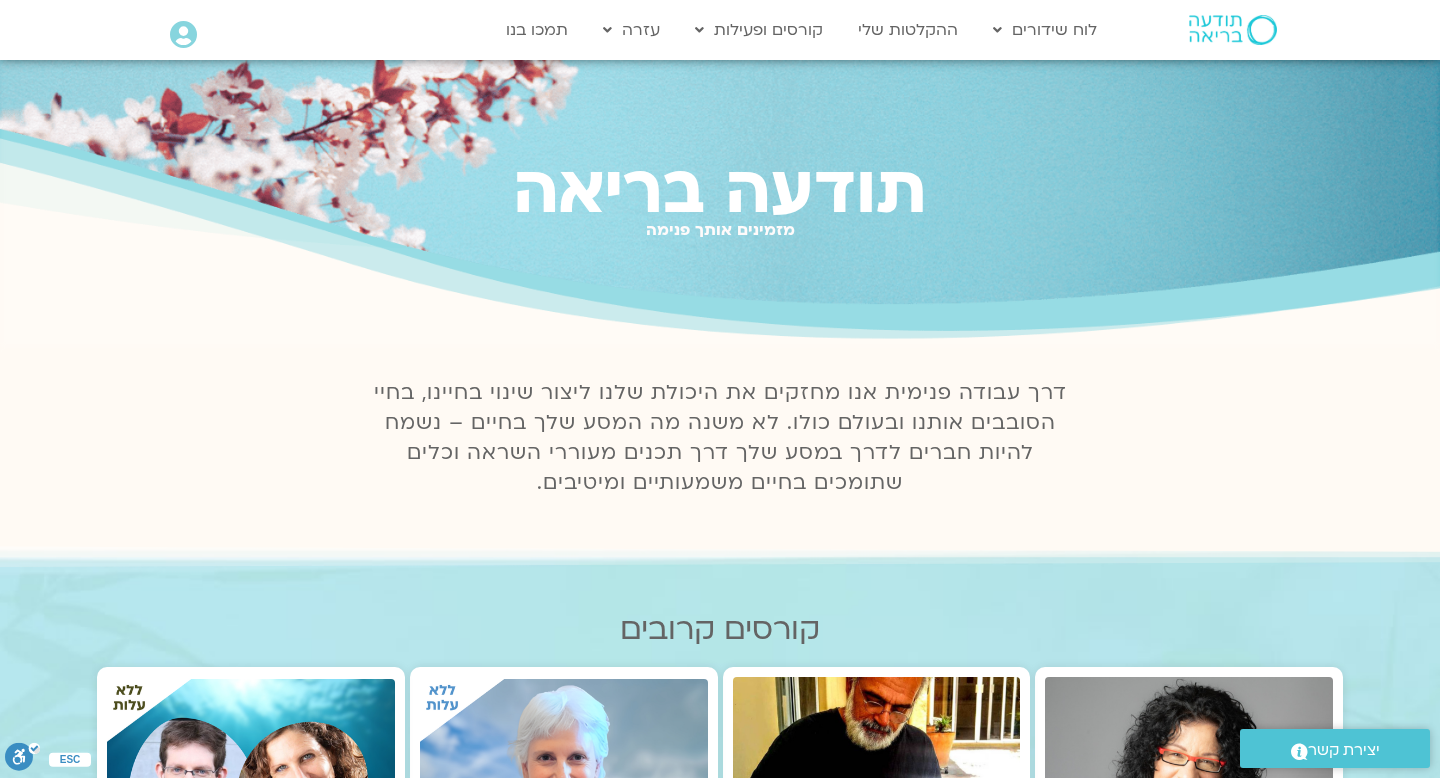 click at bounding box center [1233, 30] 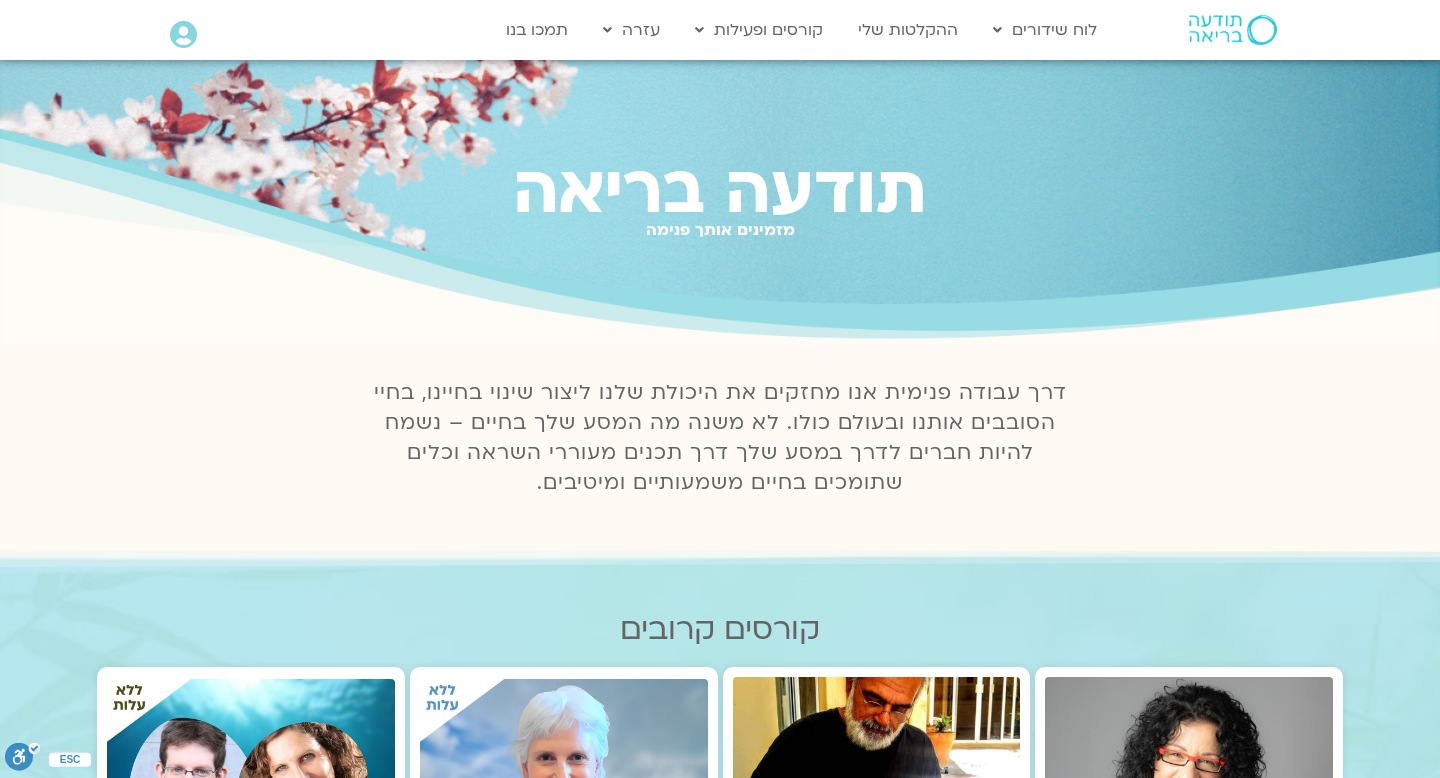 scroll, scrollTop: 0, scrollLeft: 0, axis: both 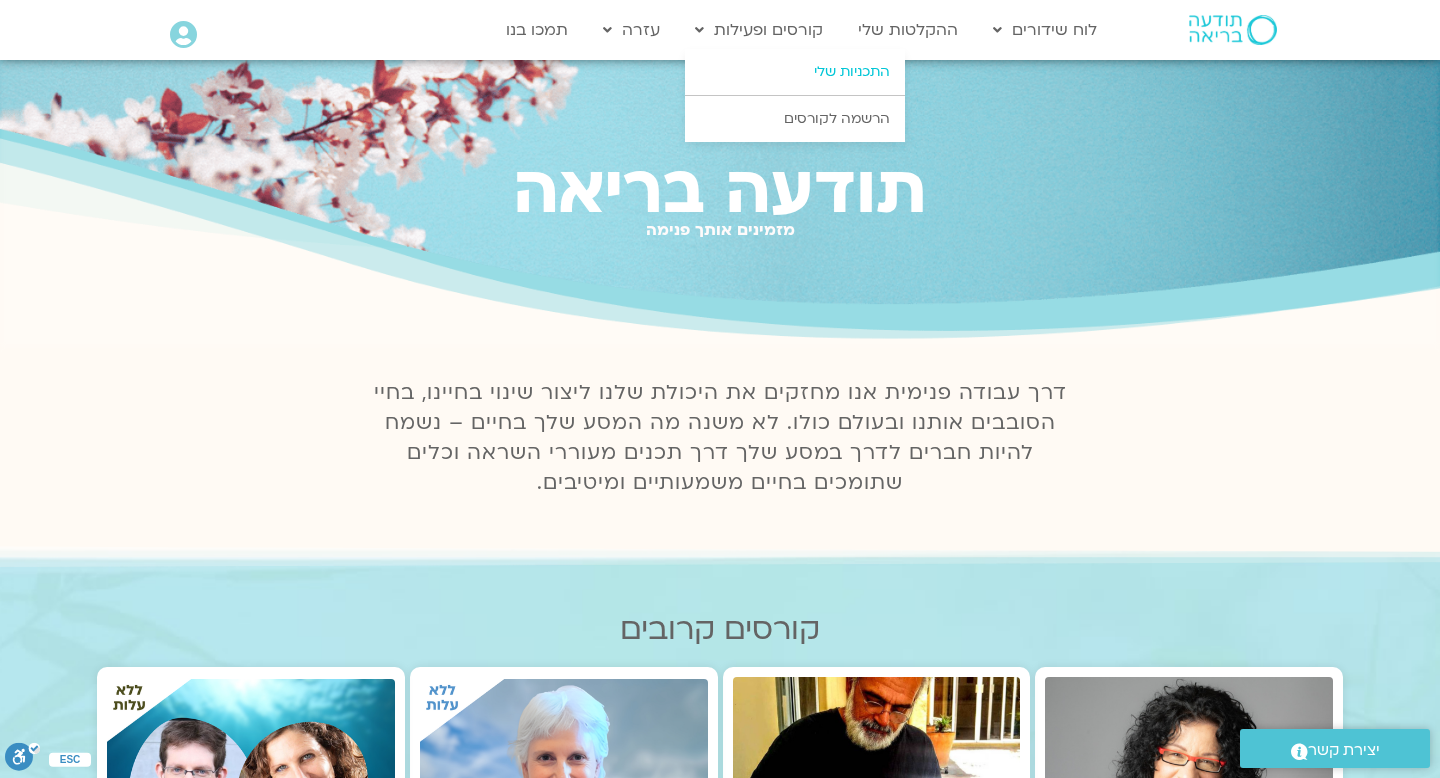 click on "התכניות שלי" at bounding box center [795, 72] 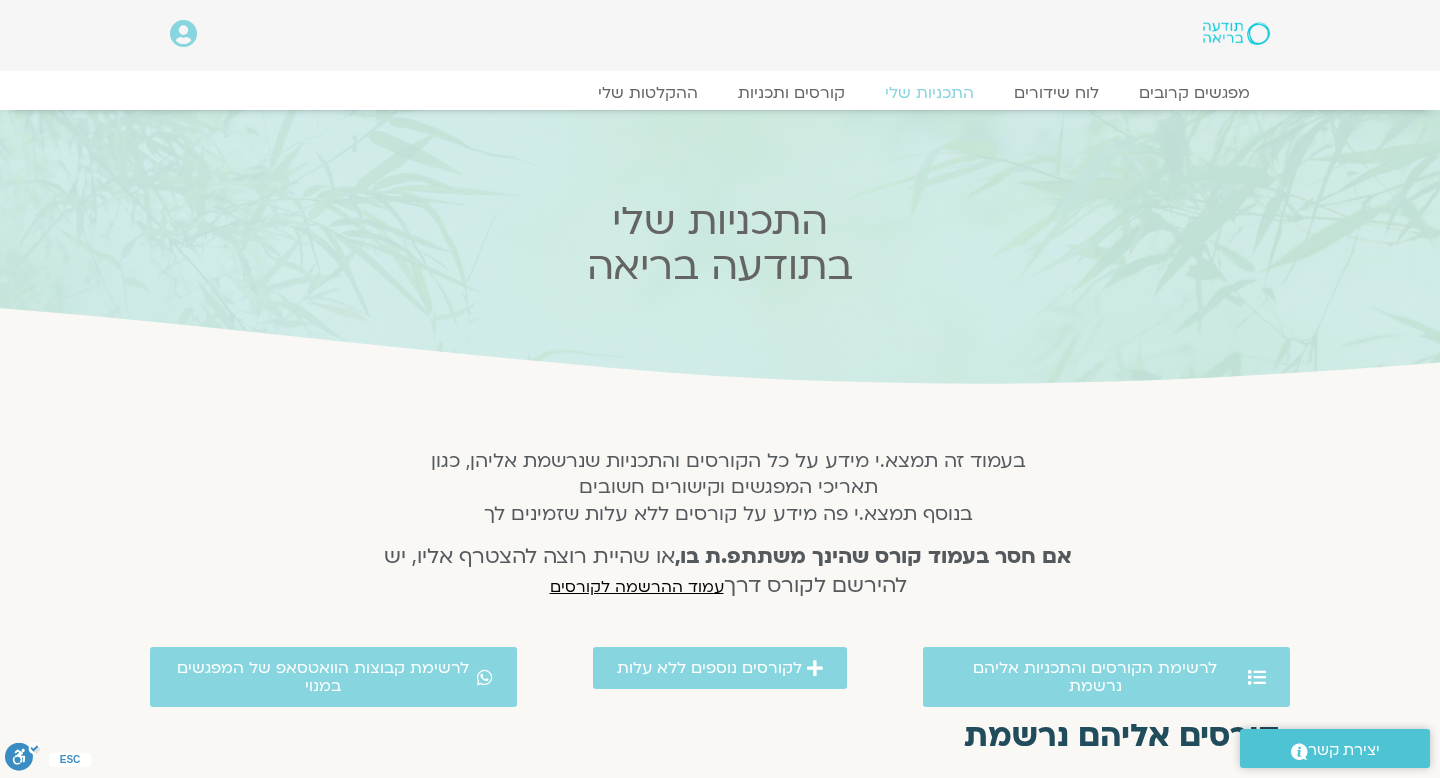 scroll, scrollTop: 0, scrollLeft: 0, axis: both 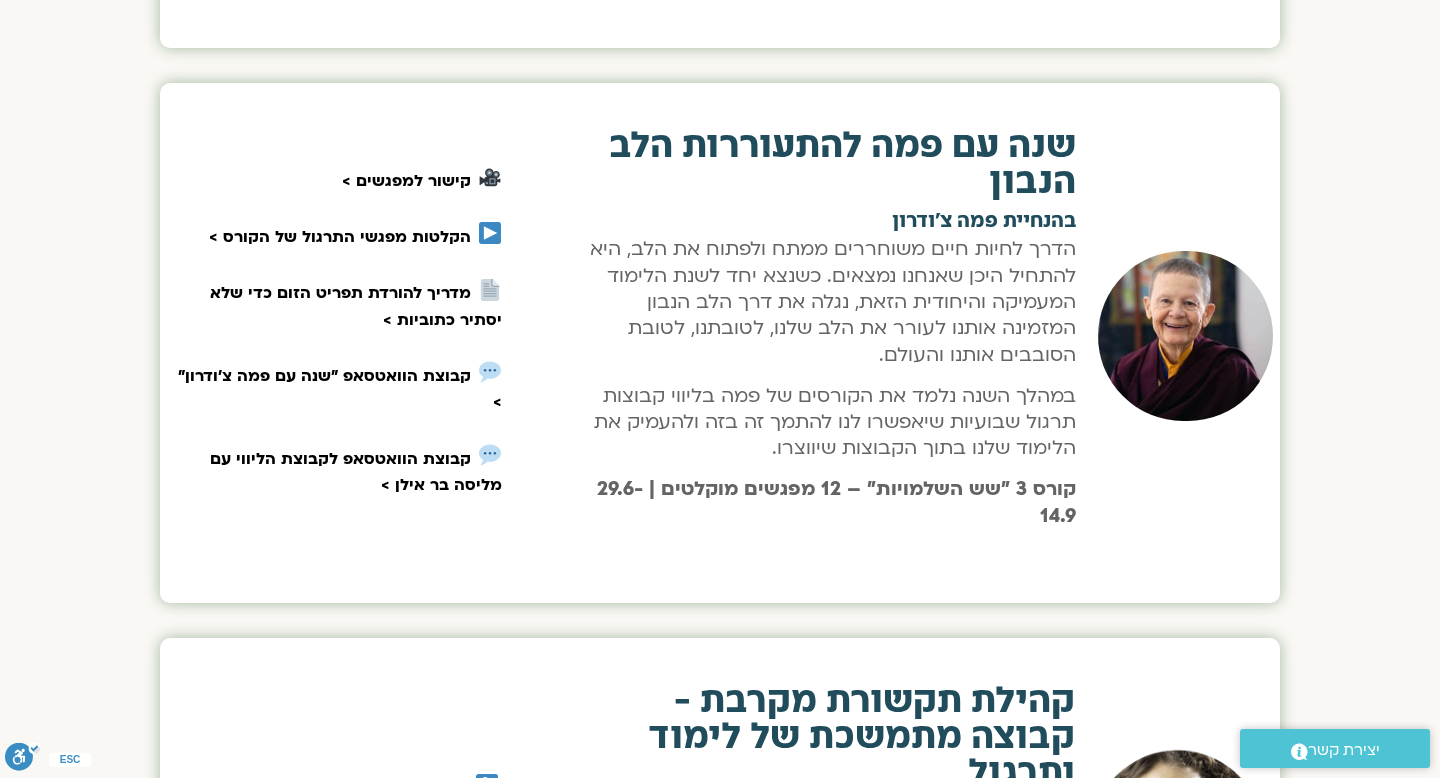 click at bounding box center (490, 233) 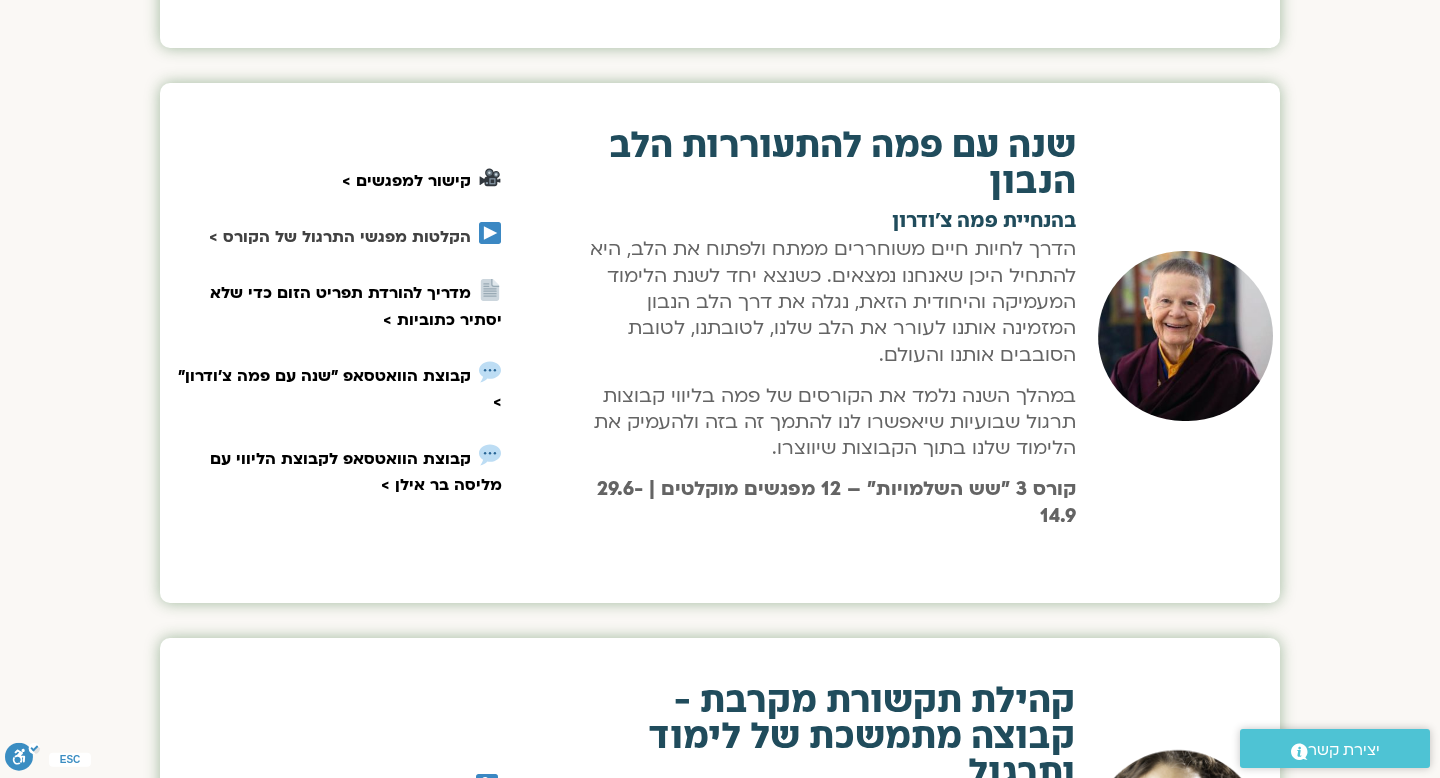 click on "הקלטות מפגשי התרגול של הקורס >" at bounding box center [340, 237] 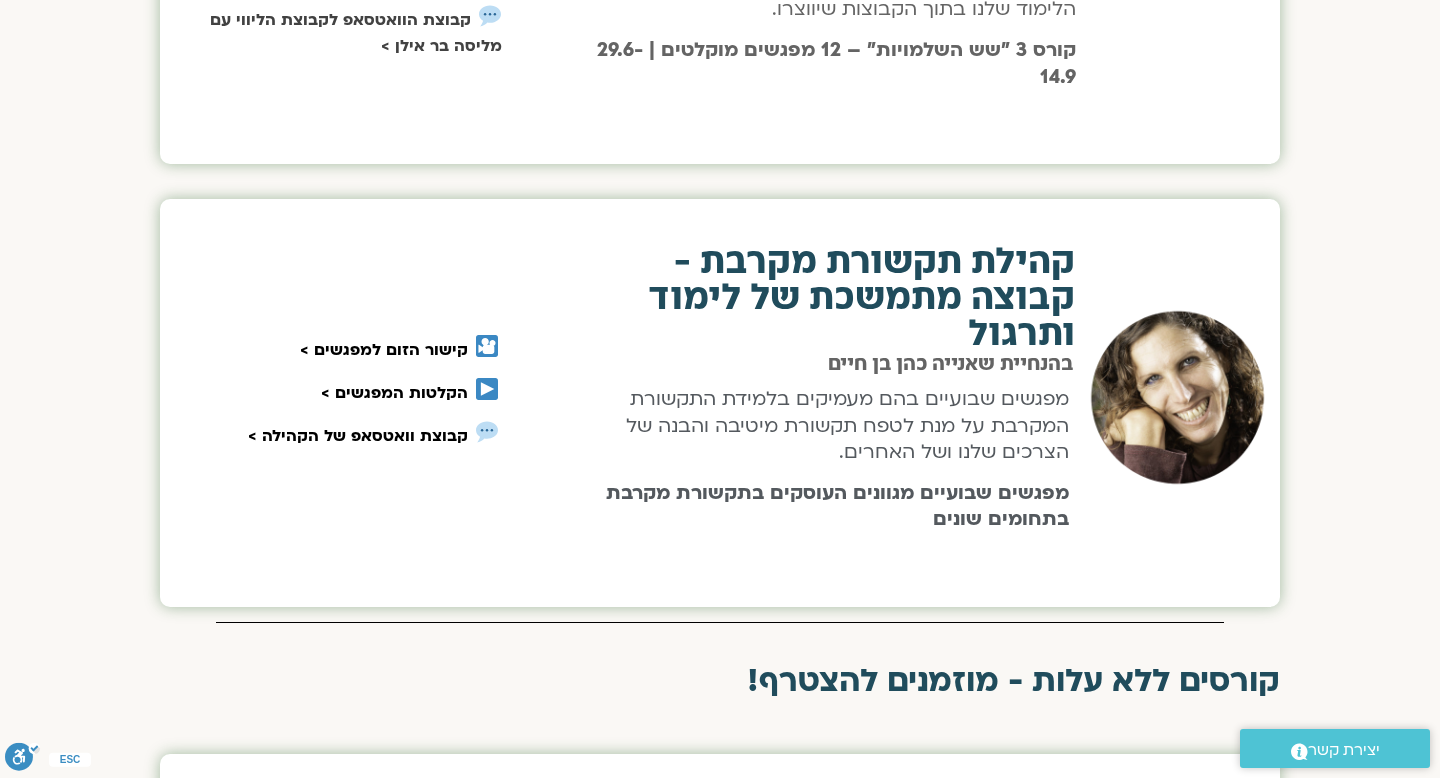 scroll, scrollTop: 2755, scrollLeft: 0, axis: vertical 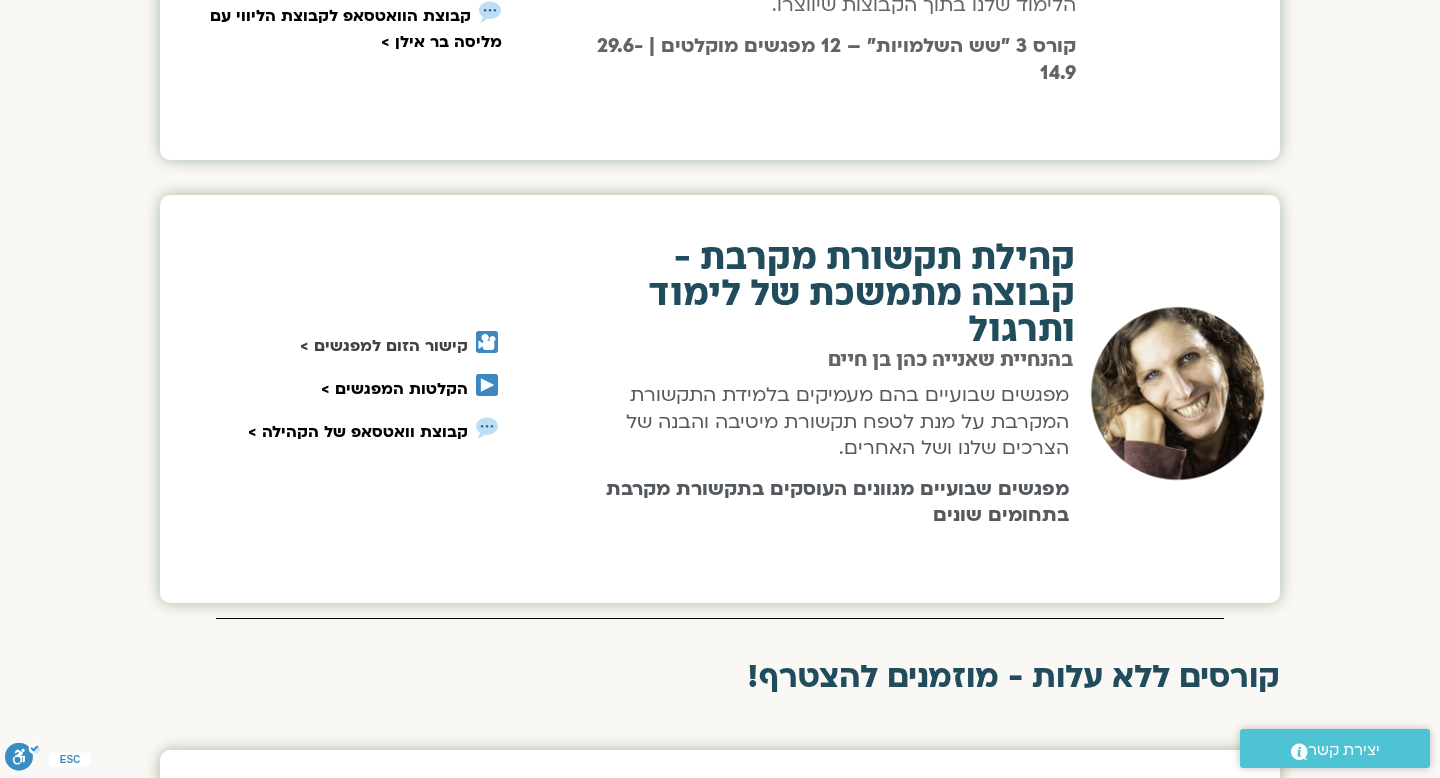click on "קישור הזום למפגשים >" at bounding box center (384, 346) 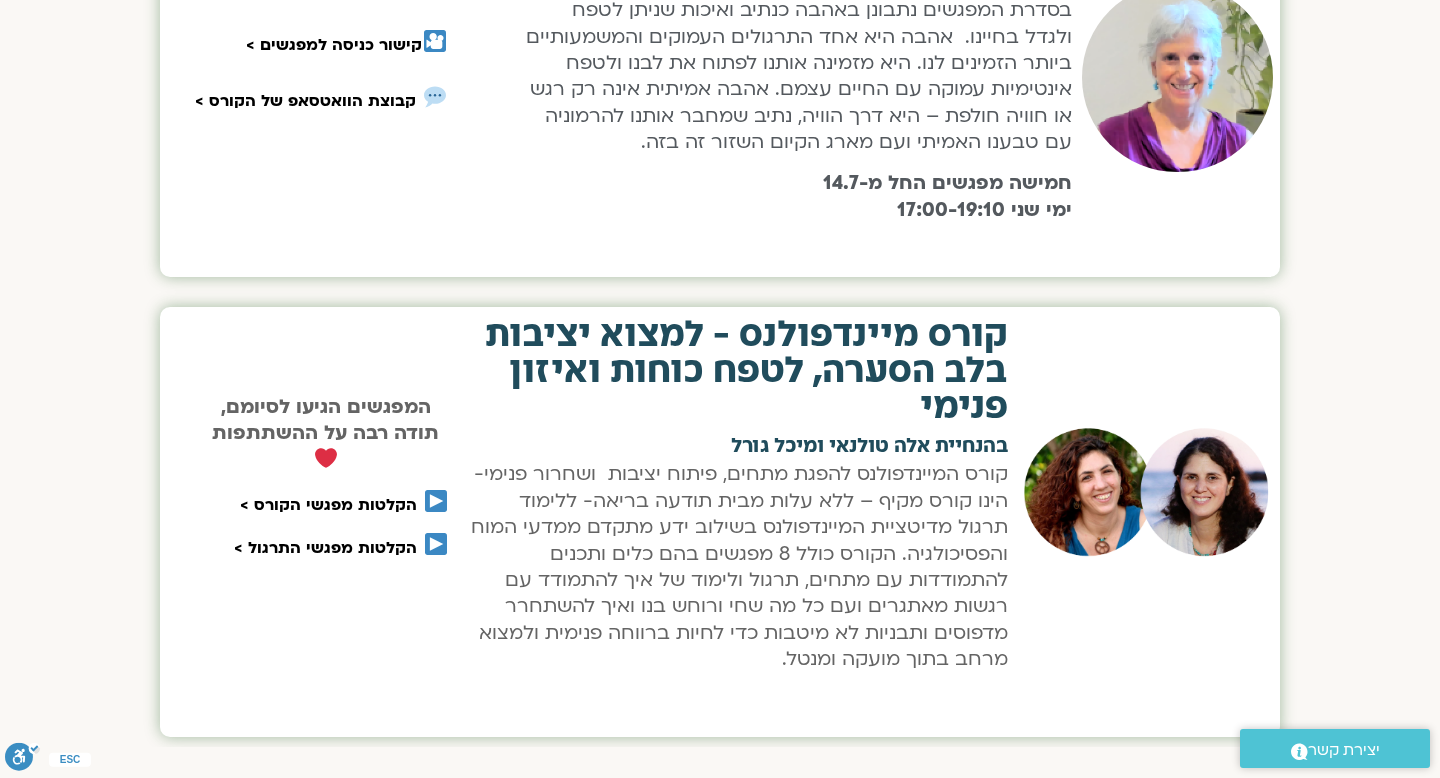 scroll, scrollTop: 3638, scrollLeft: 0, axis: vertical 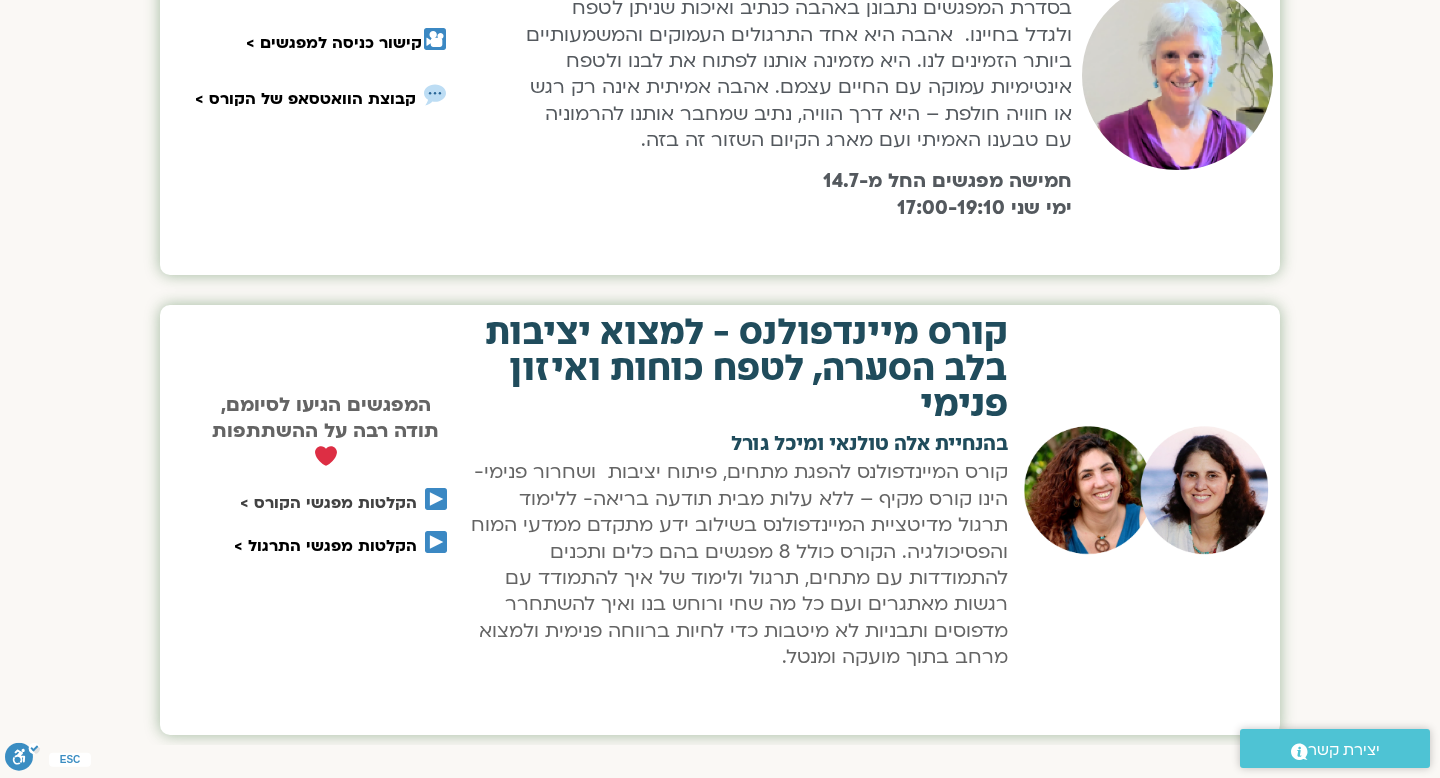 click on "הקלטות מפגשי הקורס >" at bounding box center (328, 503) 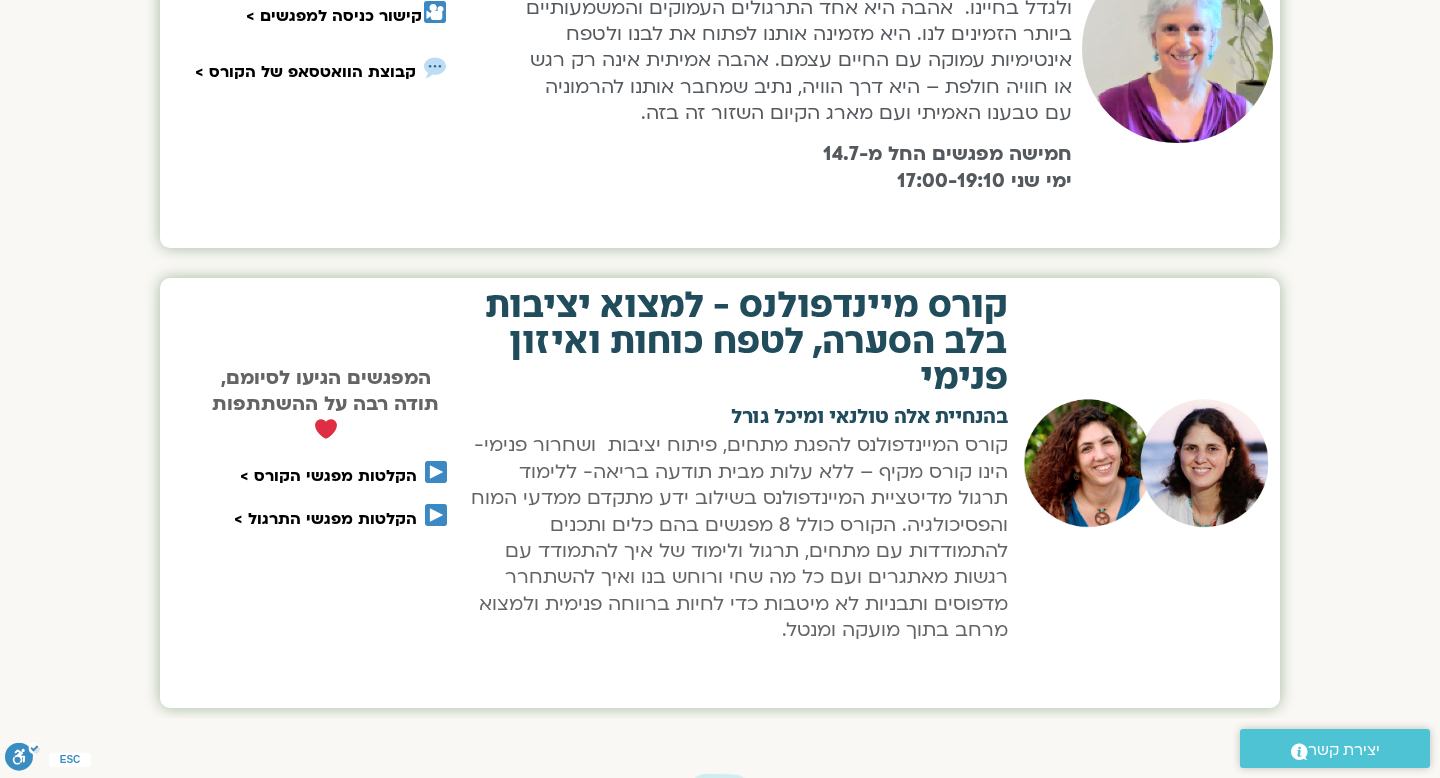 scroll, scrollTop: 3668, scrollLeft: 0, axis: vertical 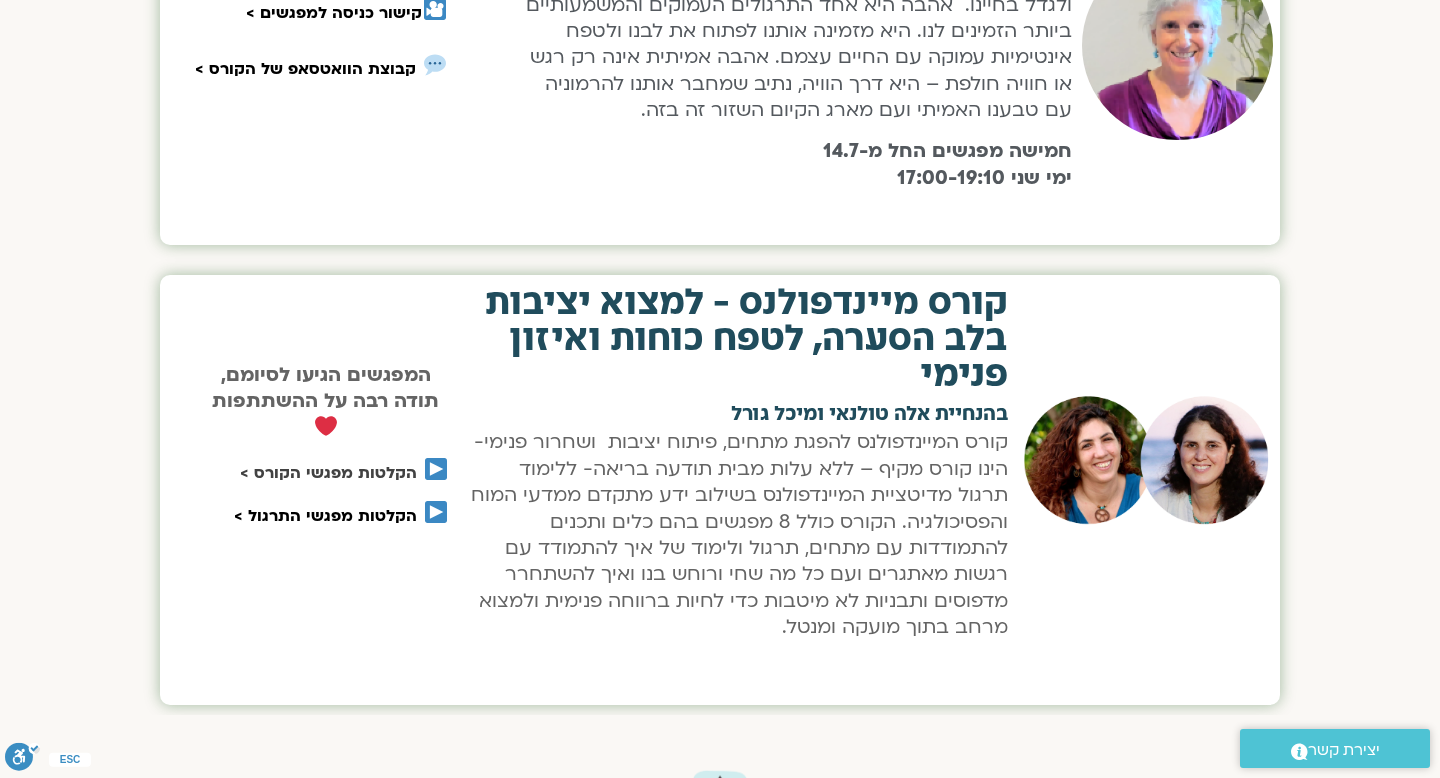 click on "הקלטות מפגשי הקורס >" at bounding box center [328, 473] 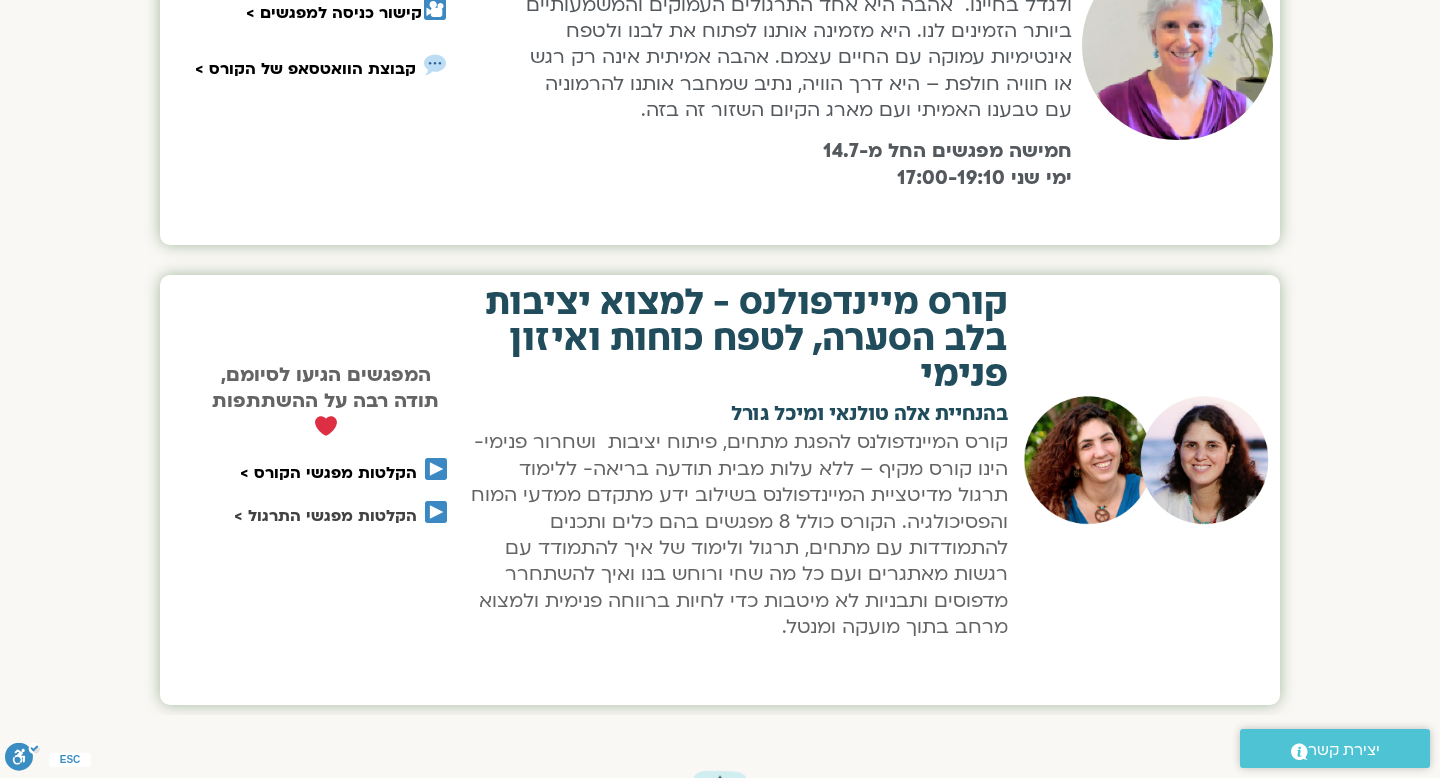 click on "הקלטות מפגשי התרגול >" at bounding box center (325, 516) 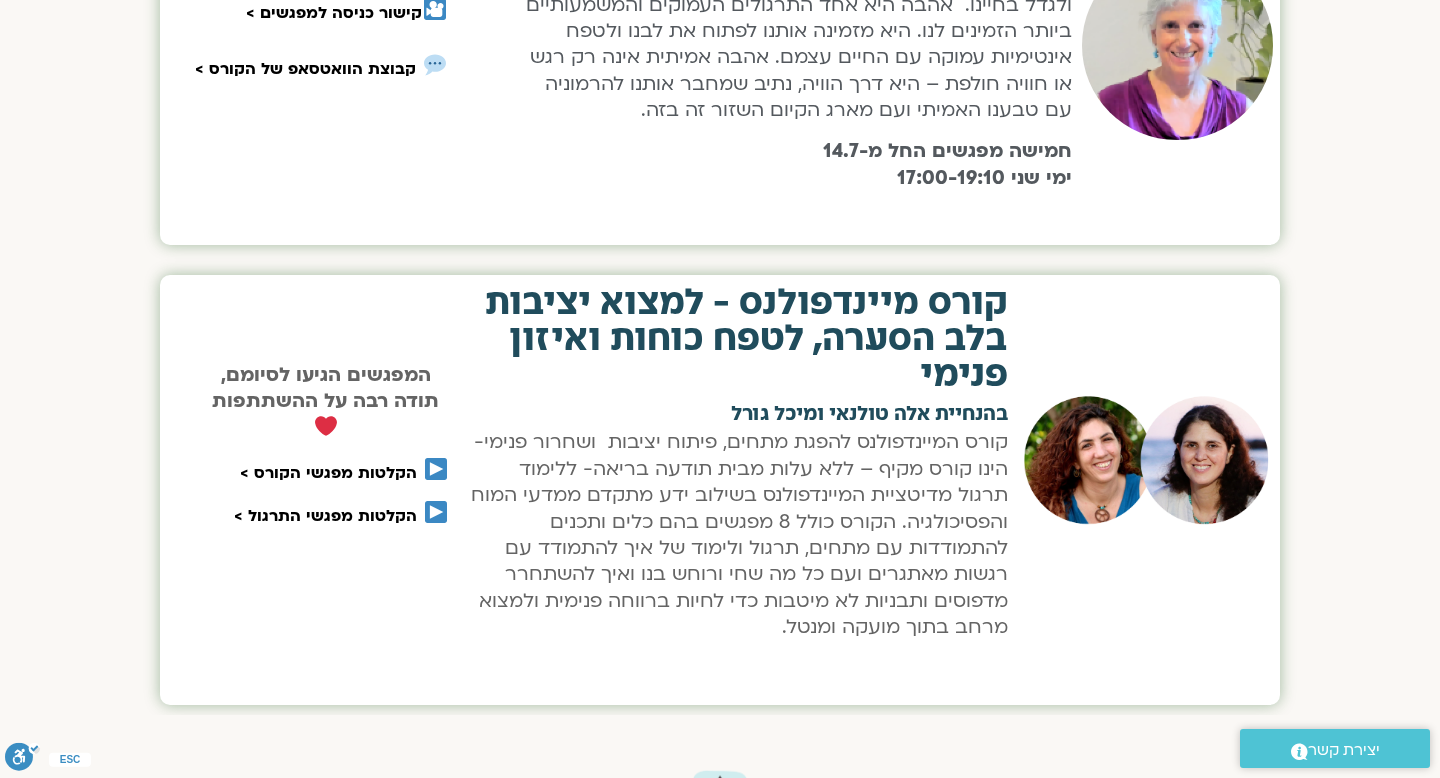 scroll, scrollTop: 3664, scrollLeft: 0, axis: vertical 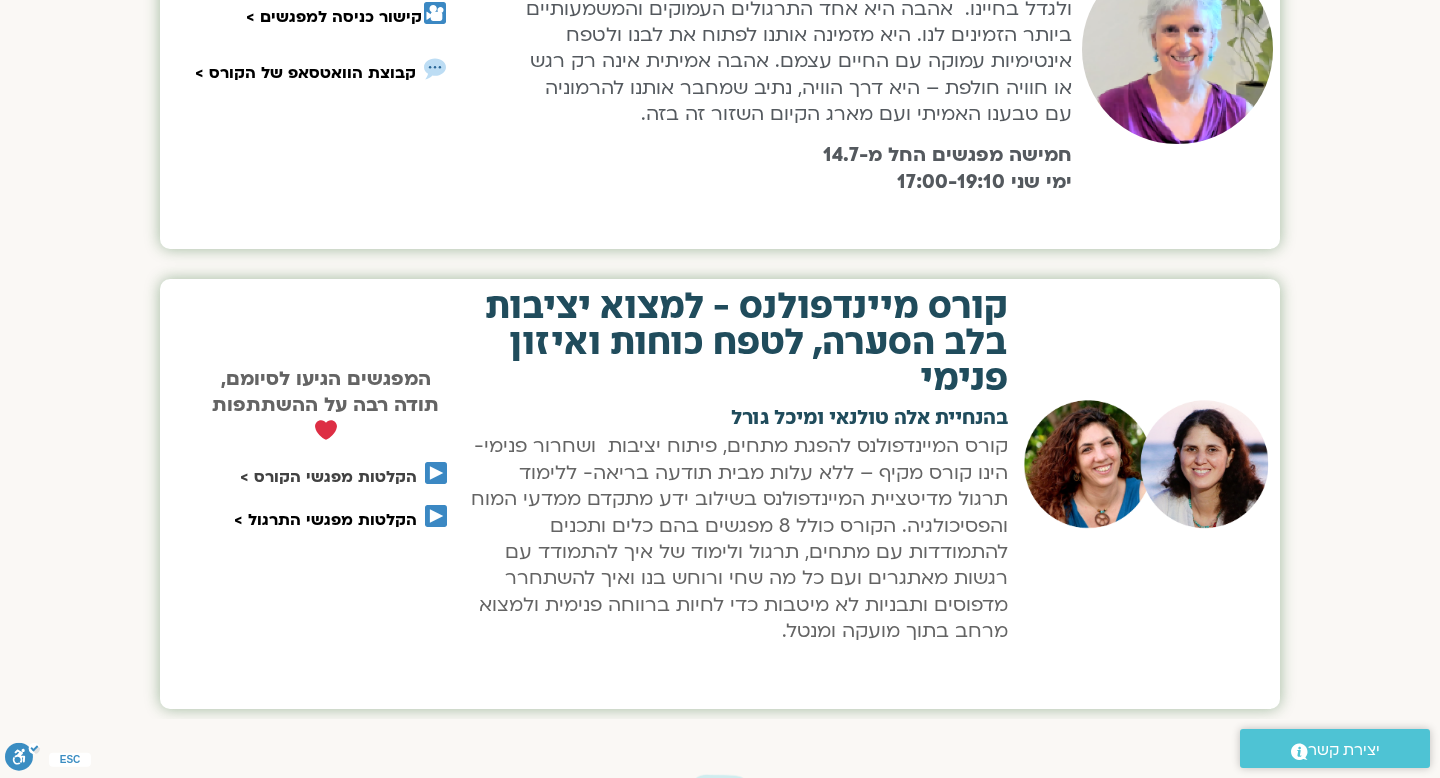 click on "הקלטות מפגשי הקורס >" at bounding box center (328, 477) 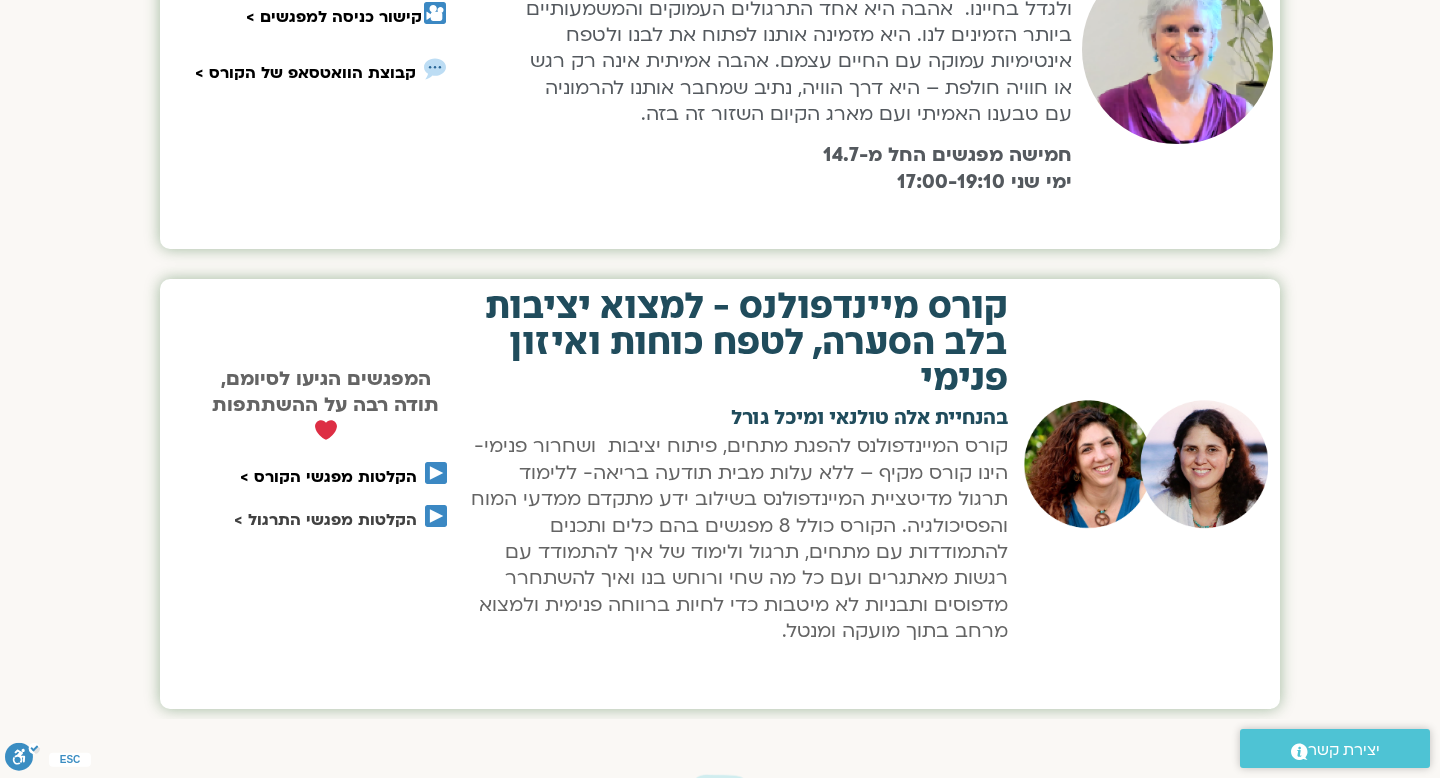 click on "הקלטות מפגשי התרגול >" at bounding box center (325, 520) 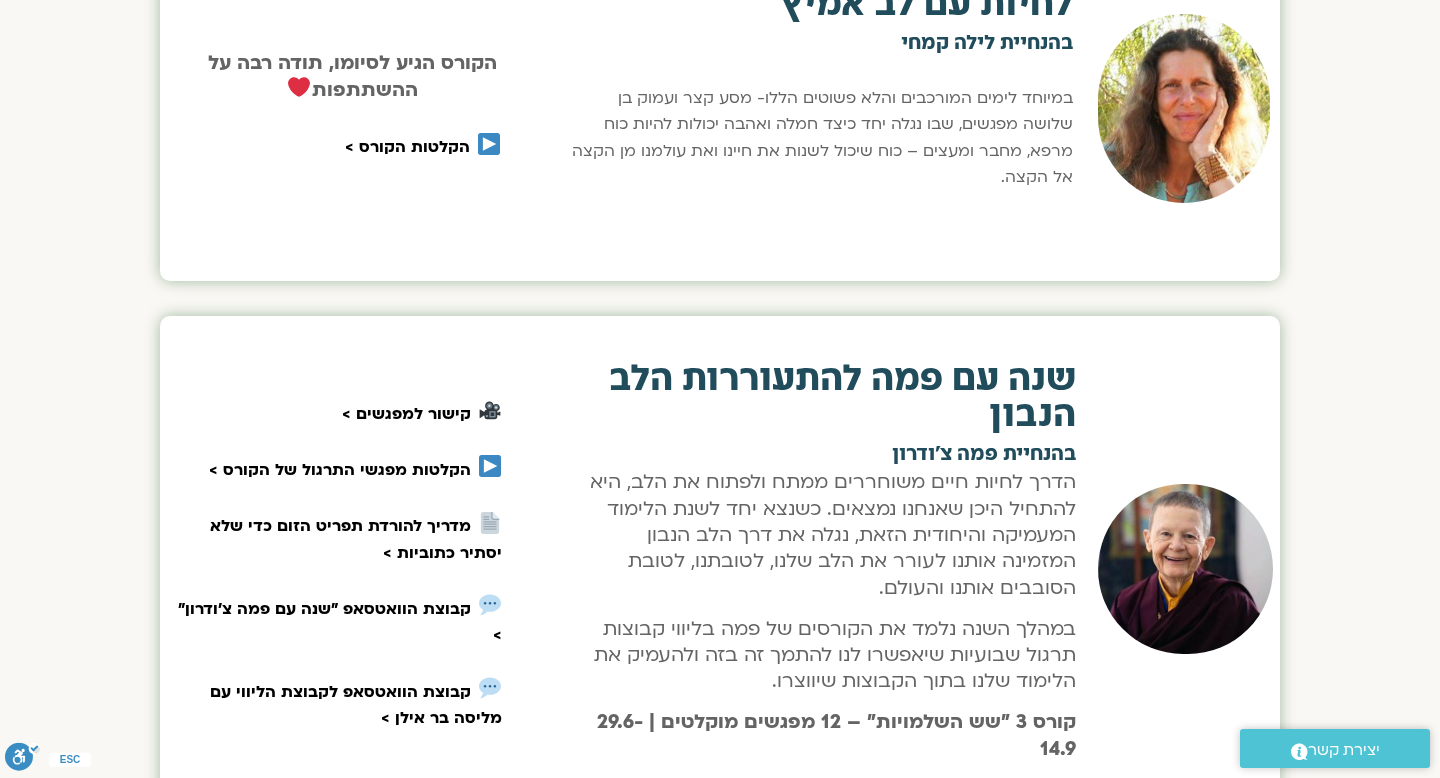 scroll, scrollTop: 2087, scrollLeft: 0, axis: vertical 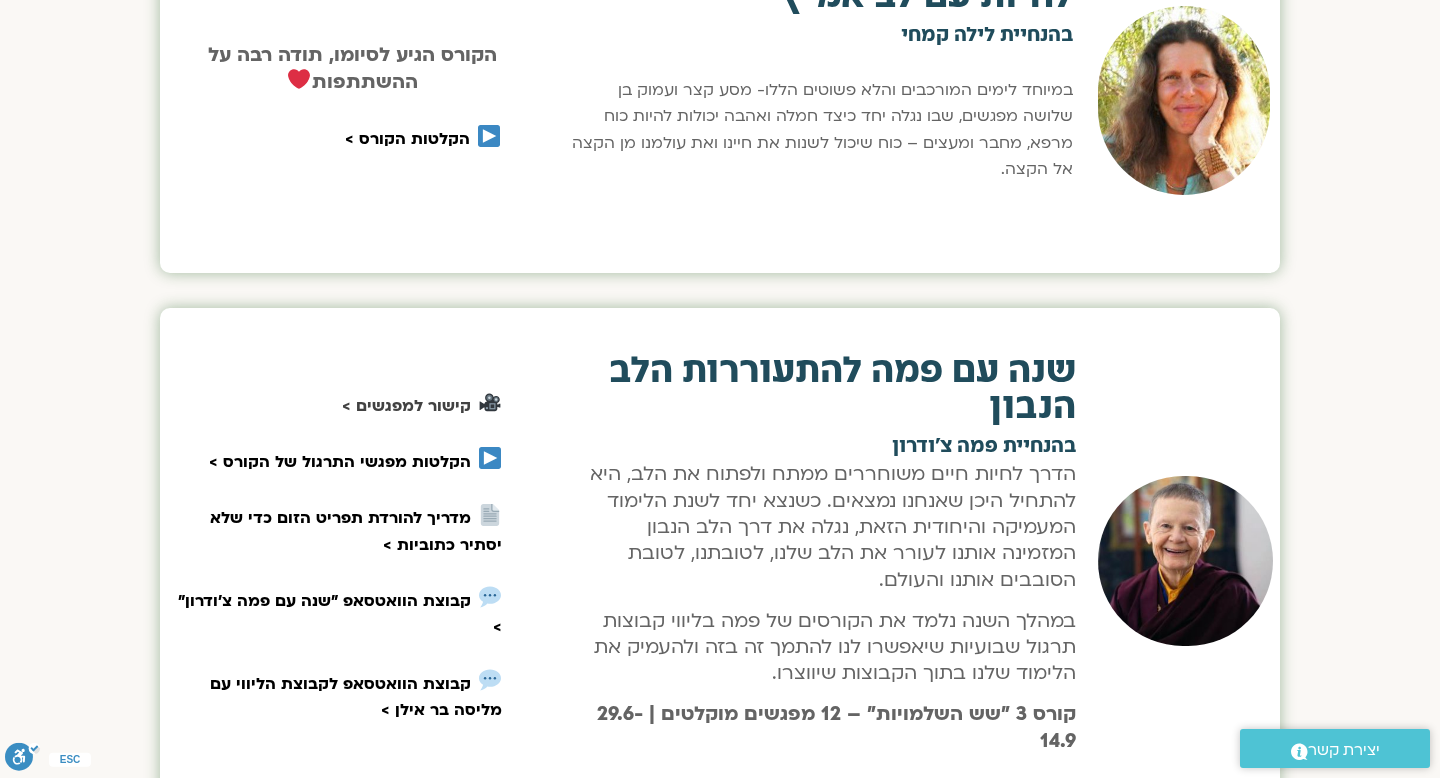 click on "קישור למפגשים >" at bounding box center [406, 406] 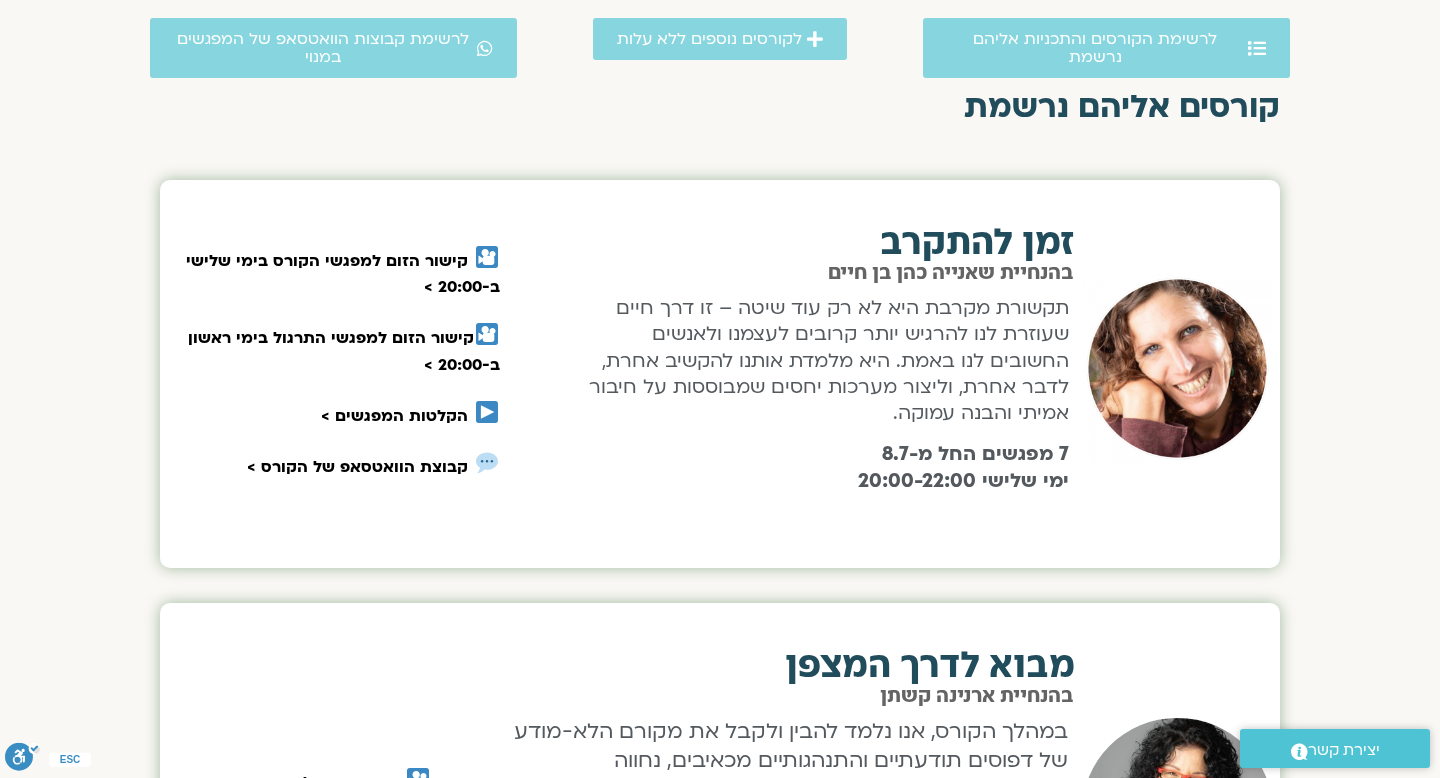 scroll, scrollTop: 624, scrollLeft: 0, axis: vertical 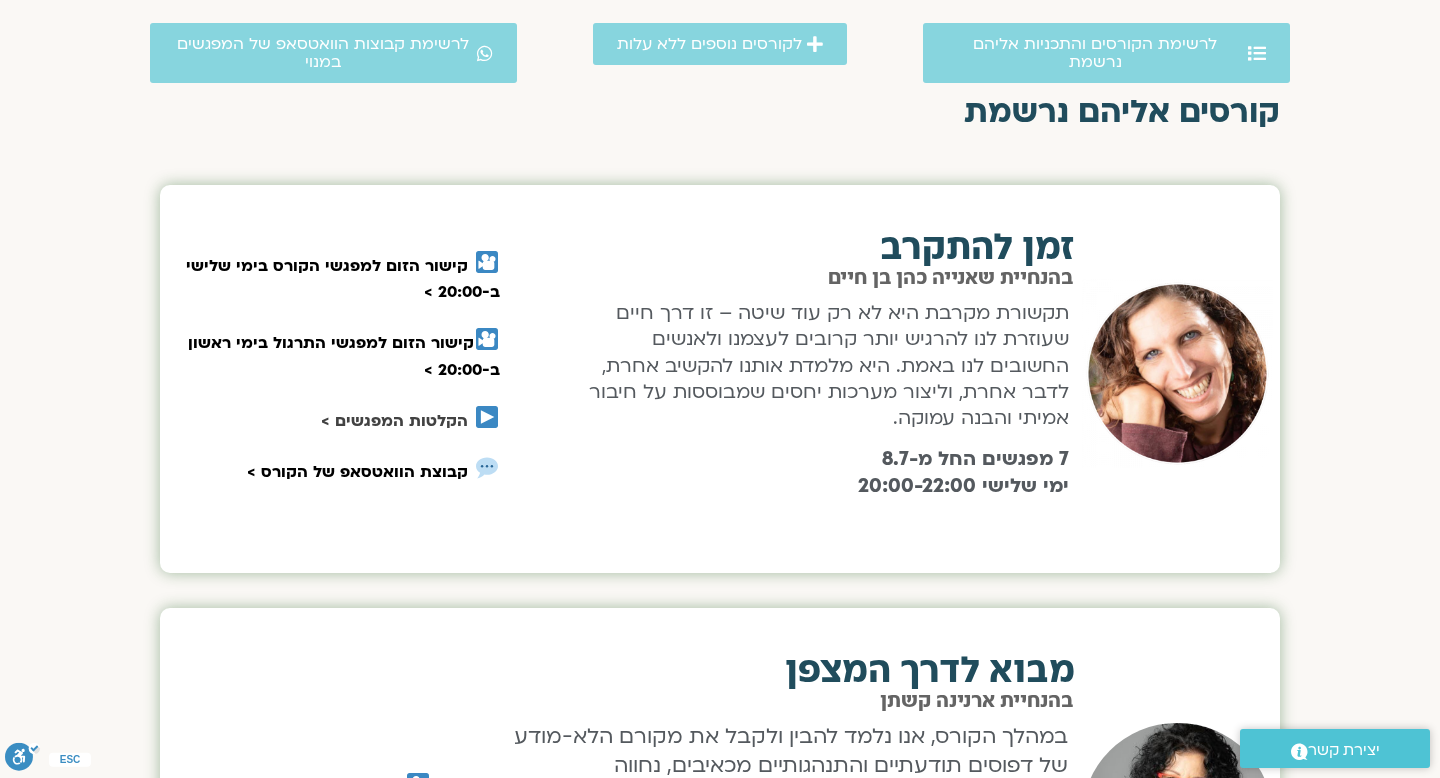 click on "הקלטות המפגשים >" at bounding box center [394, 421] 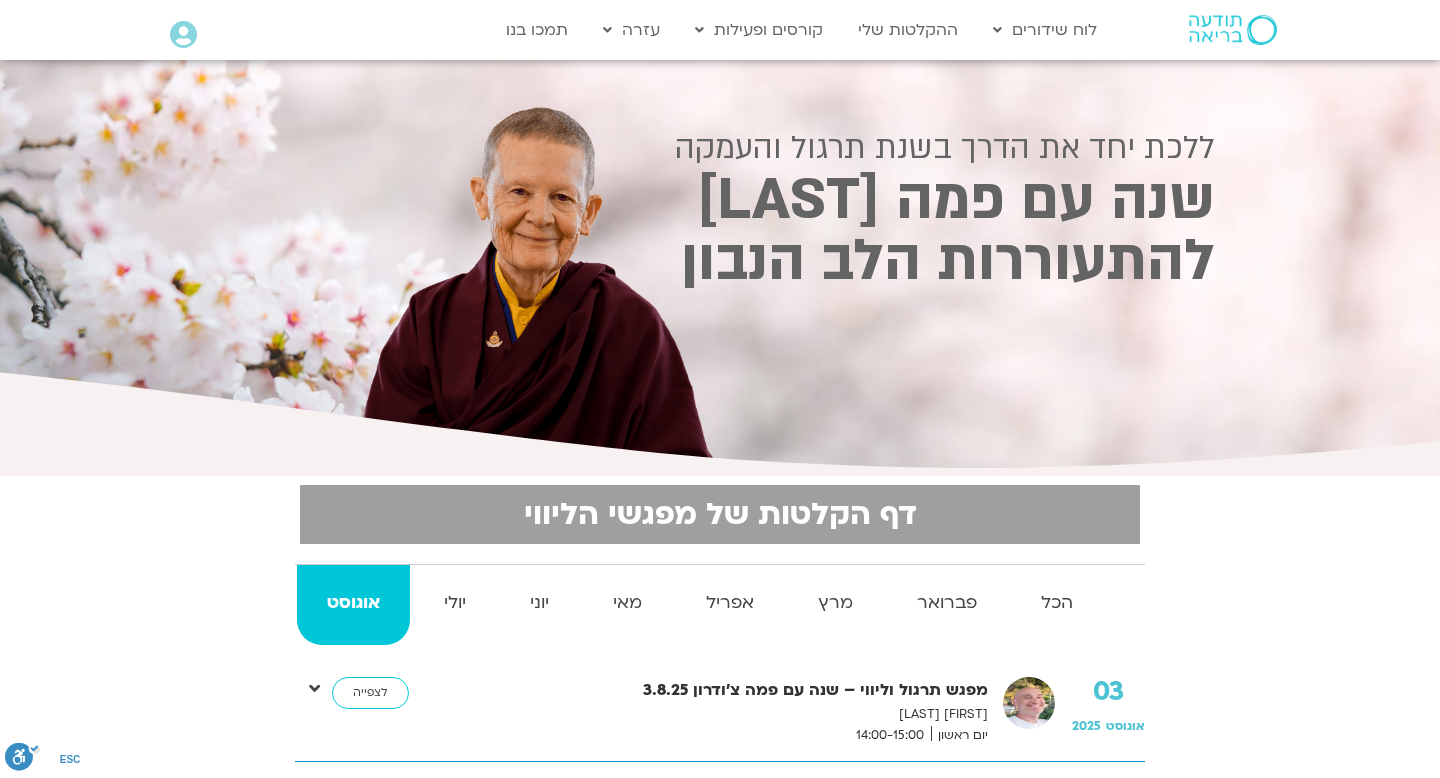 scroll, scrollTop: 0, scrollLeft: 0, axis: both 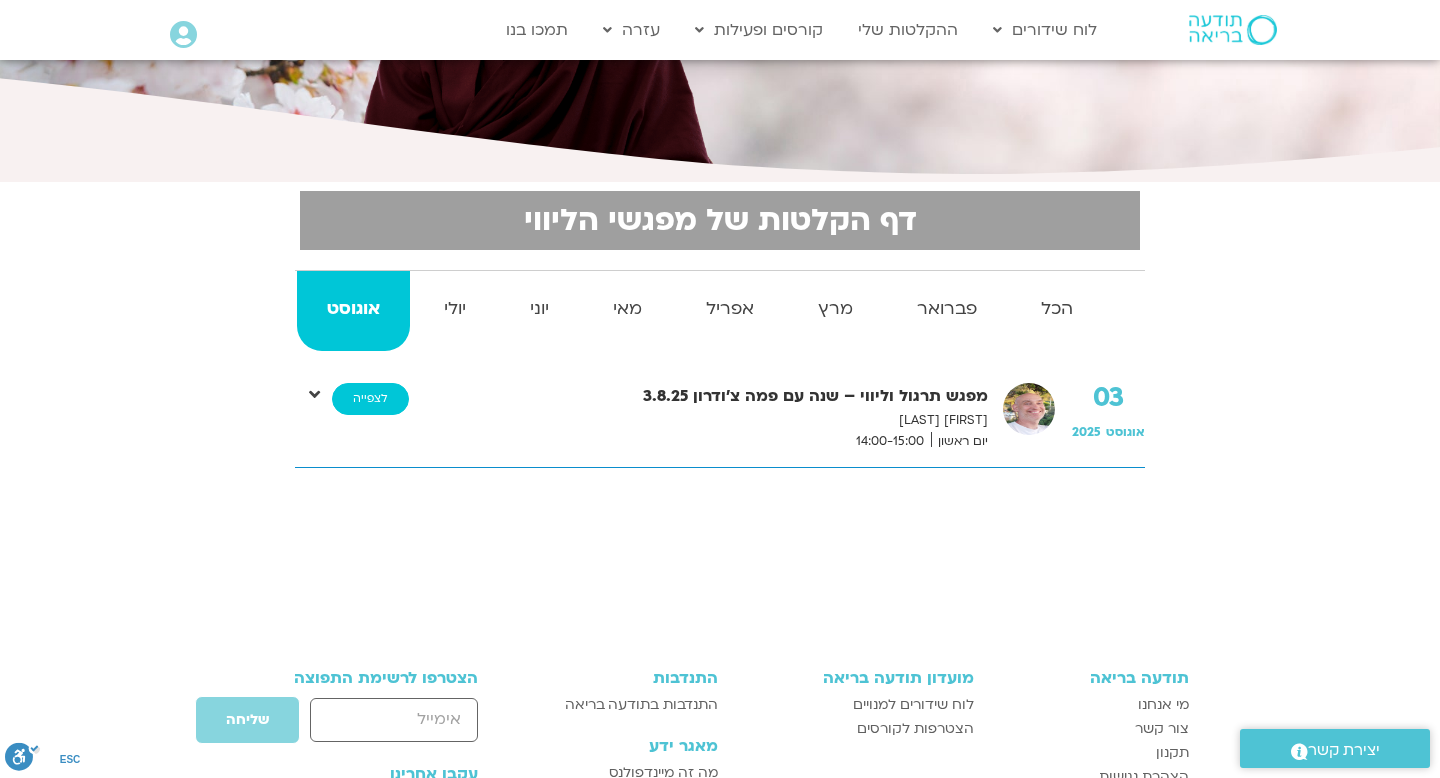 click on "לצפייה" at bounding box center (370, 399) 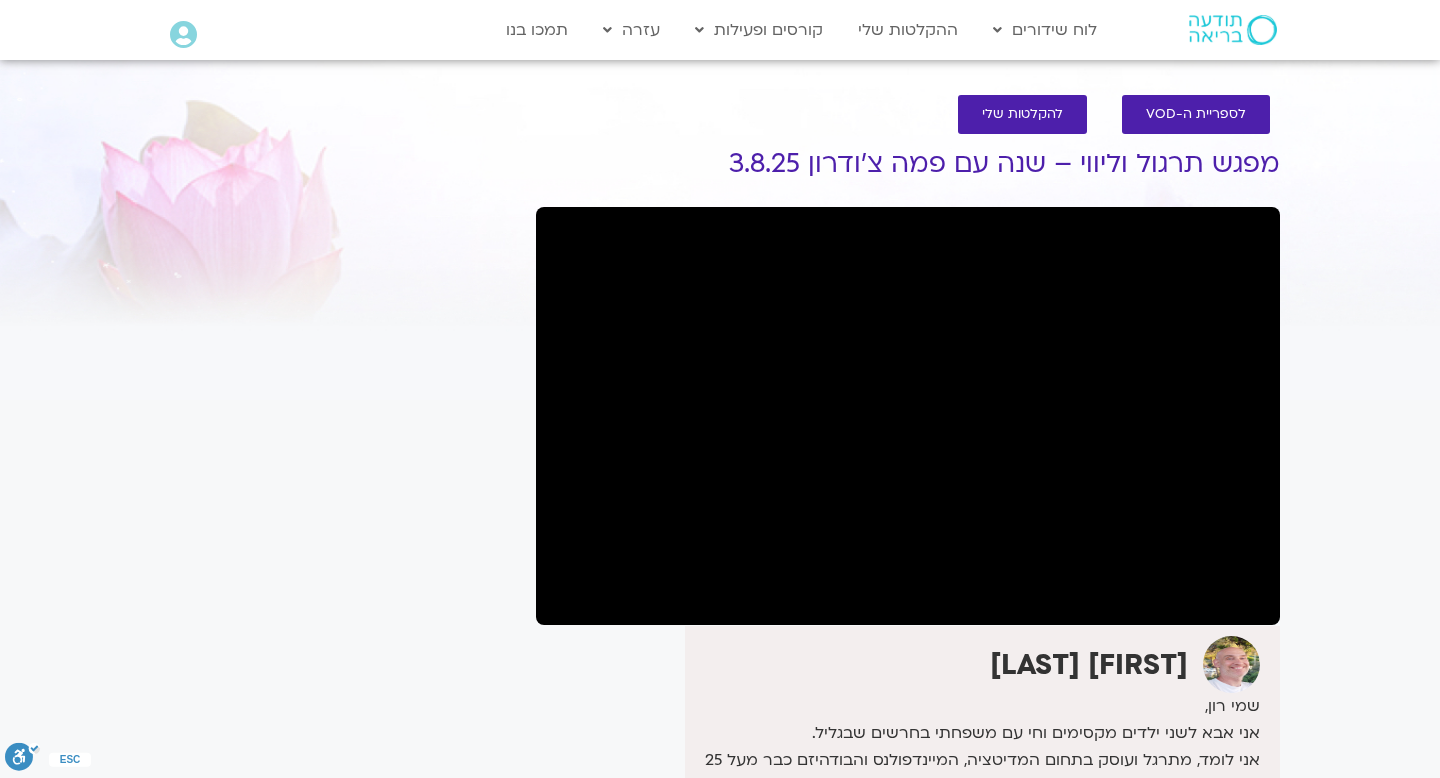 scroll, scrollTop: 0, scrollLeft: 0, axis: both 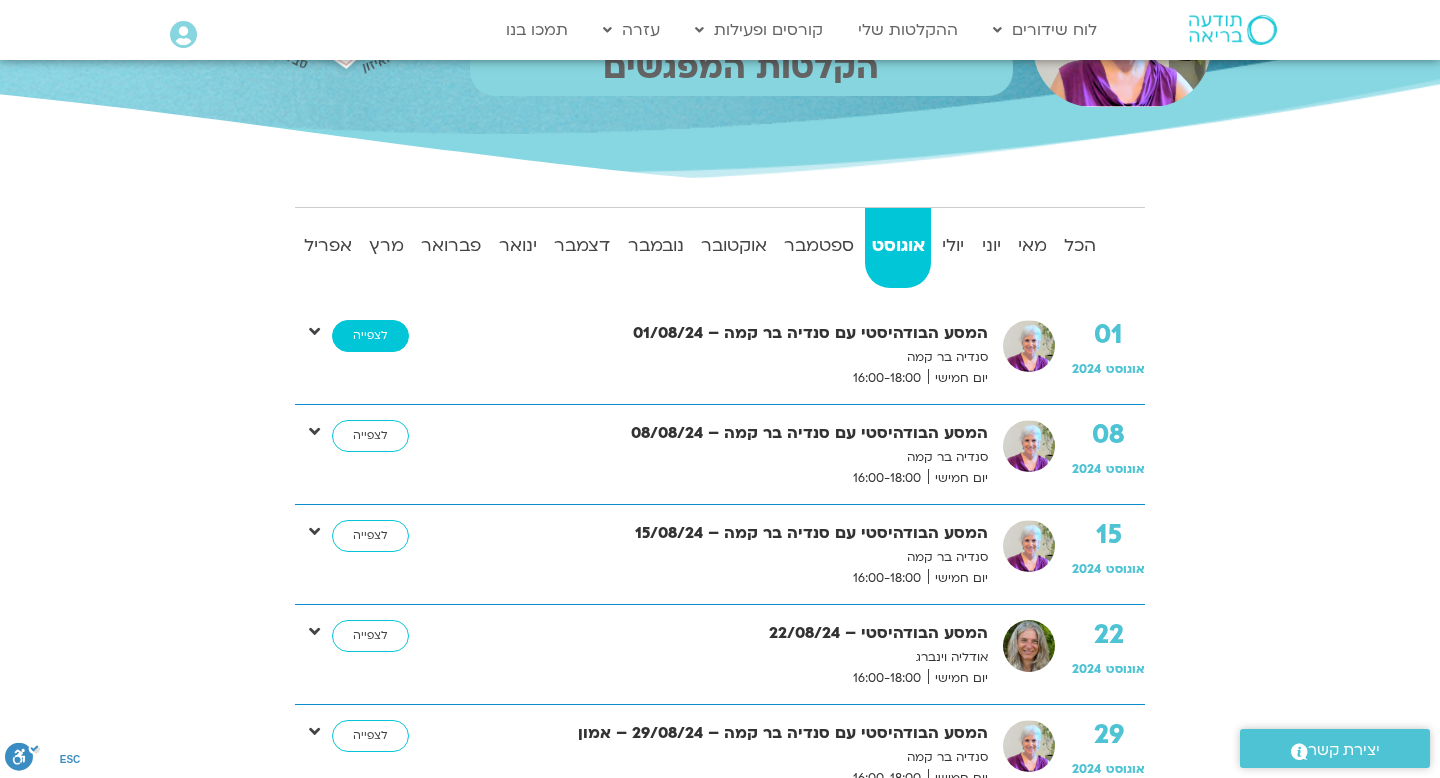 click on "לצפייה" at bounding box center (370, 336) 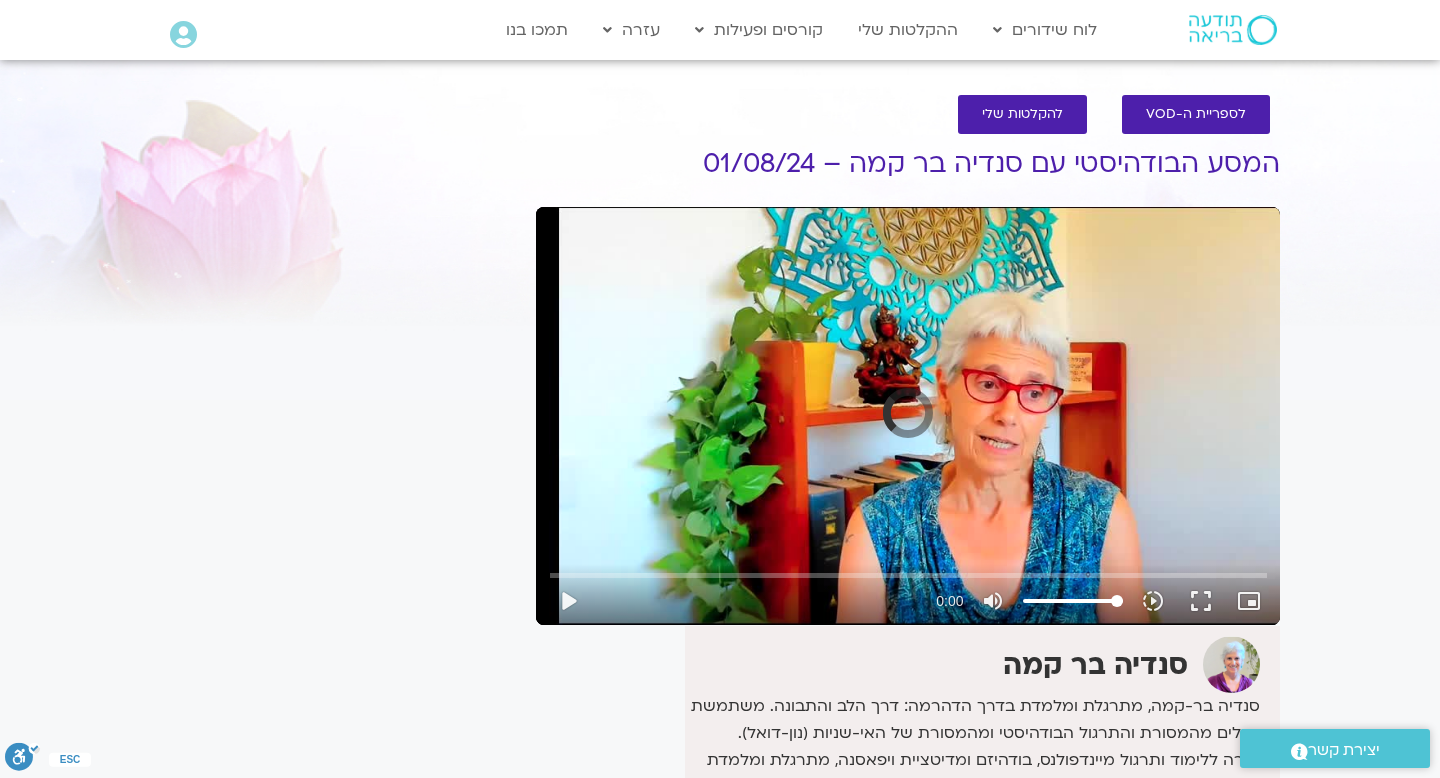 scroll, scrollTop: 0, scrollLeft: 0, axis: both 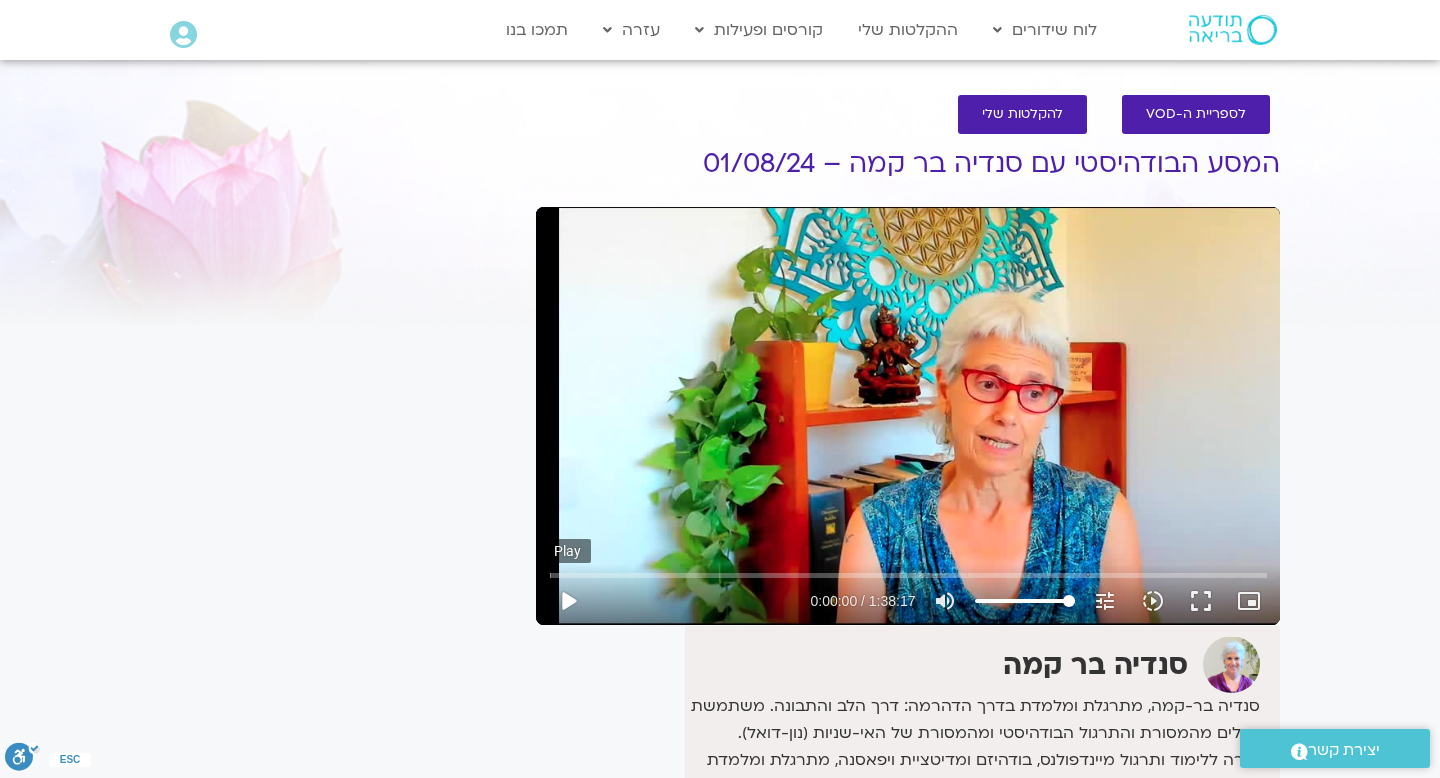 click on "play_arrow" at bounding box center (568, 601) 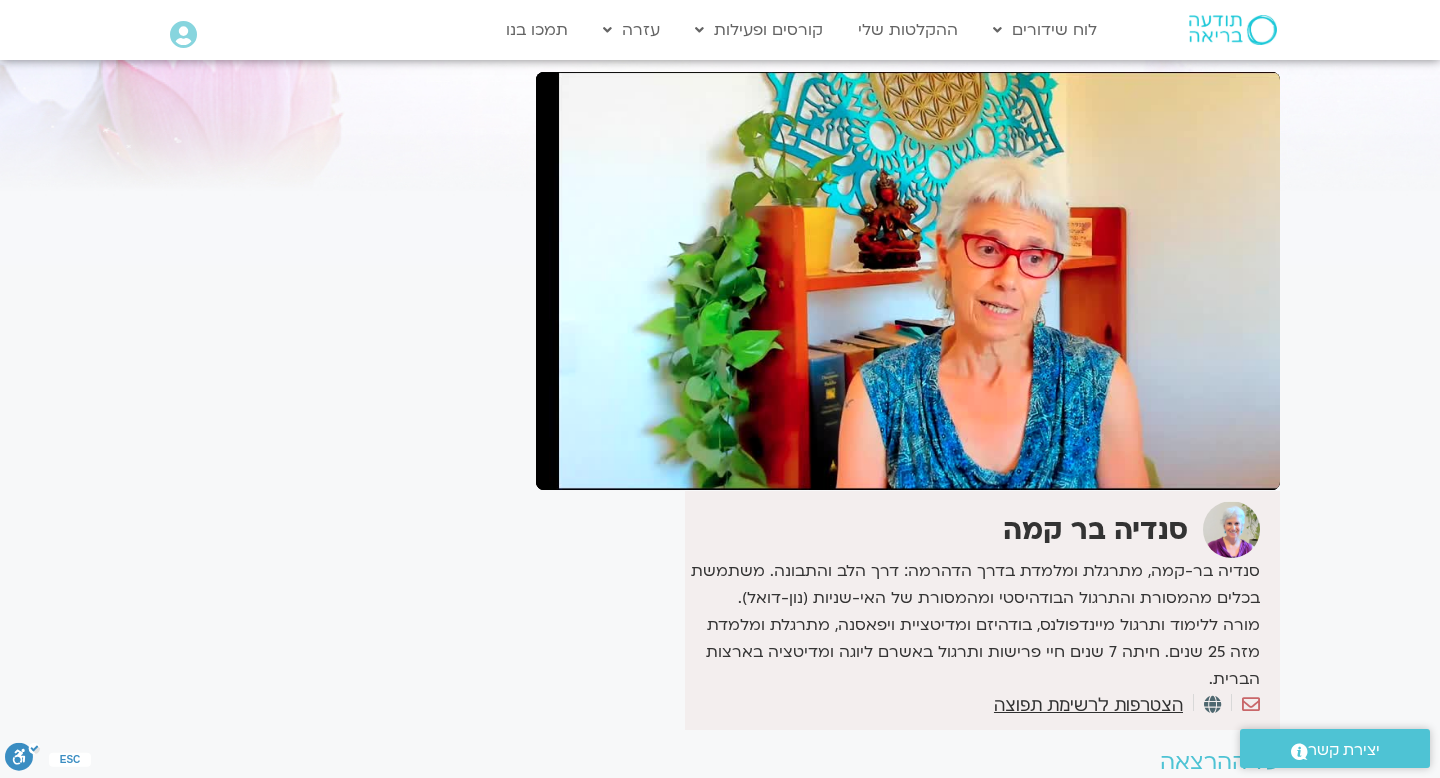 scroll, scrollTop: 115, scrollLeft: 0, axis: vertical 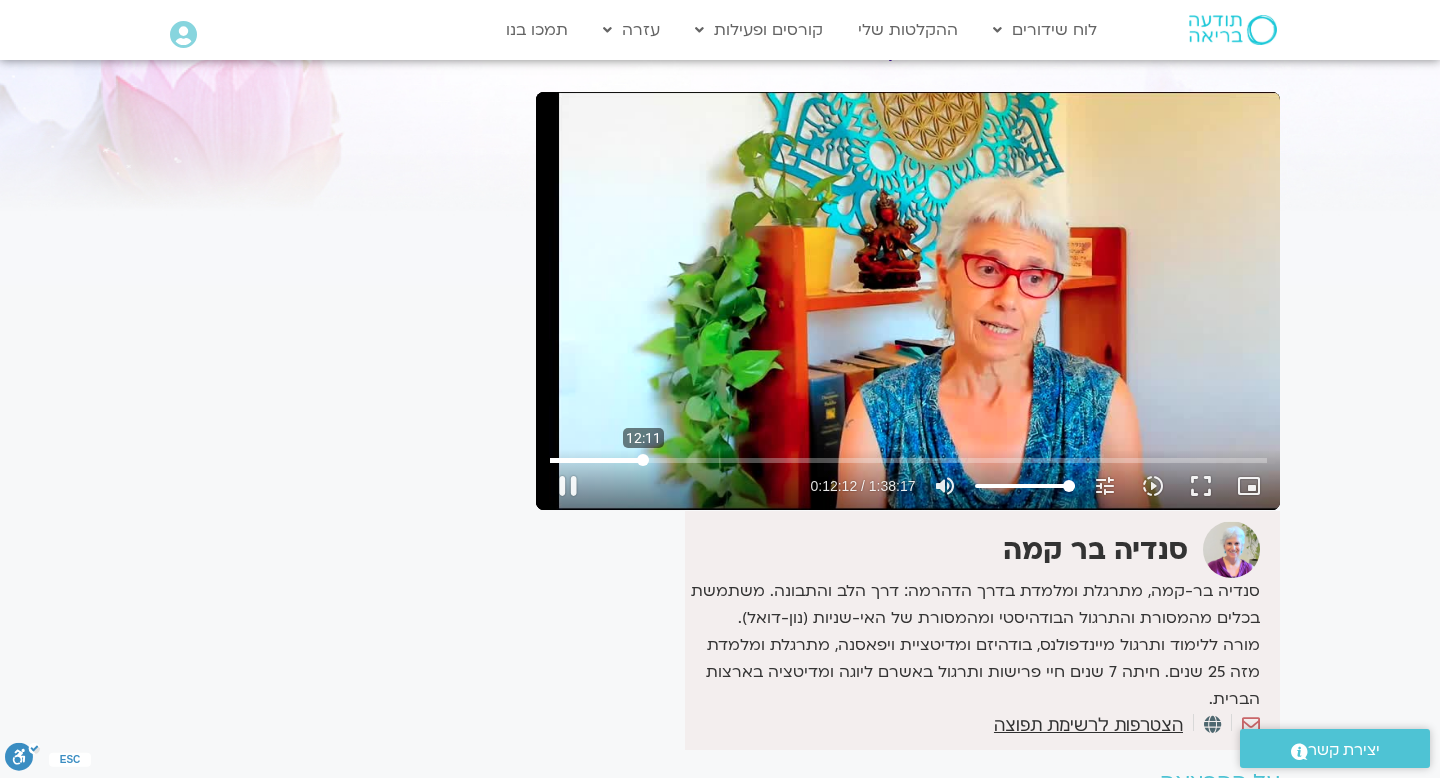 click at bounding box center [908, 460] 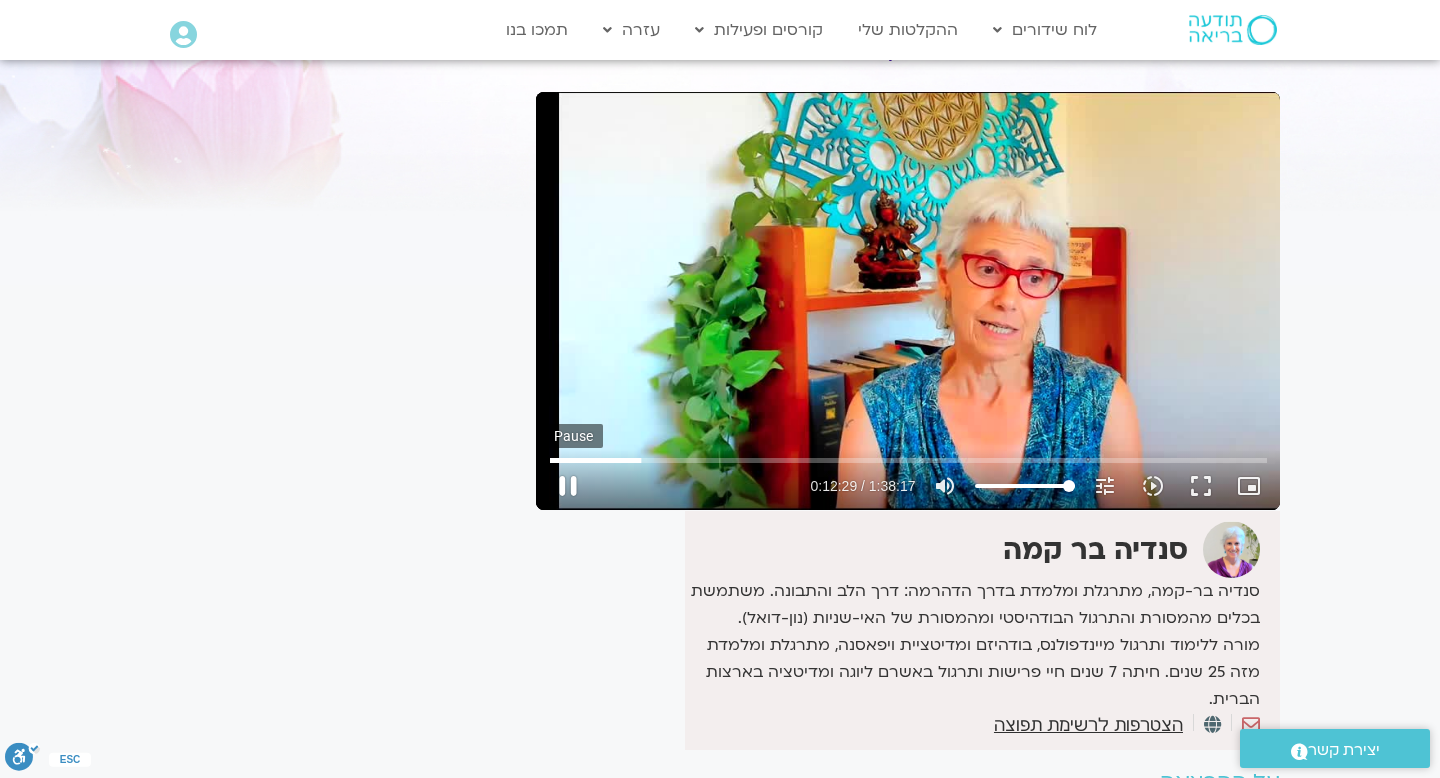 click on "pause" at bounding box center [568, 486] 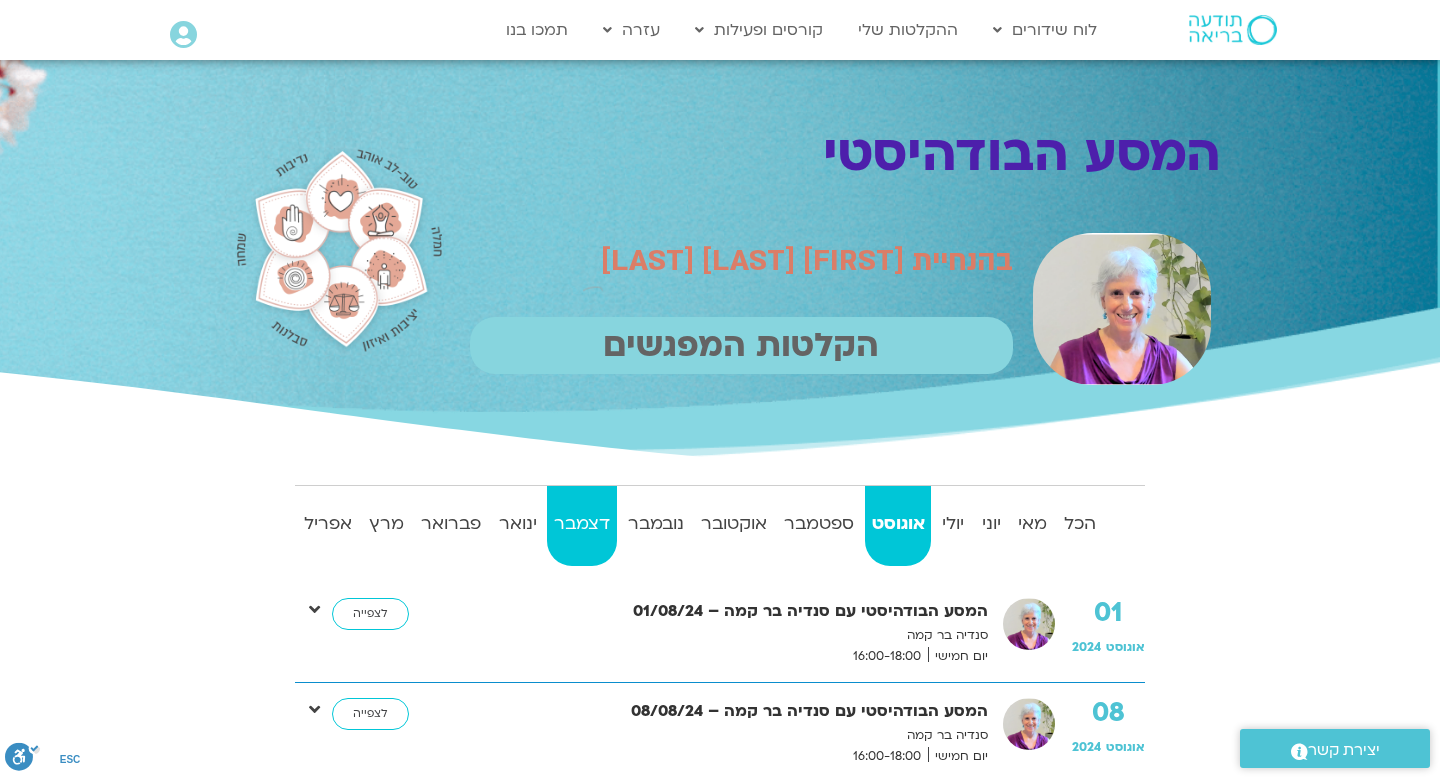 scroll, scrollTop: 0, scrollLeft: 0, axis: both 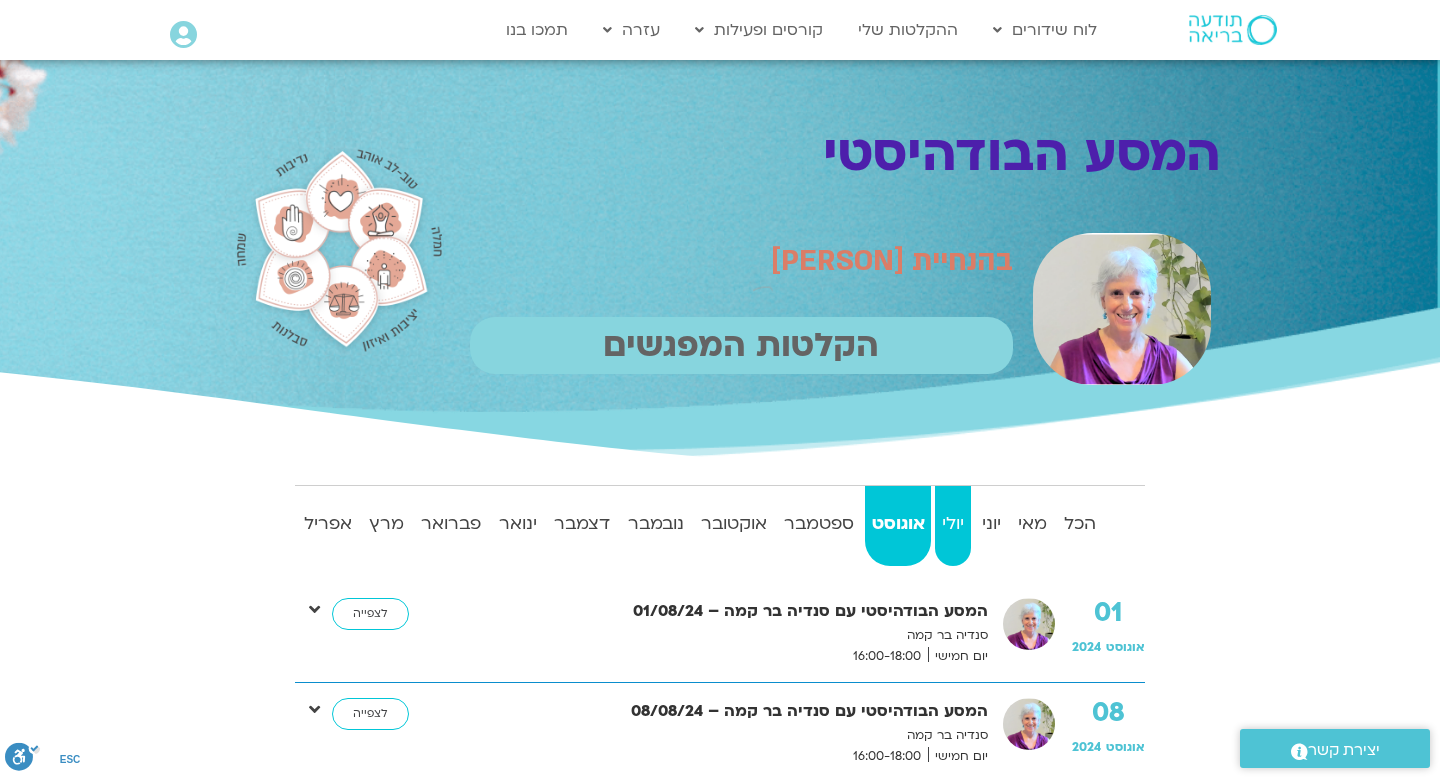 click on "יולי" at bounding box center (952, 524) 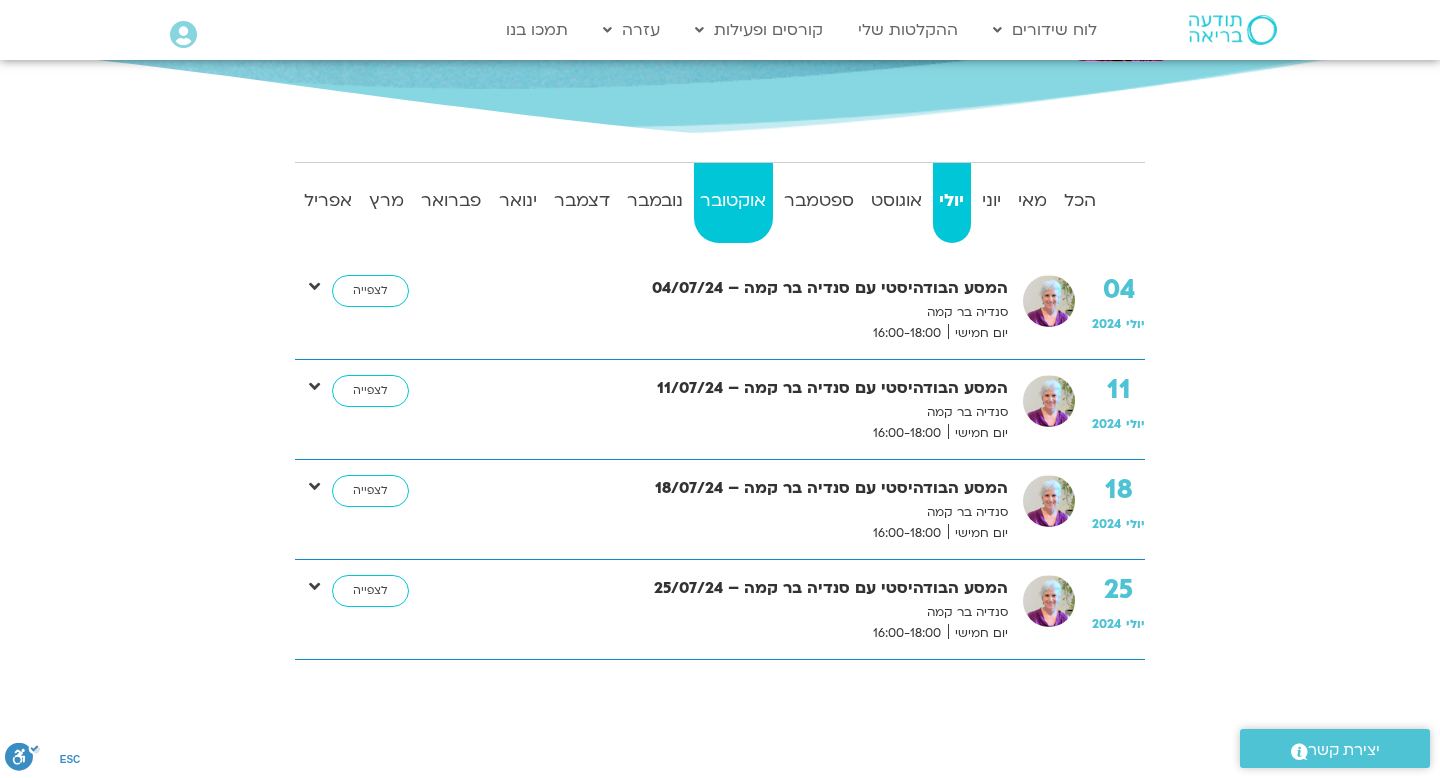 scroll, scrollTop: 308, scrollLeft: 0, axis: vertical 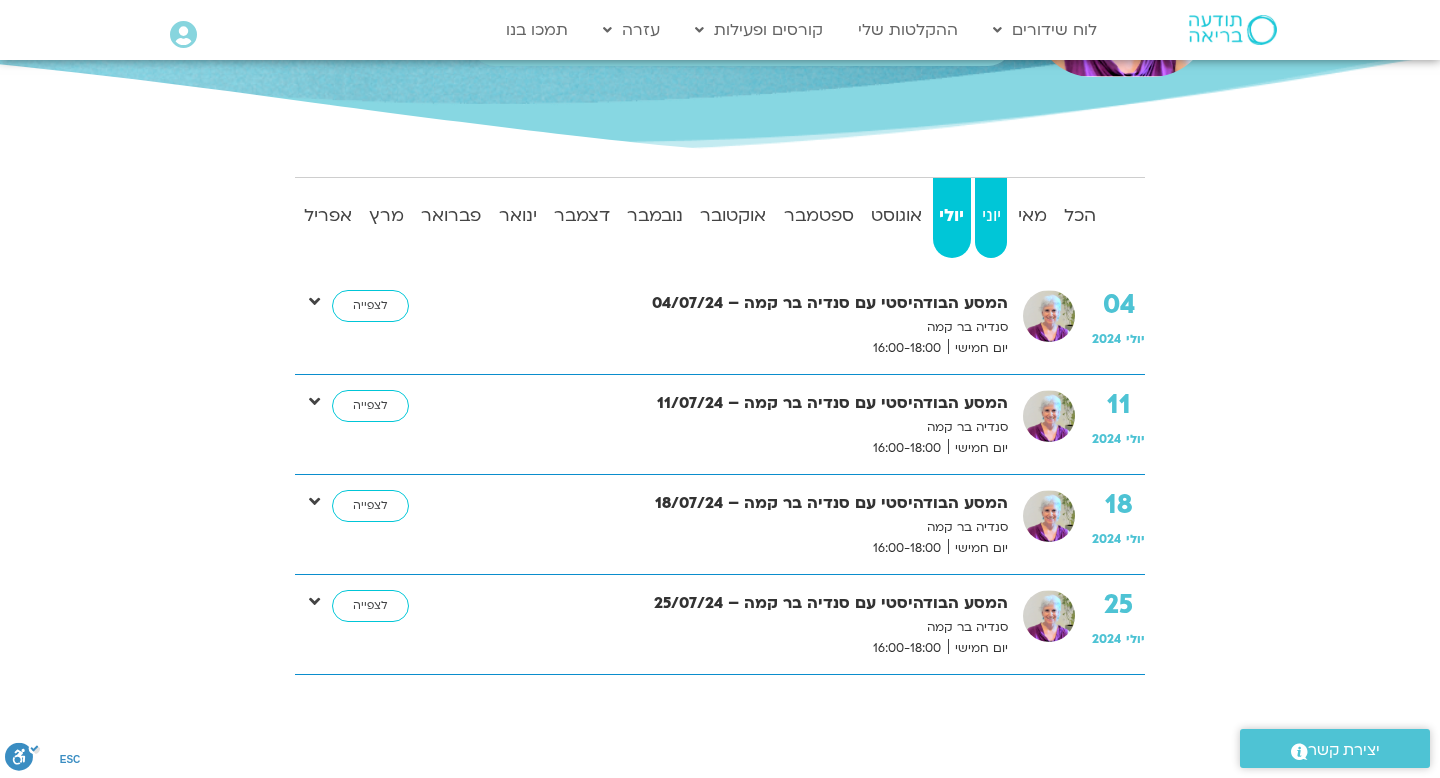 click on "יוני" at bounding box center [991, 216] 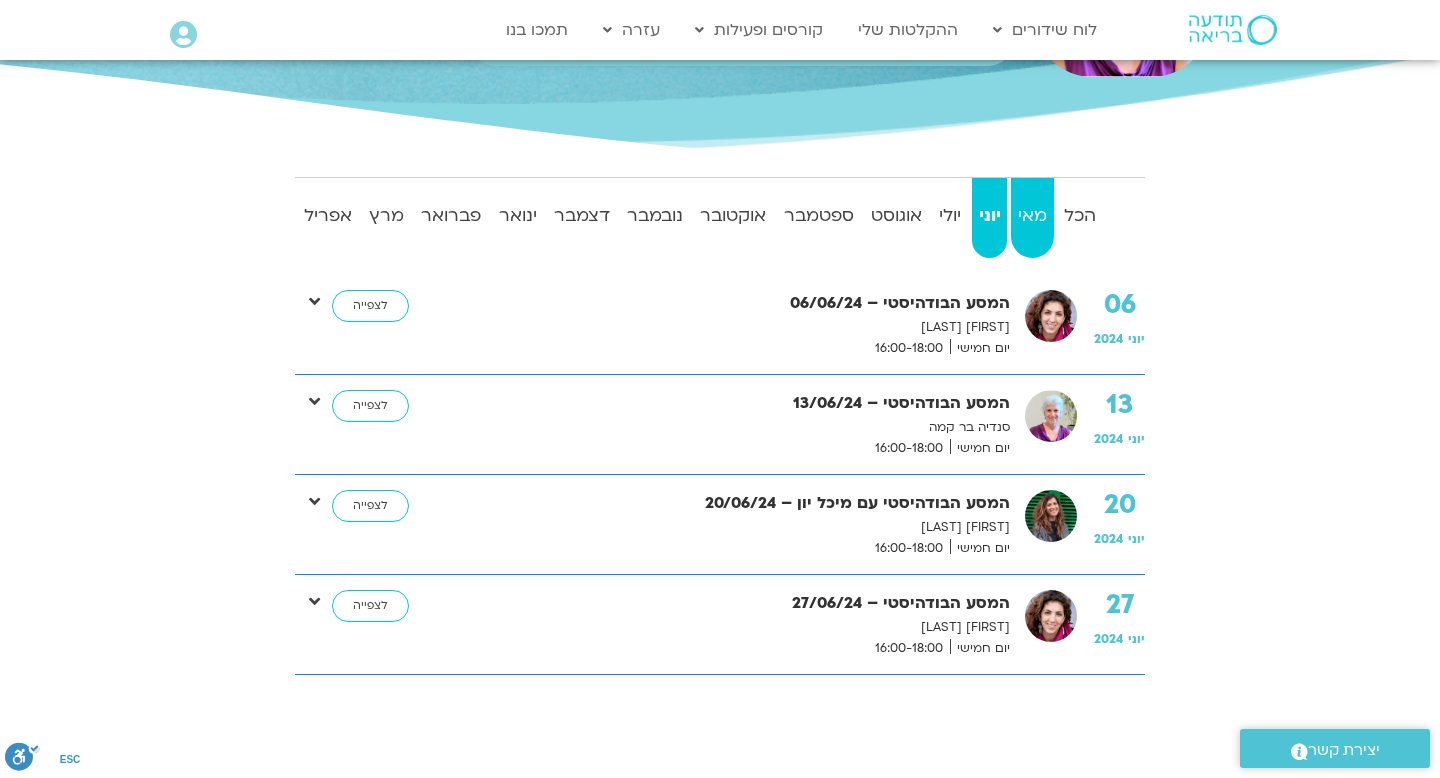 click on "מאי" at bounding box center [1032, 216] 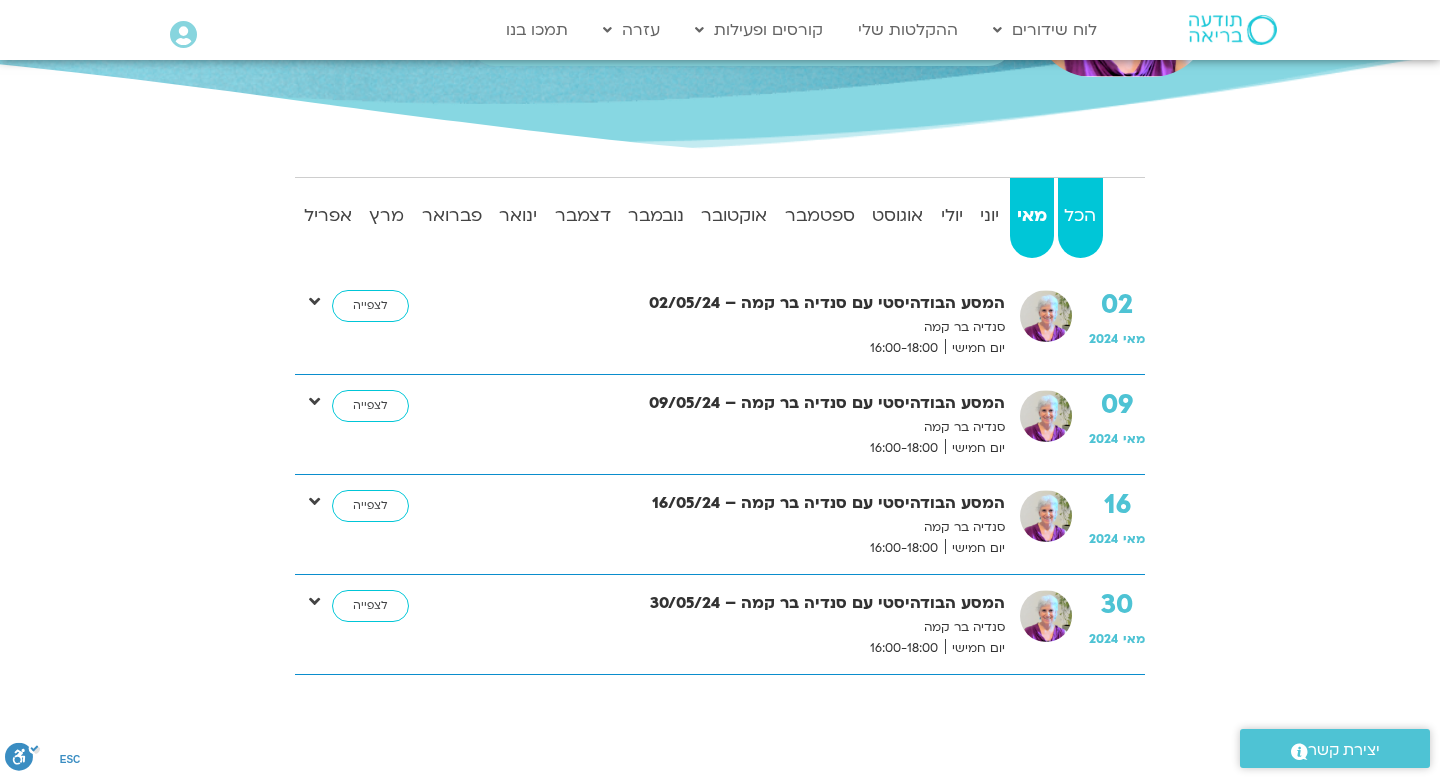 click on "הכל" at bounding box center [1080, 216] 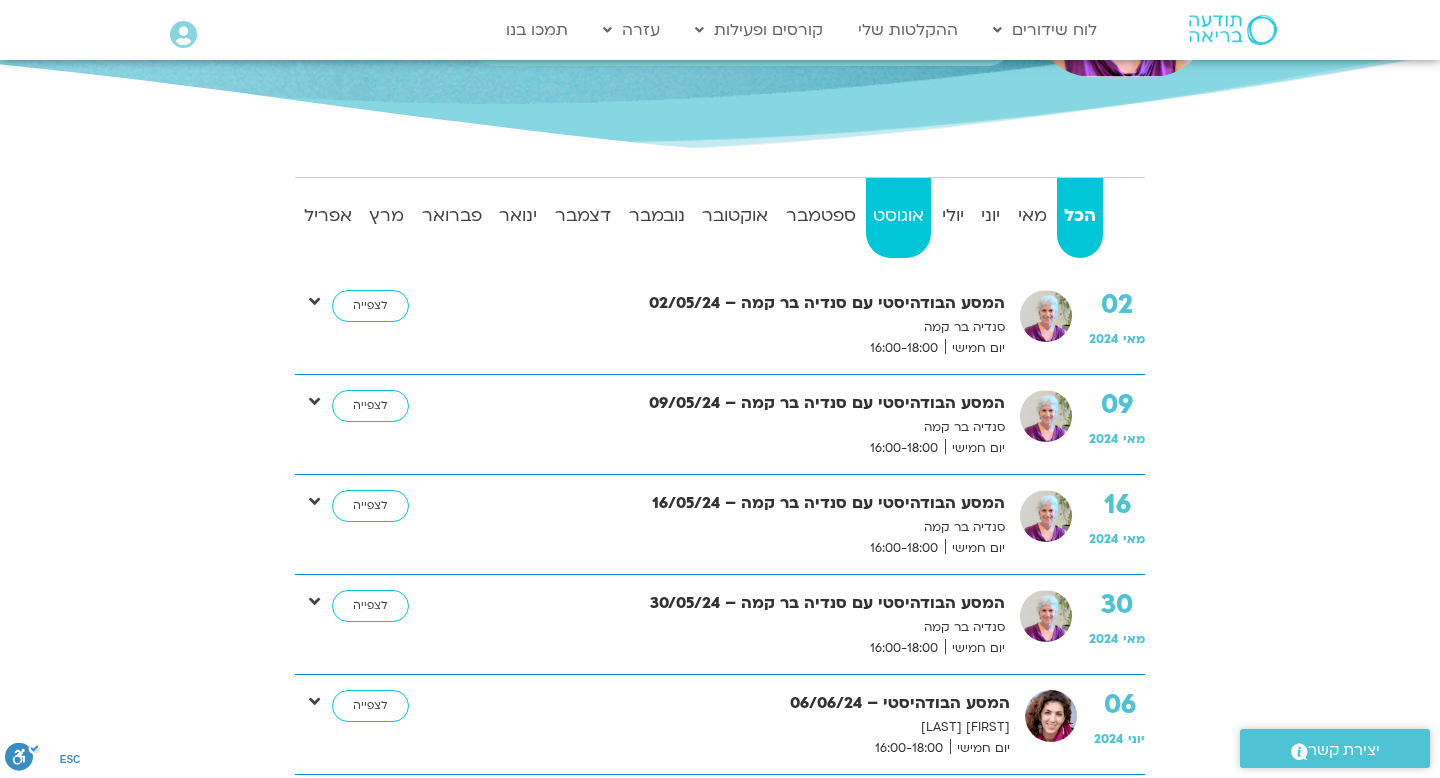 click on "אוגוסט" at bounding box center [898, 216] 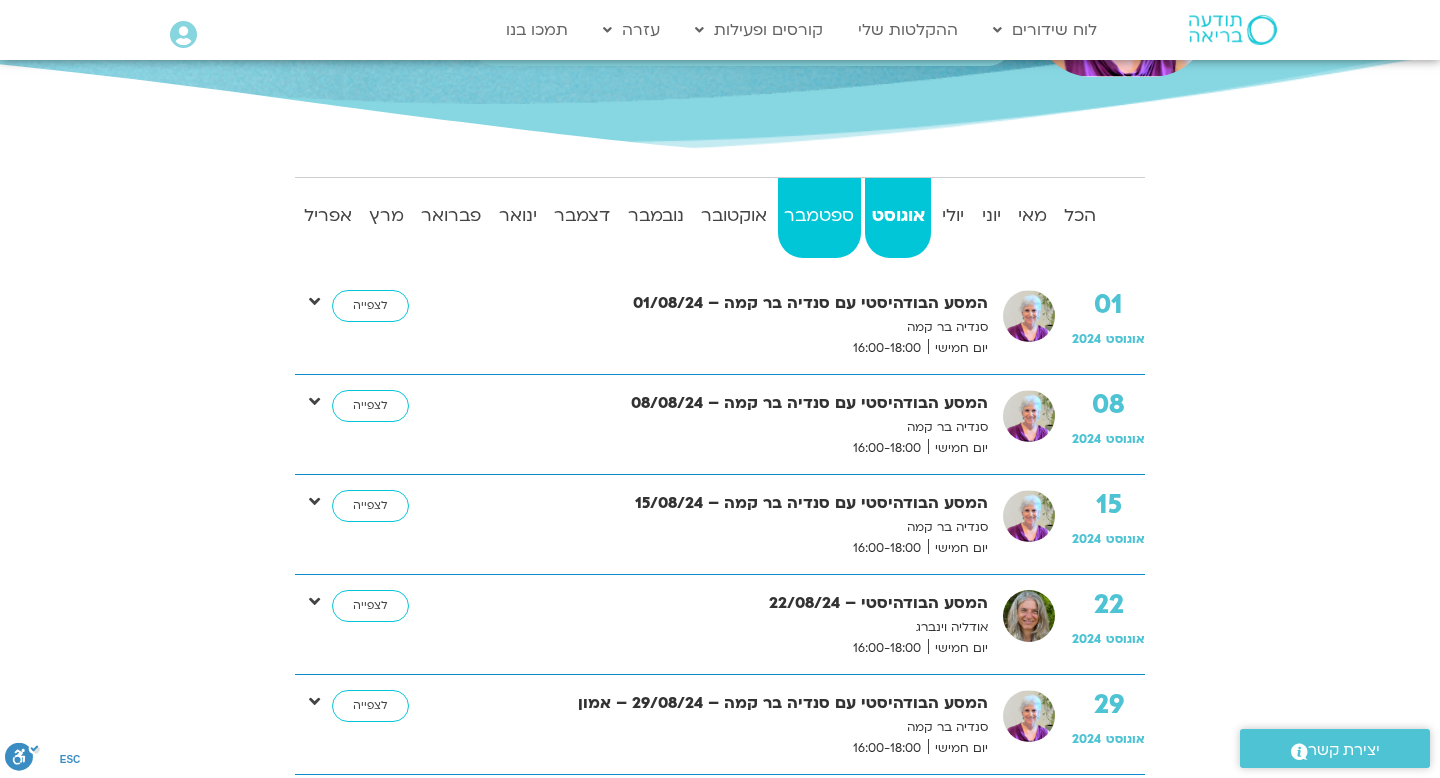 click on "ספטמבר" at bounding box center [819, 216] 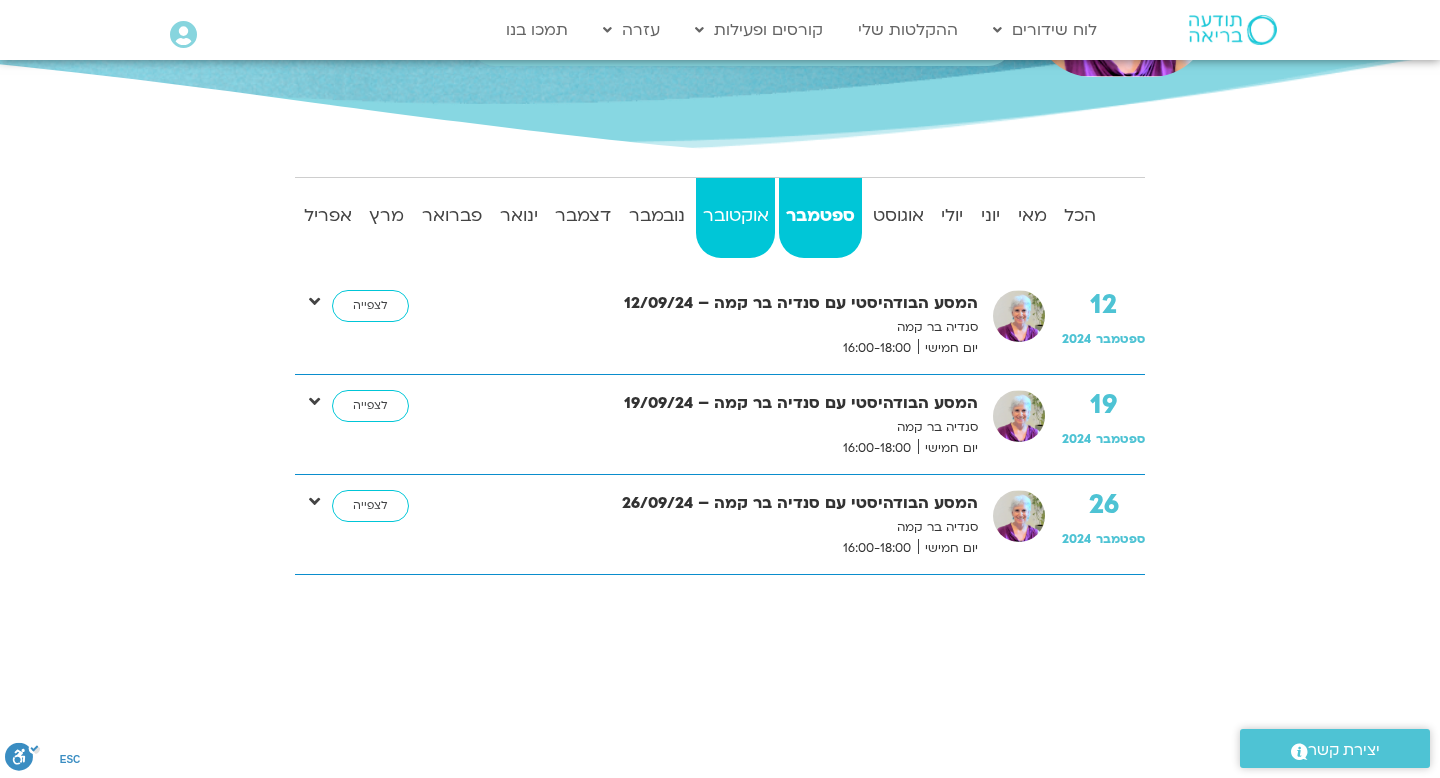 click on "אוקטובר" at bounding box center [736, 216] 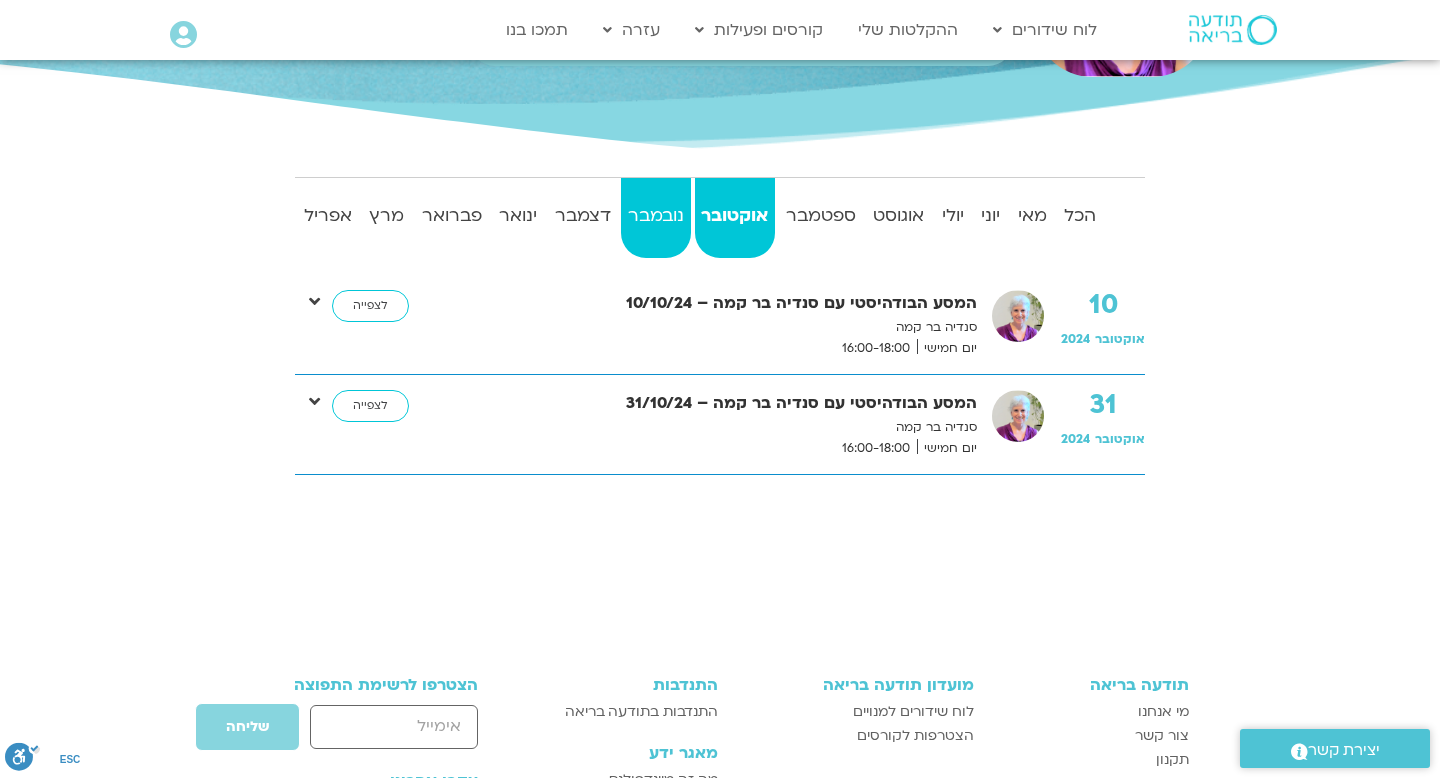 click on "נובמבר" at bounding box center (655, 216) 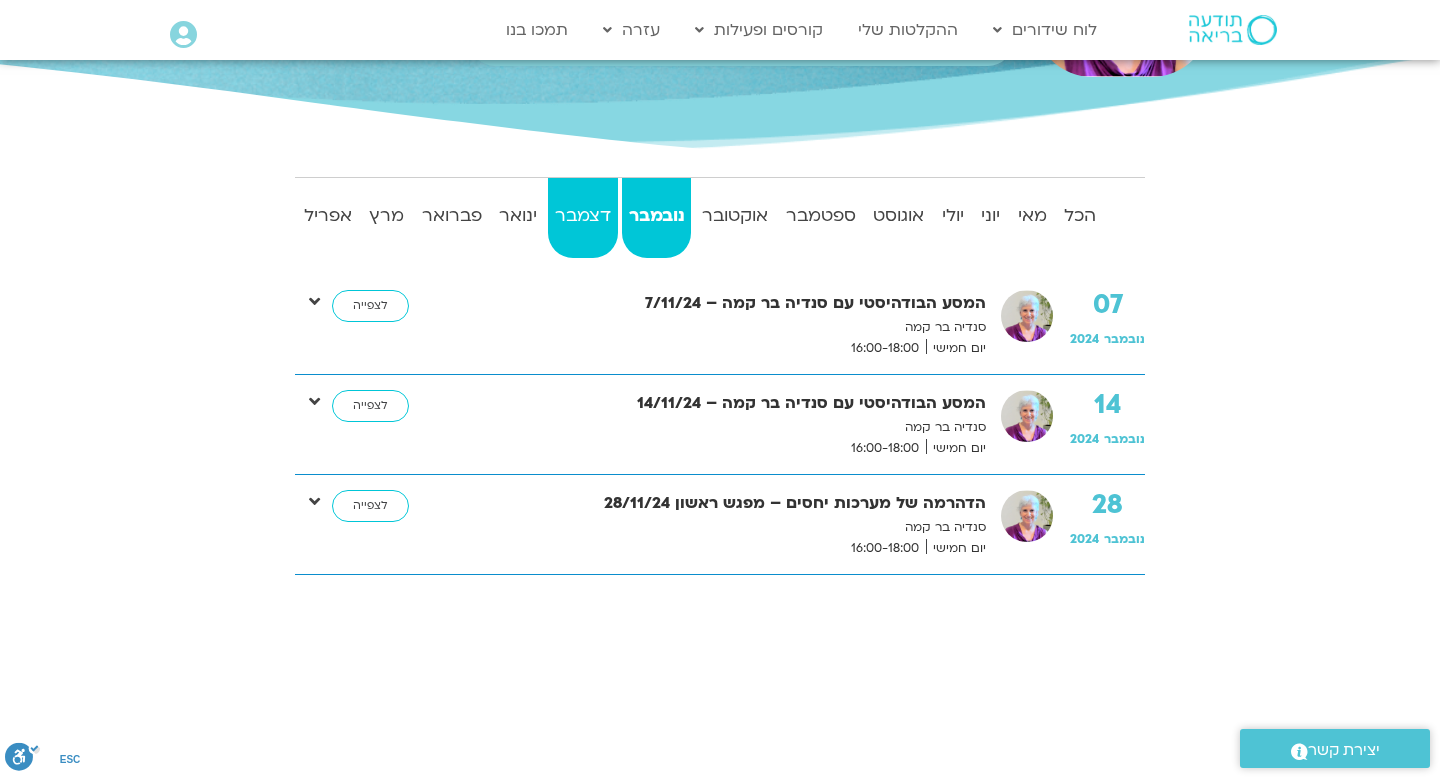click on "דצמבר" at bounding box center (583, 216) 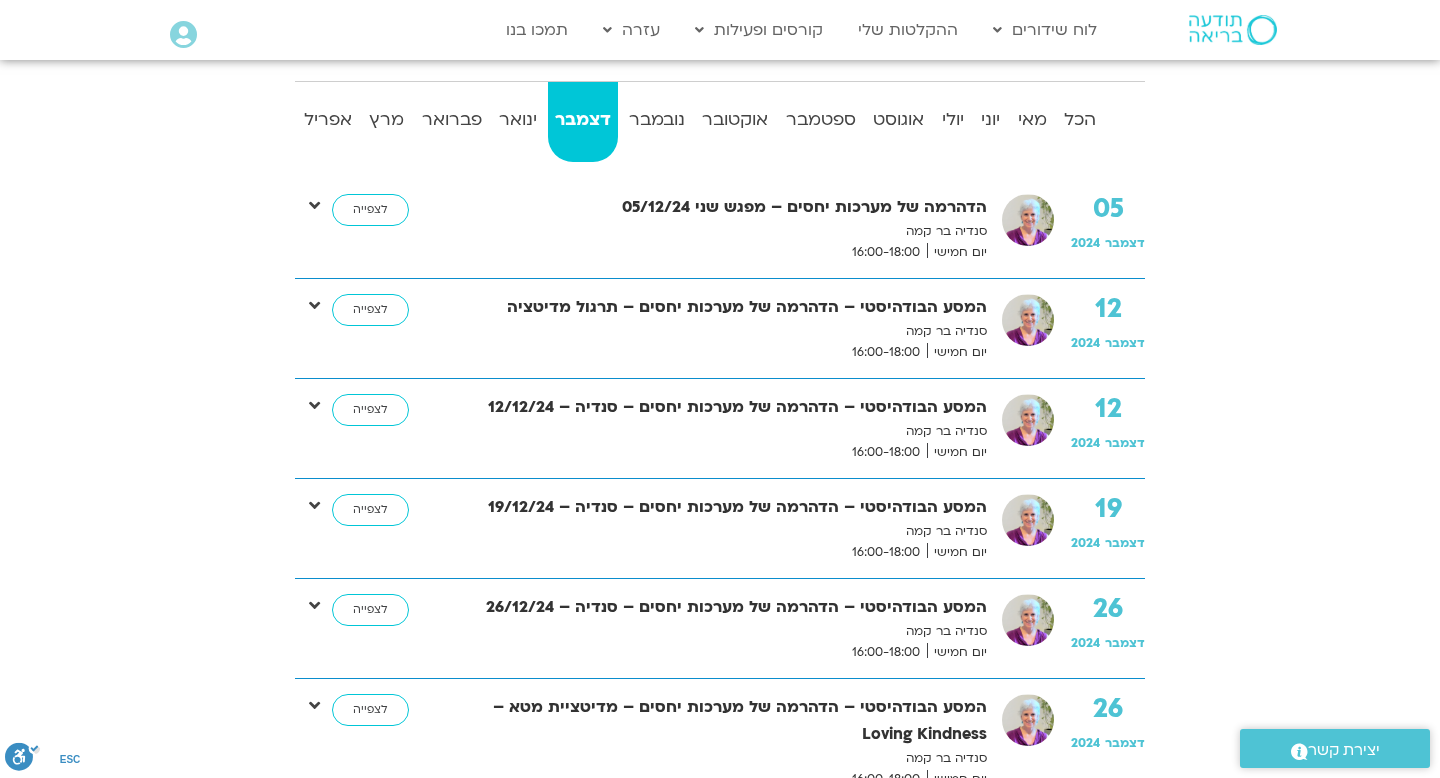 scroll, scrollTop: 401, scrollLeft: 0, axis: vertical 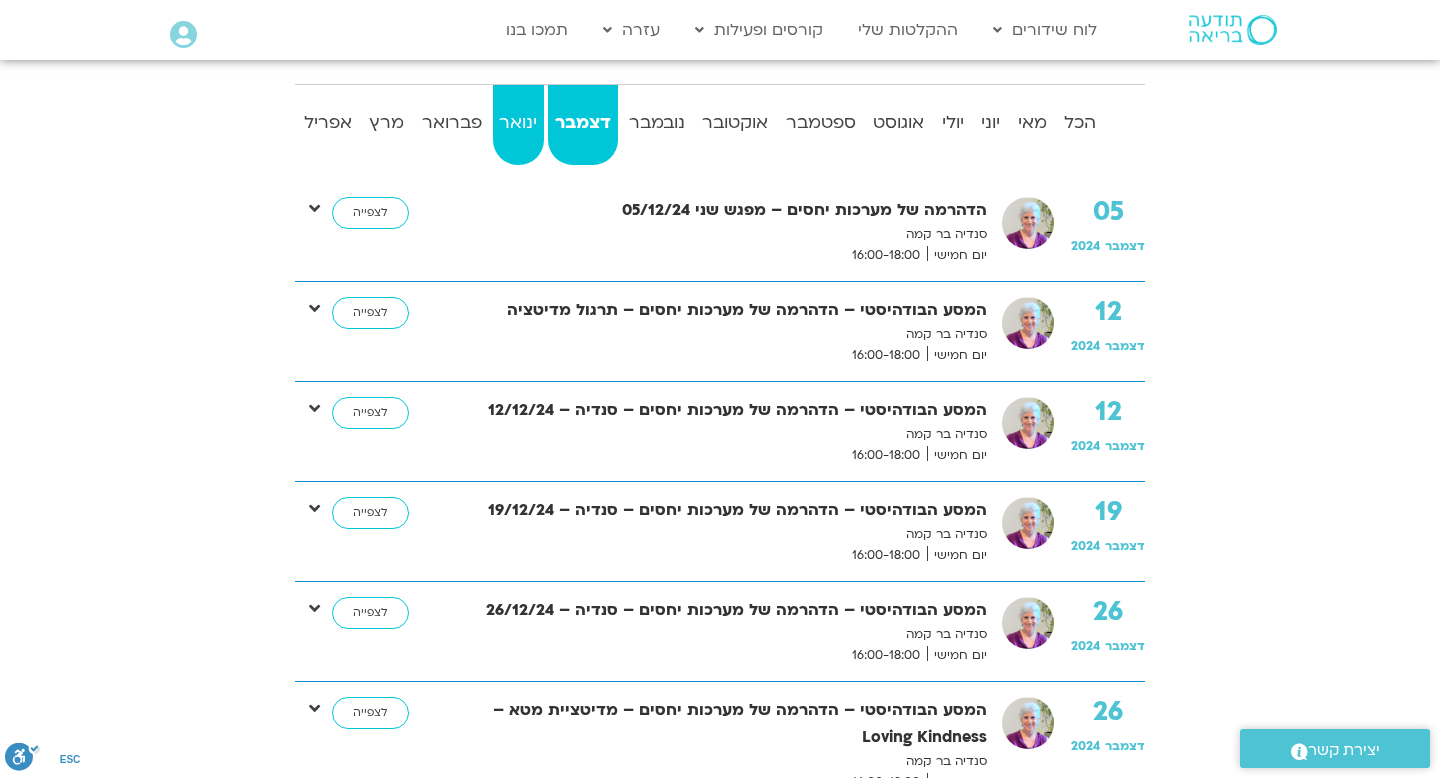 click on "ינואר" at bounding box center [519, 123] 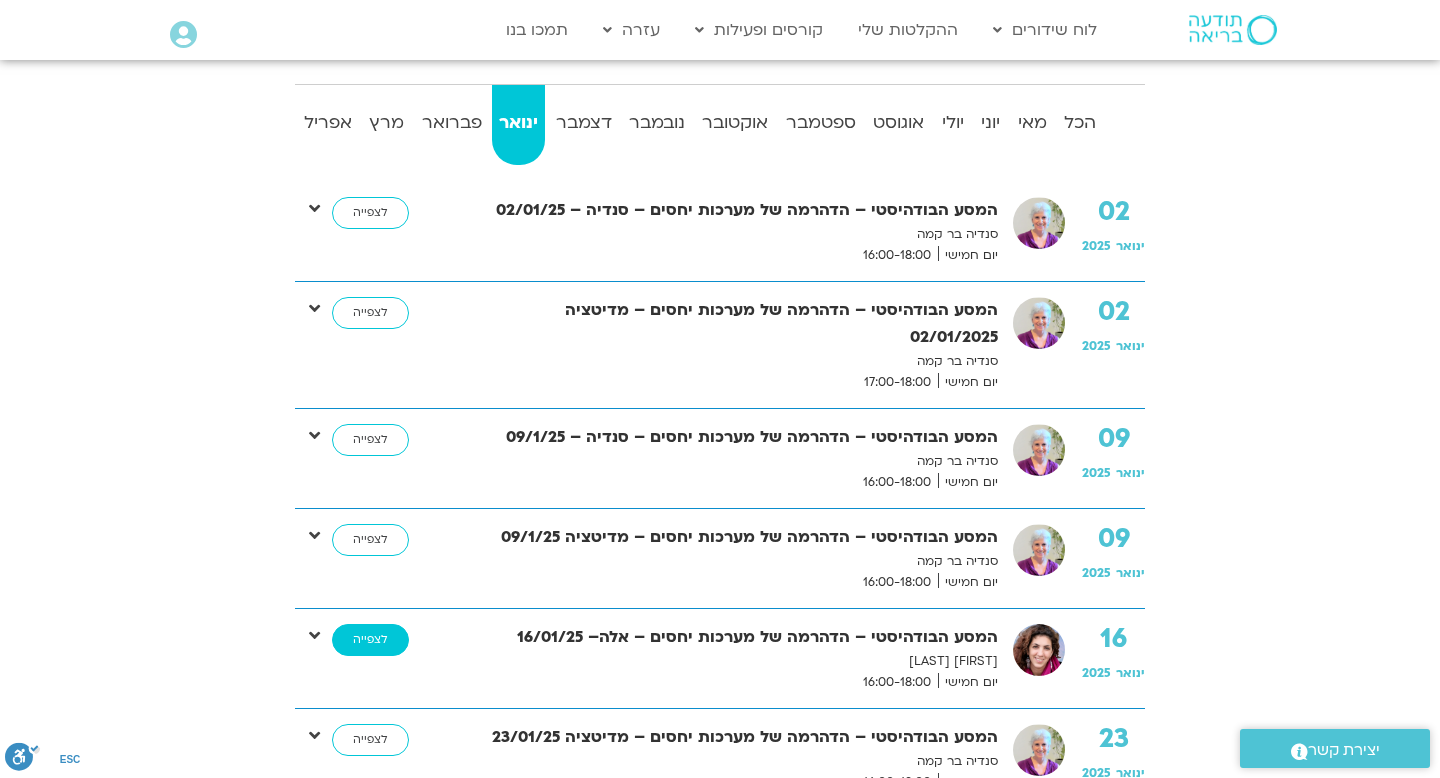 click on "לצפייה" at bounding box center (370, 640) 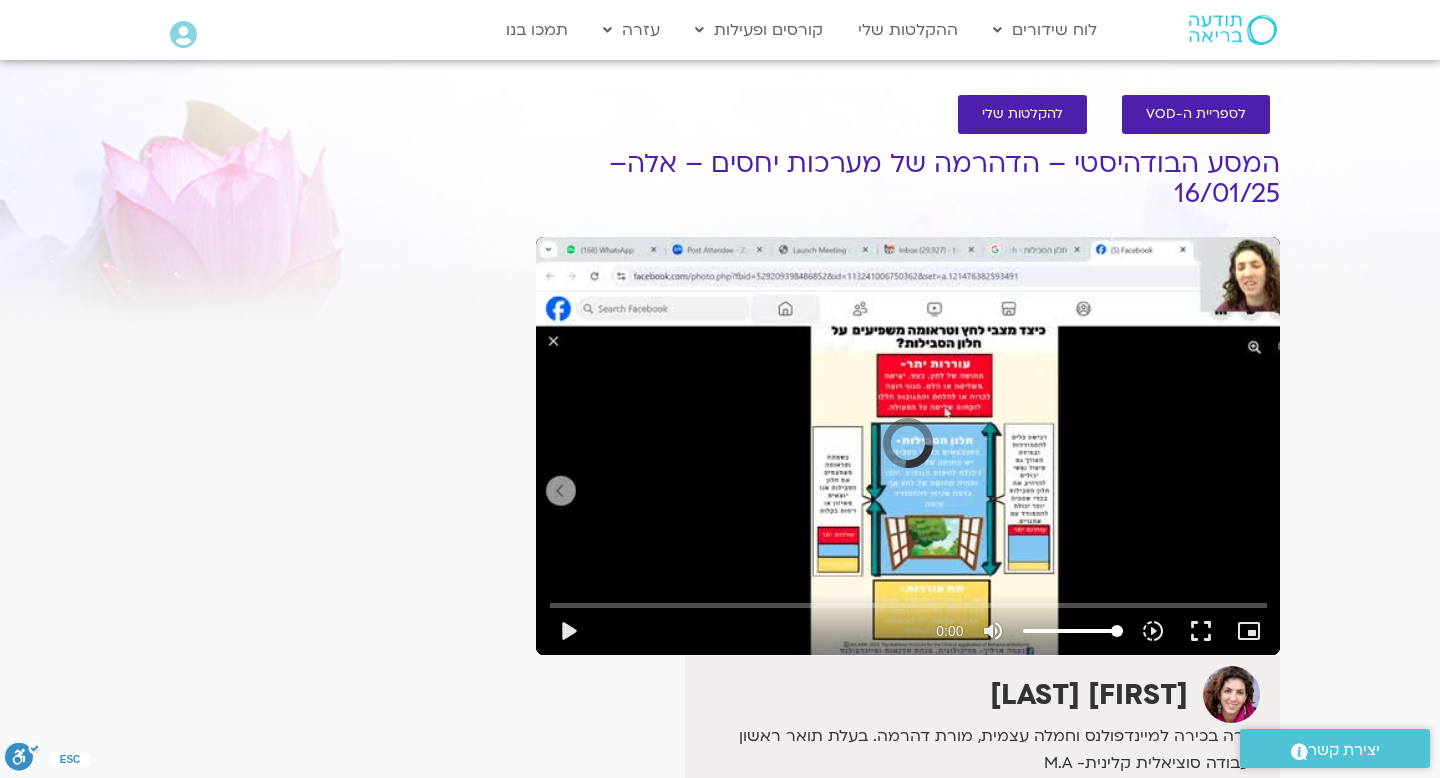 scroll, scrollTop: 0, scrollLeft: 0, axis: both 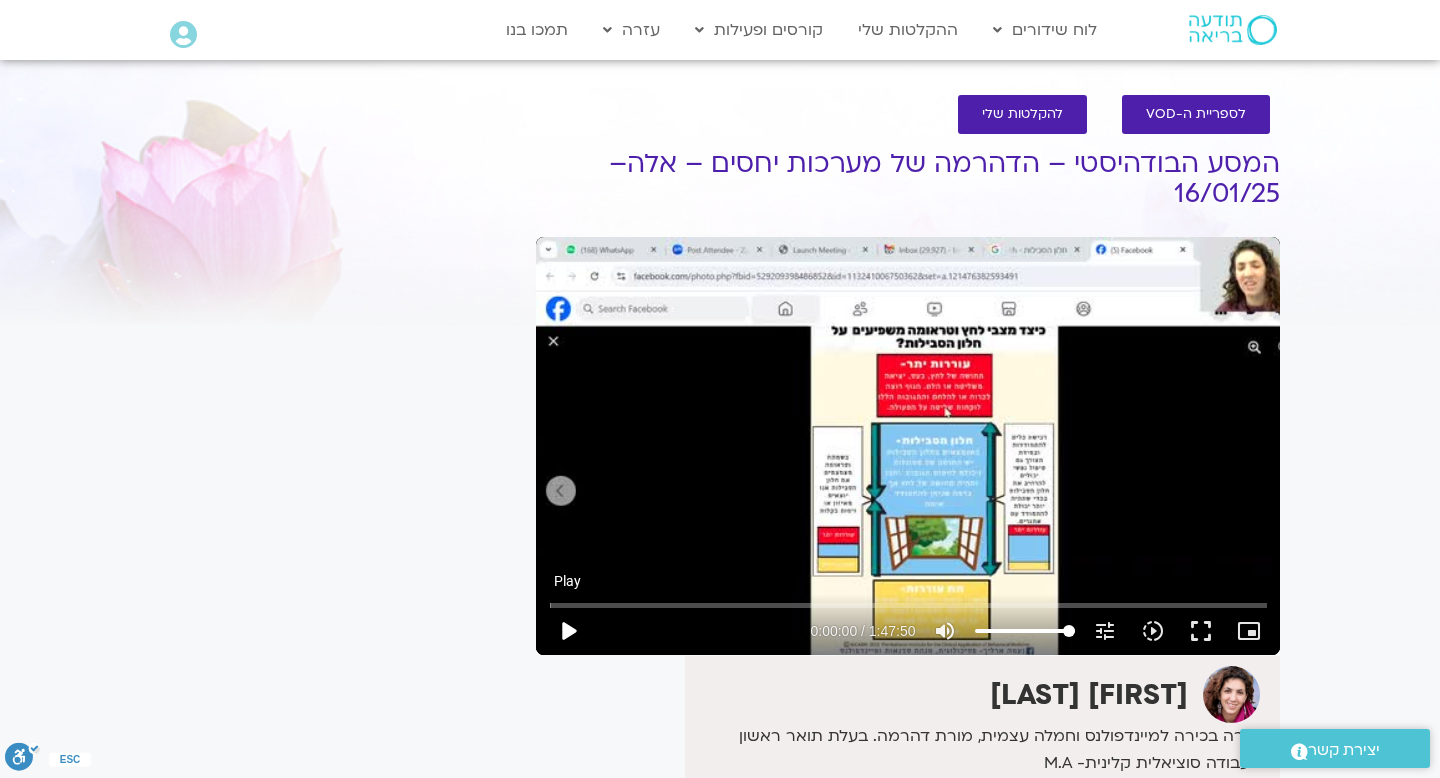 click on "play_arrow" at bounding box center [568, 631] 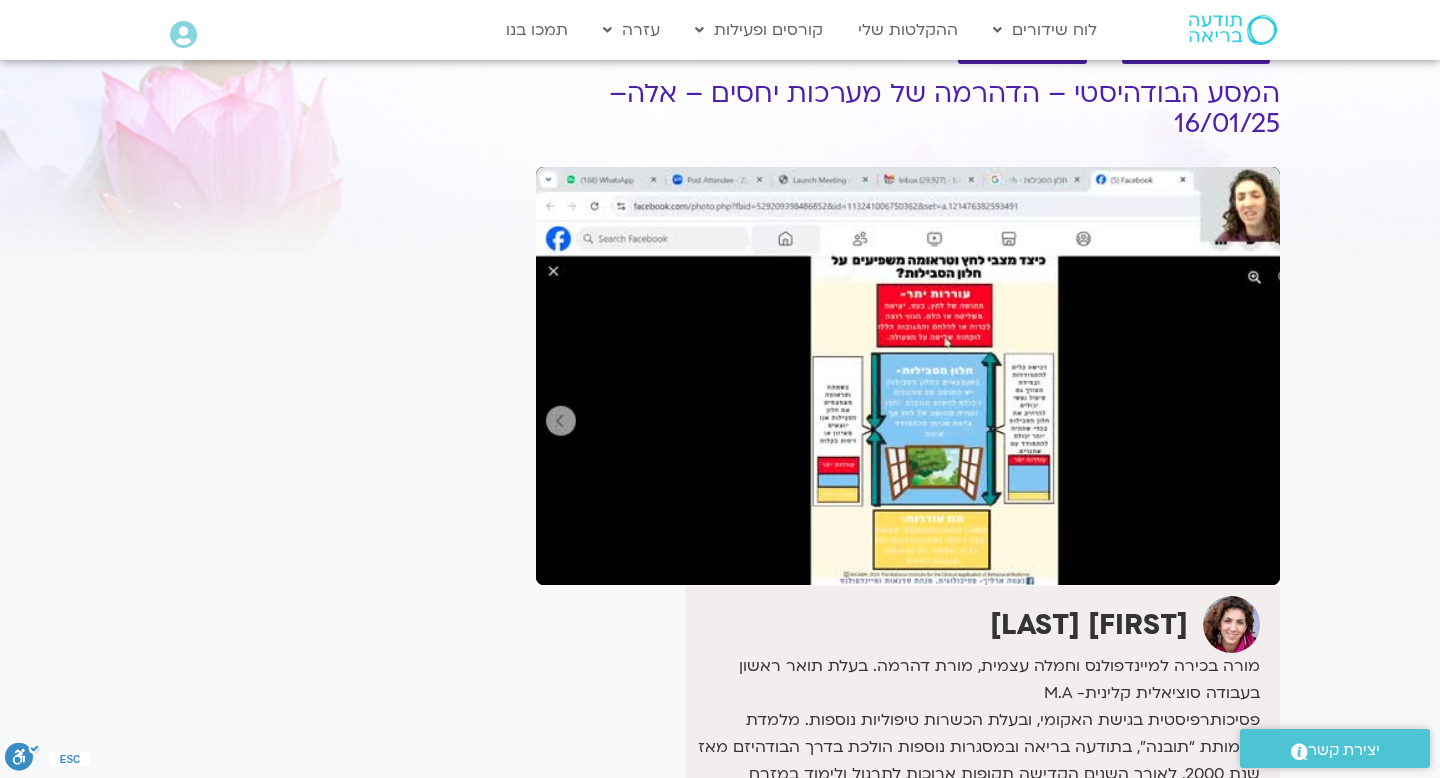 scroll, scrollTop: 66, scrollLeft: 0, axis: vertical 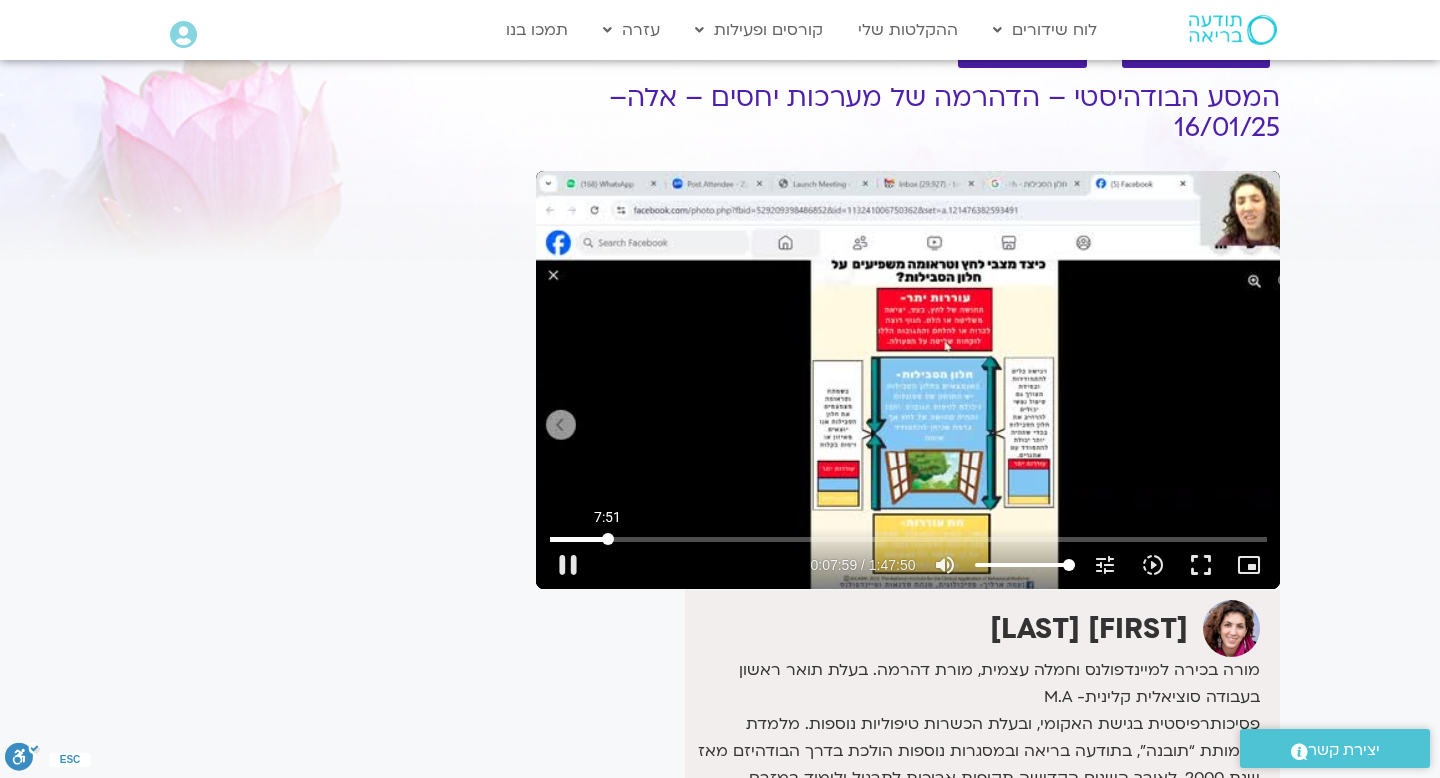 click at bounding box center [908, 539] 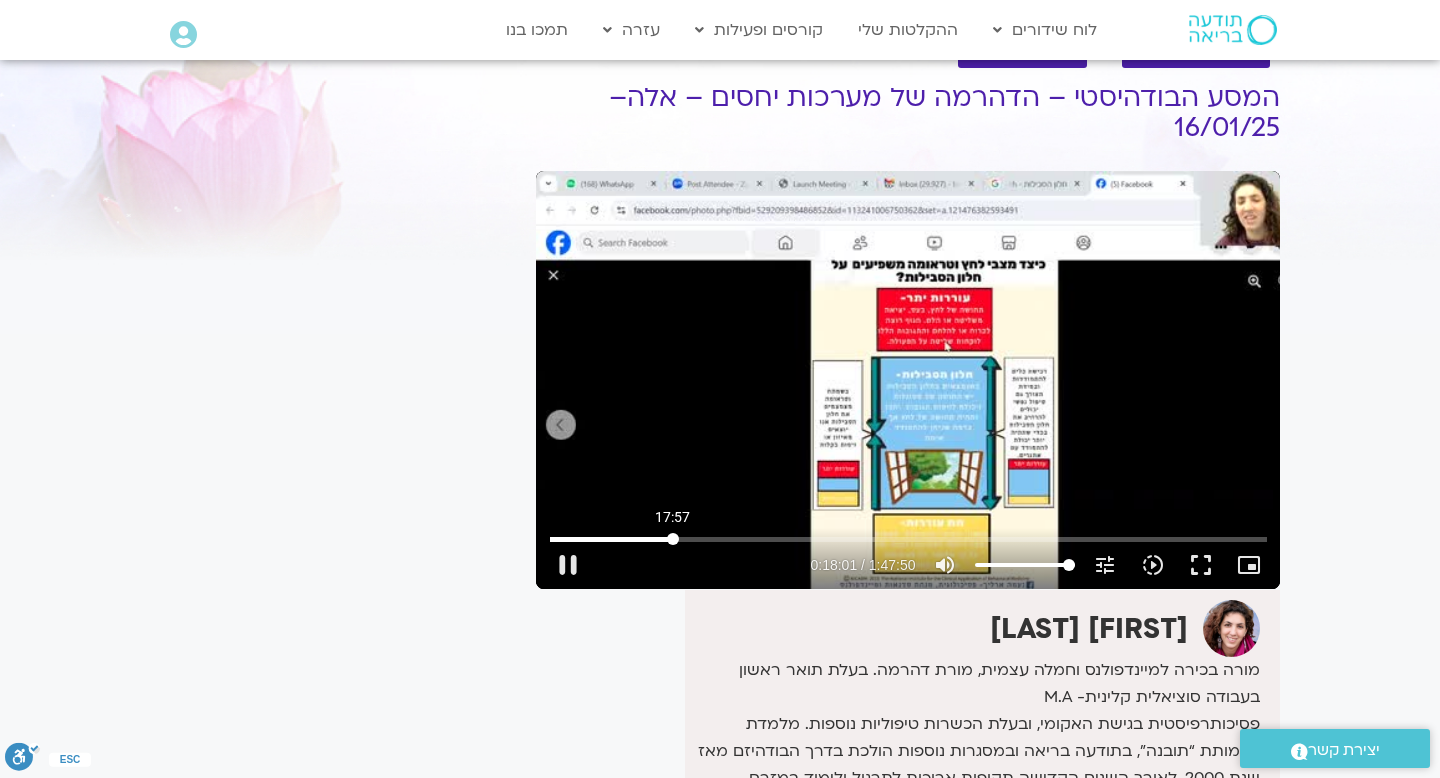 click at bounding box center (908, 539) 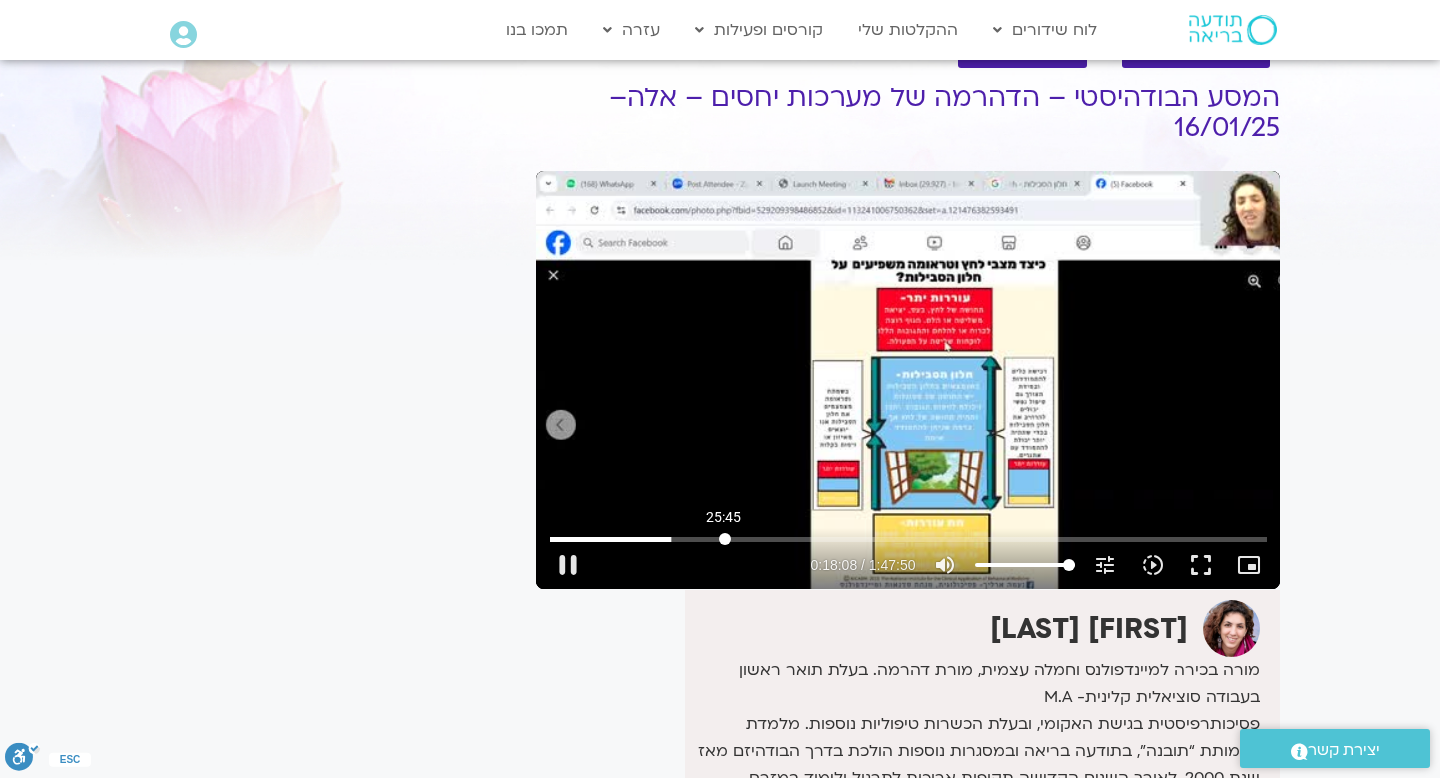 click at bounding box center (908, 539) 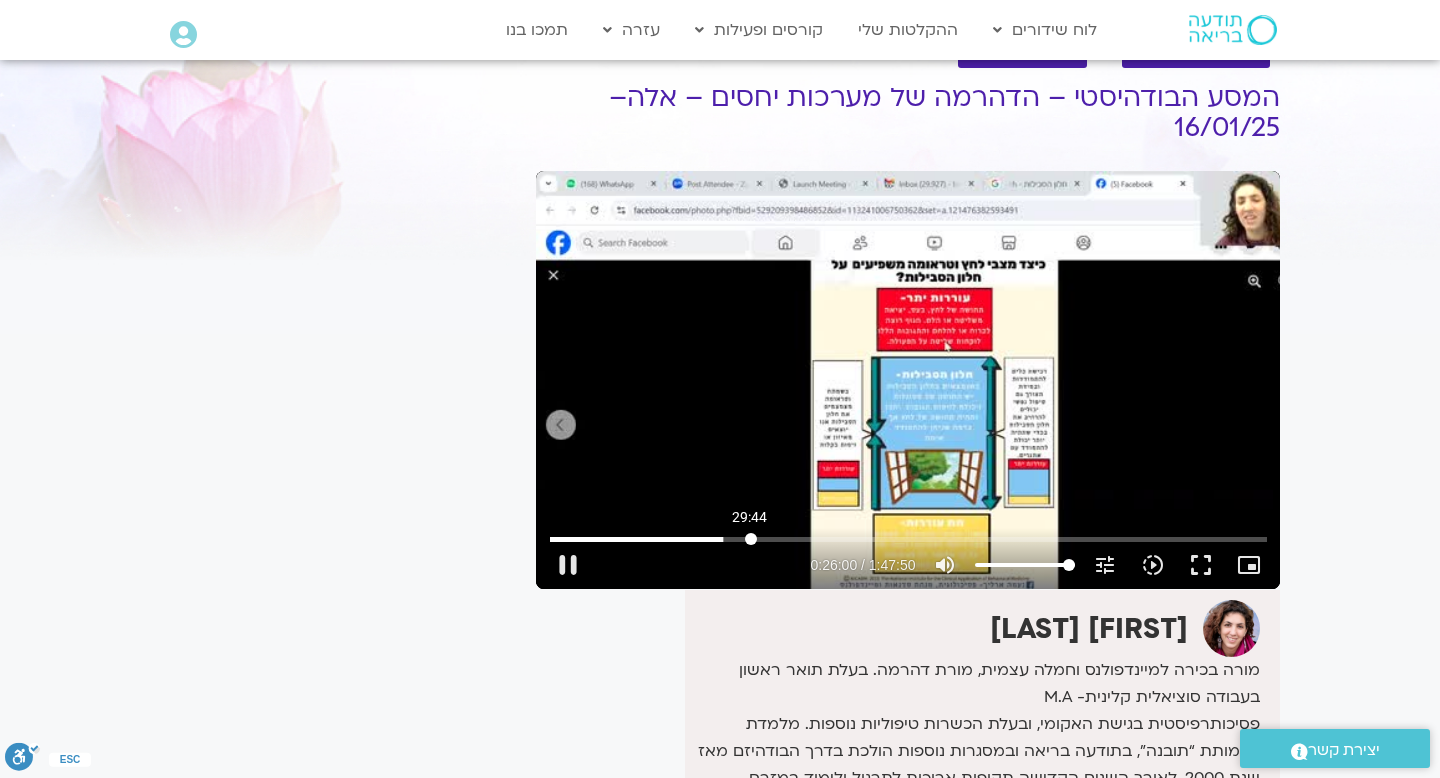click at bounding box center (908, 539) 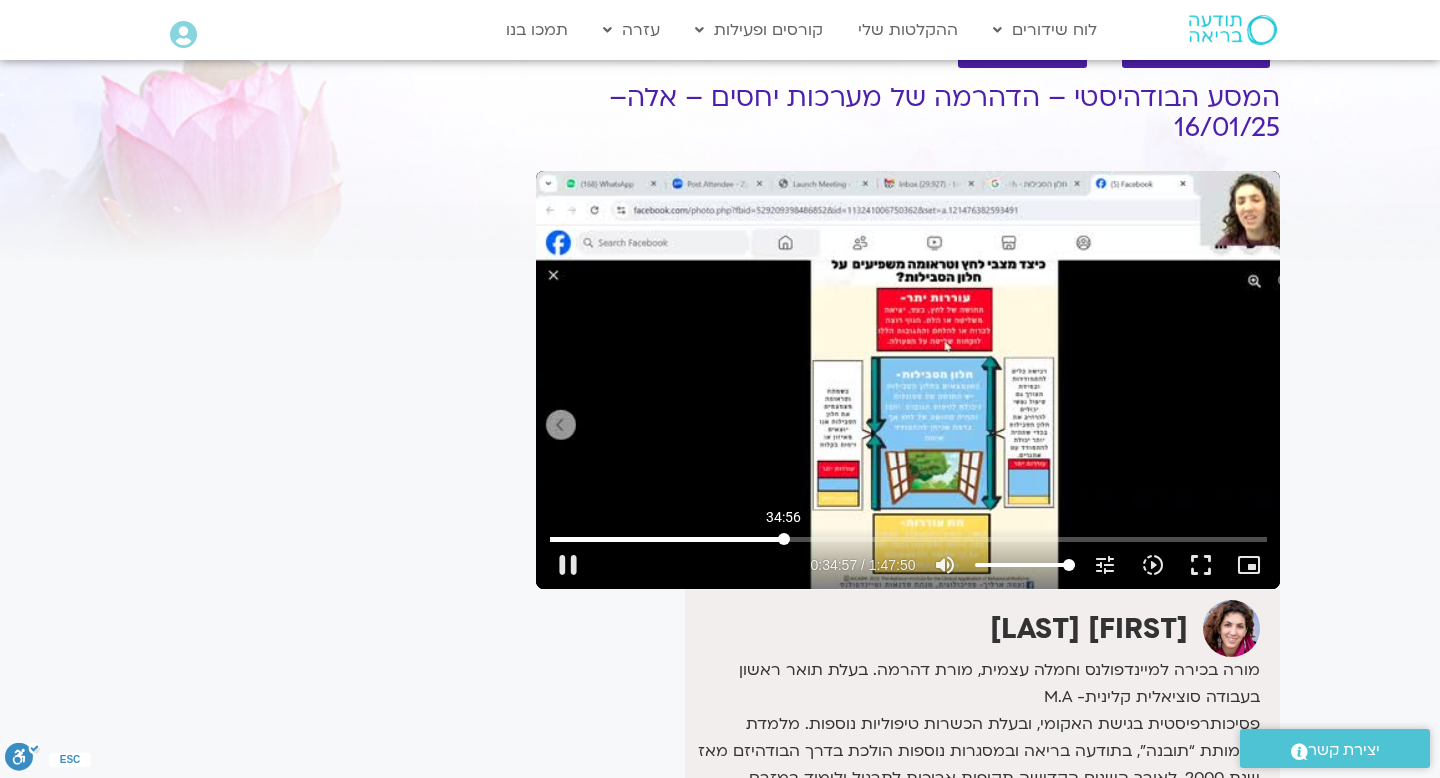 click at bounding box center (908, 539) 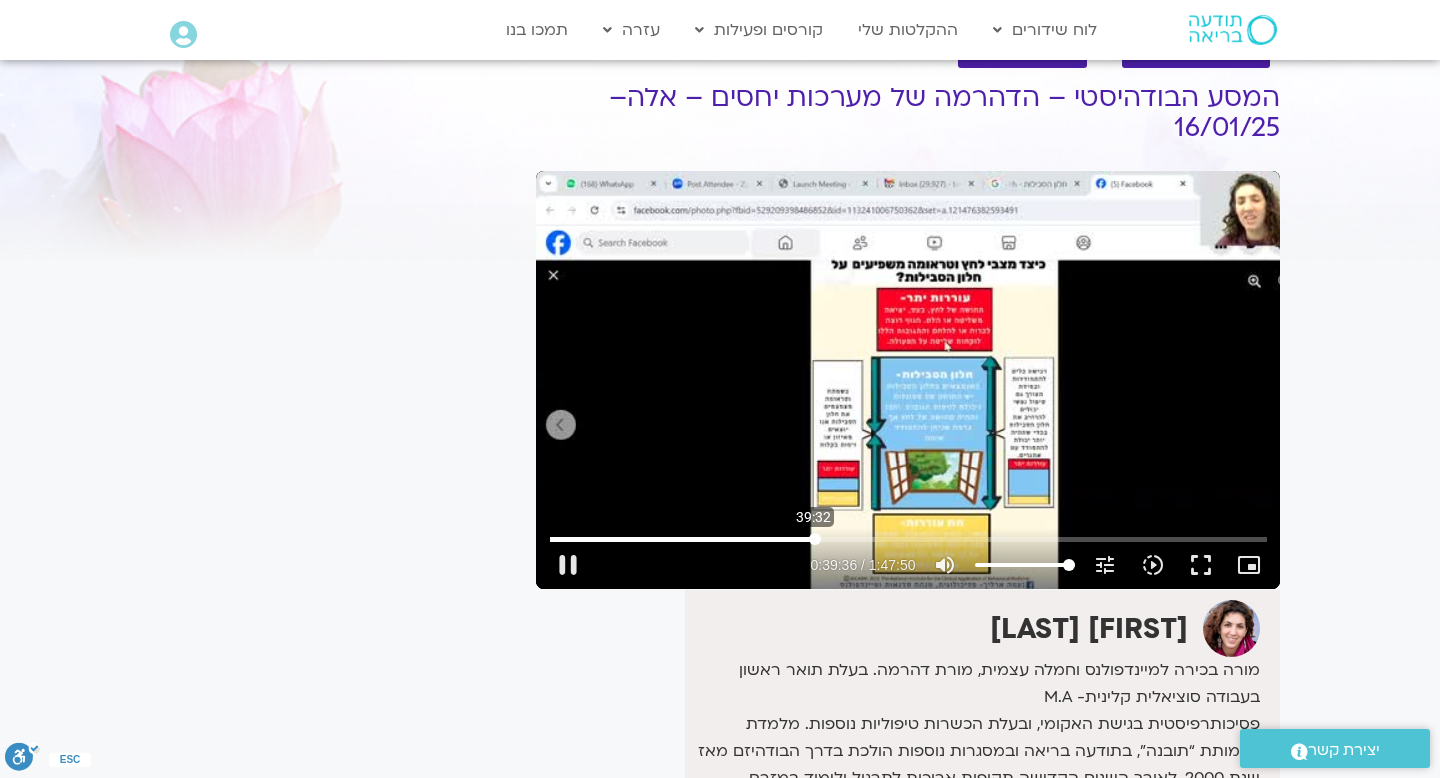 click at bounding box center (908, 539) 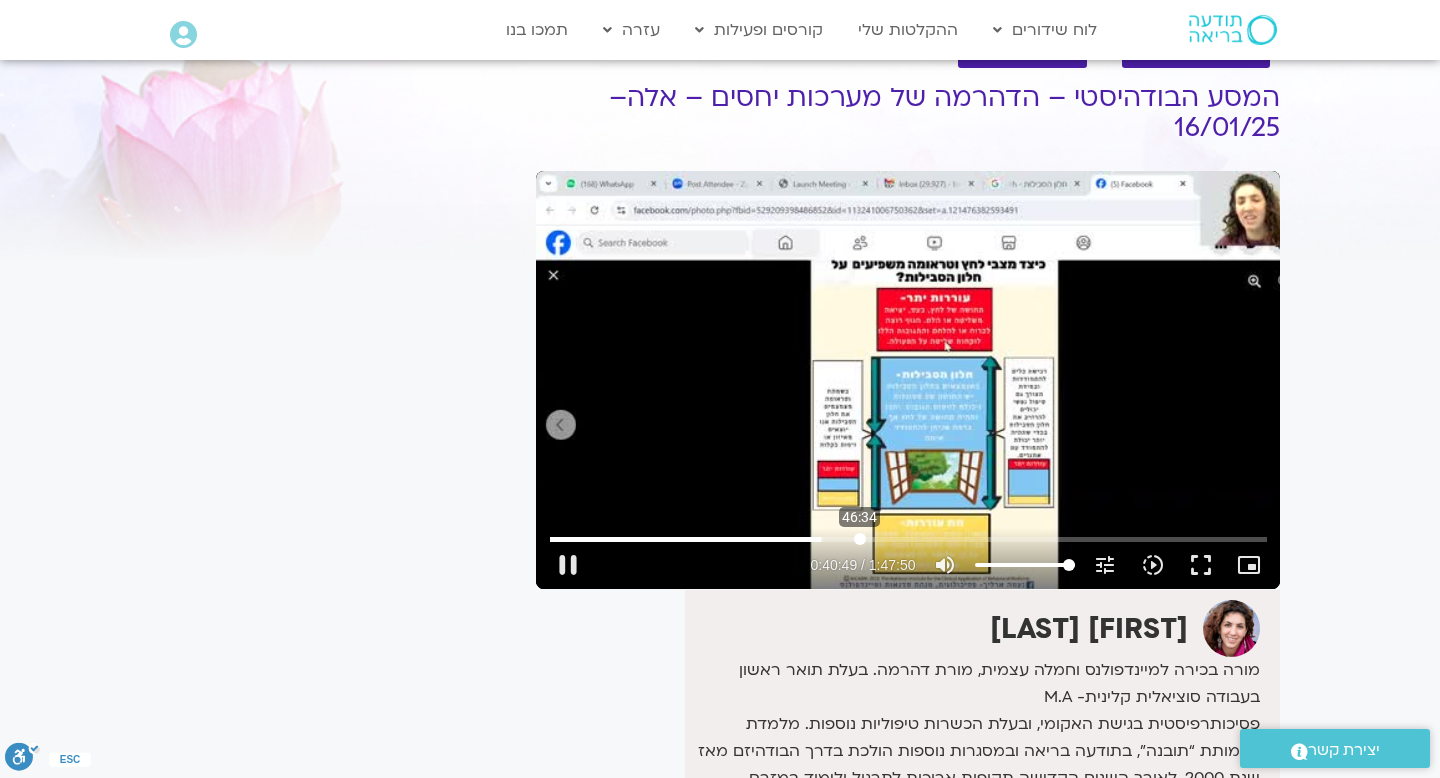 click at bounding box center (908, 539) 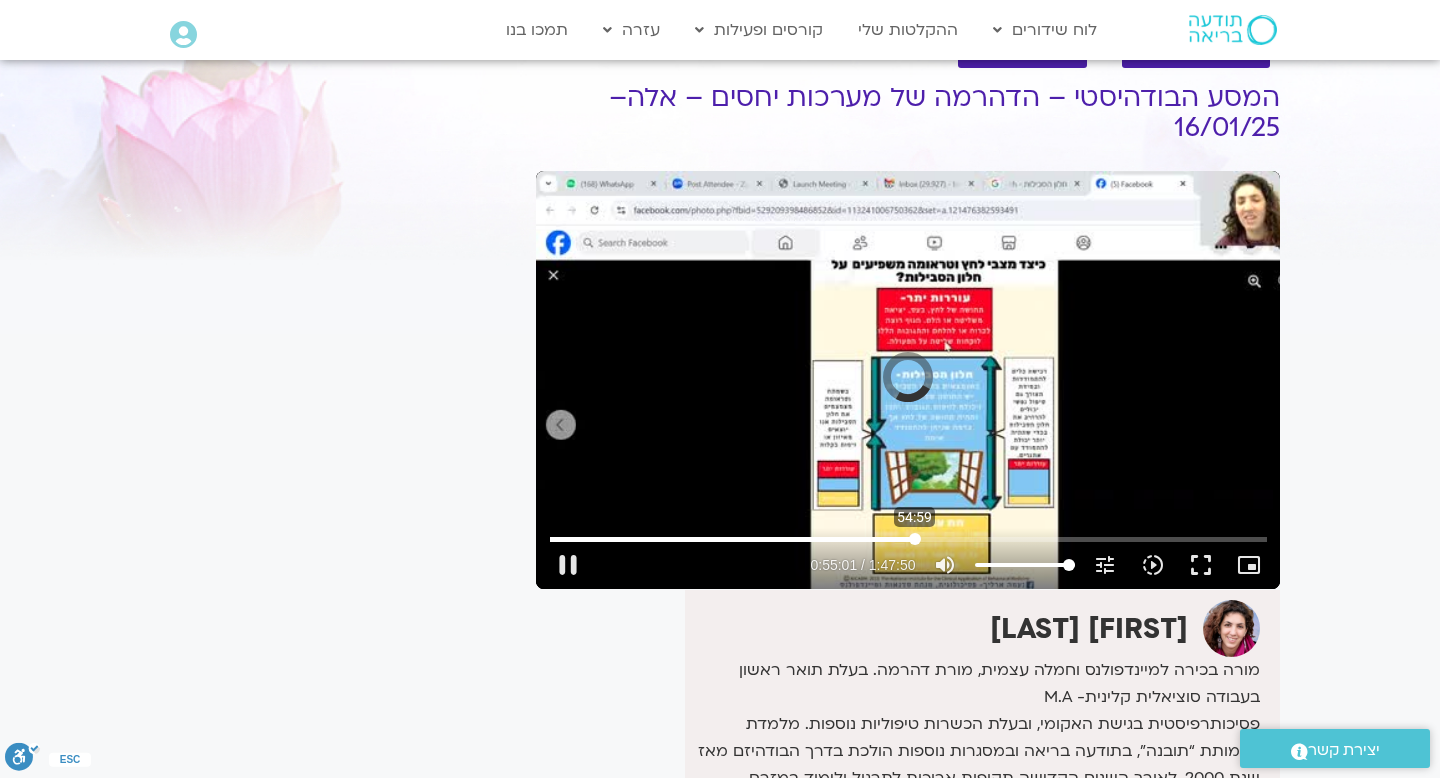 click at bounding box center (908, 539) 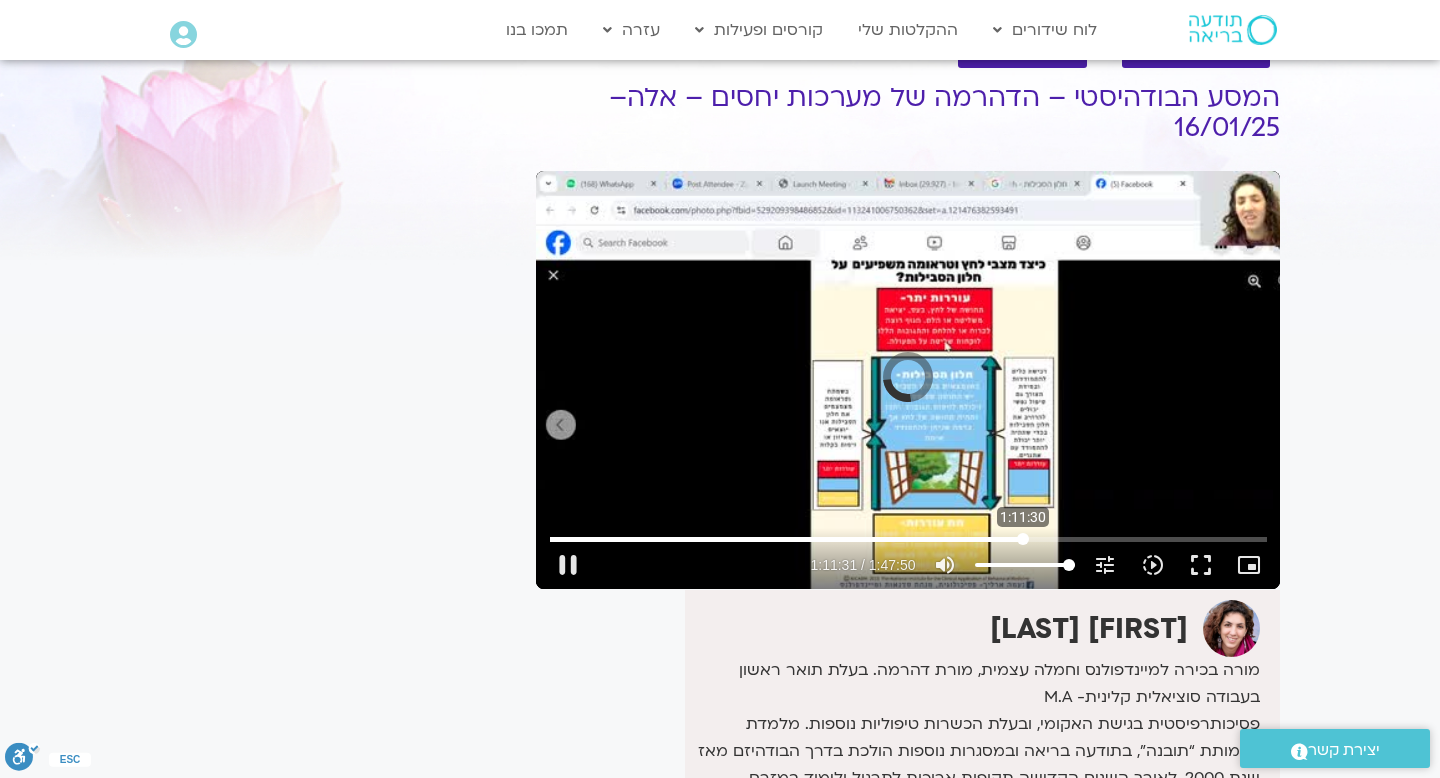 click at bounding box center (908, 539) 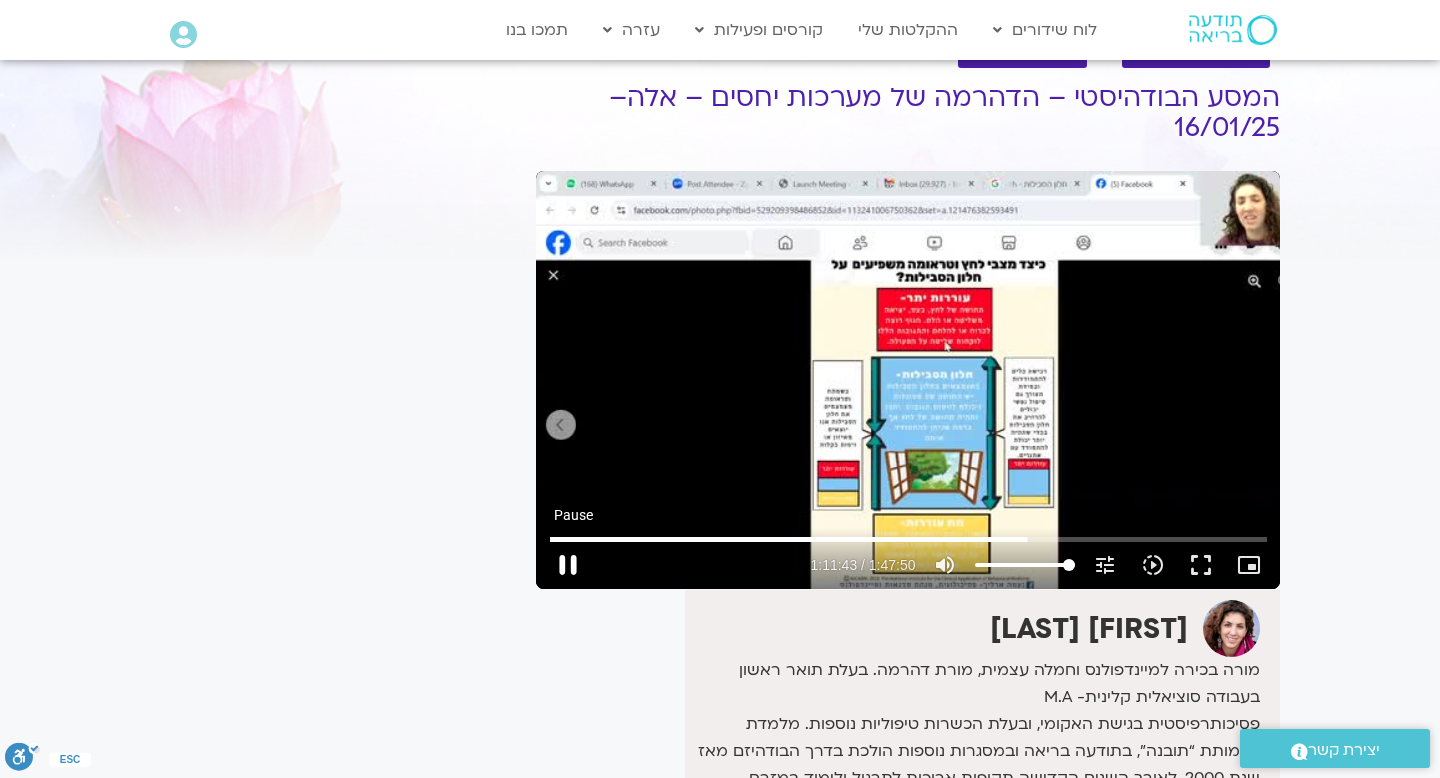 click on "pause" at bounding box center (568, 565) 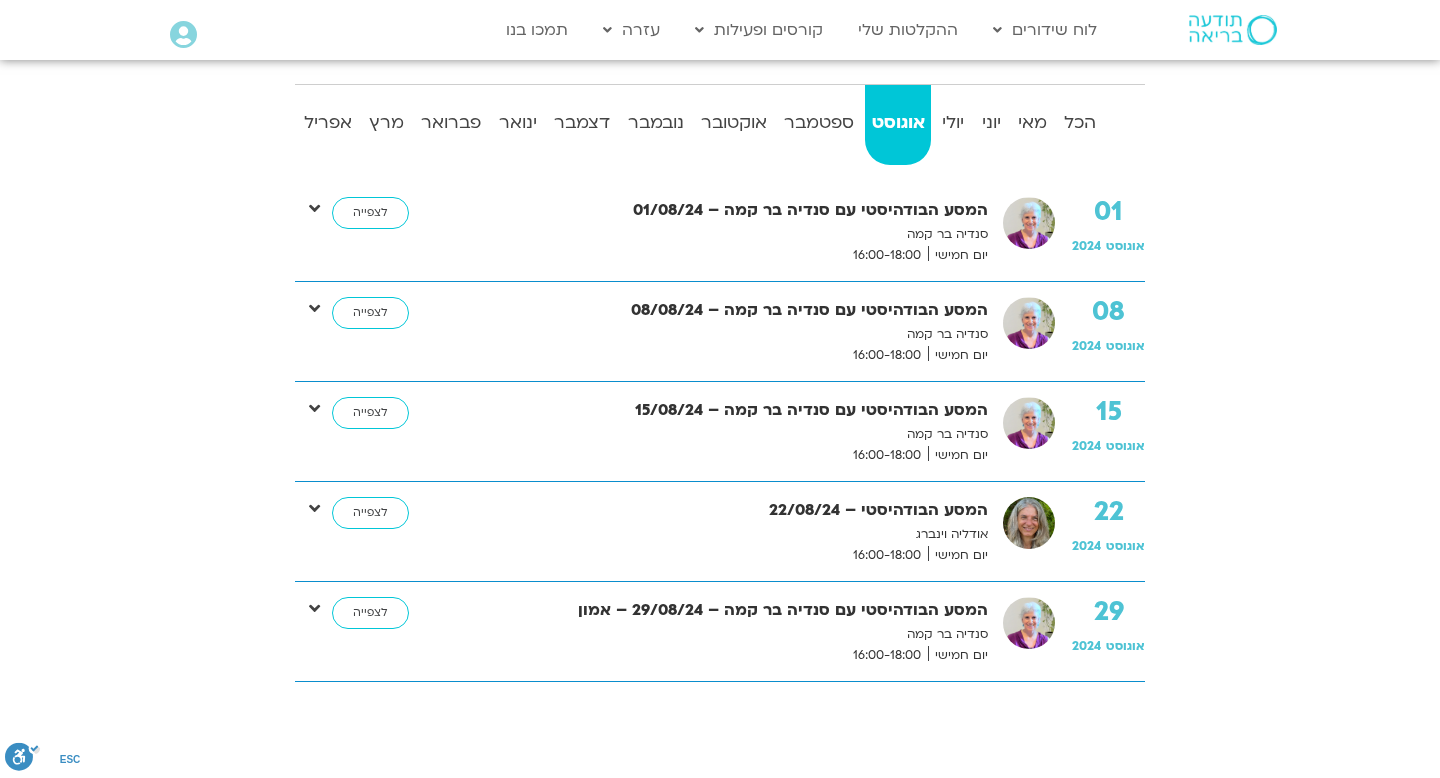 scroll, scrollTop: 0, scrollLeft: 0, axis: both 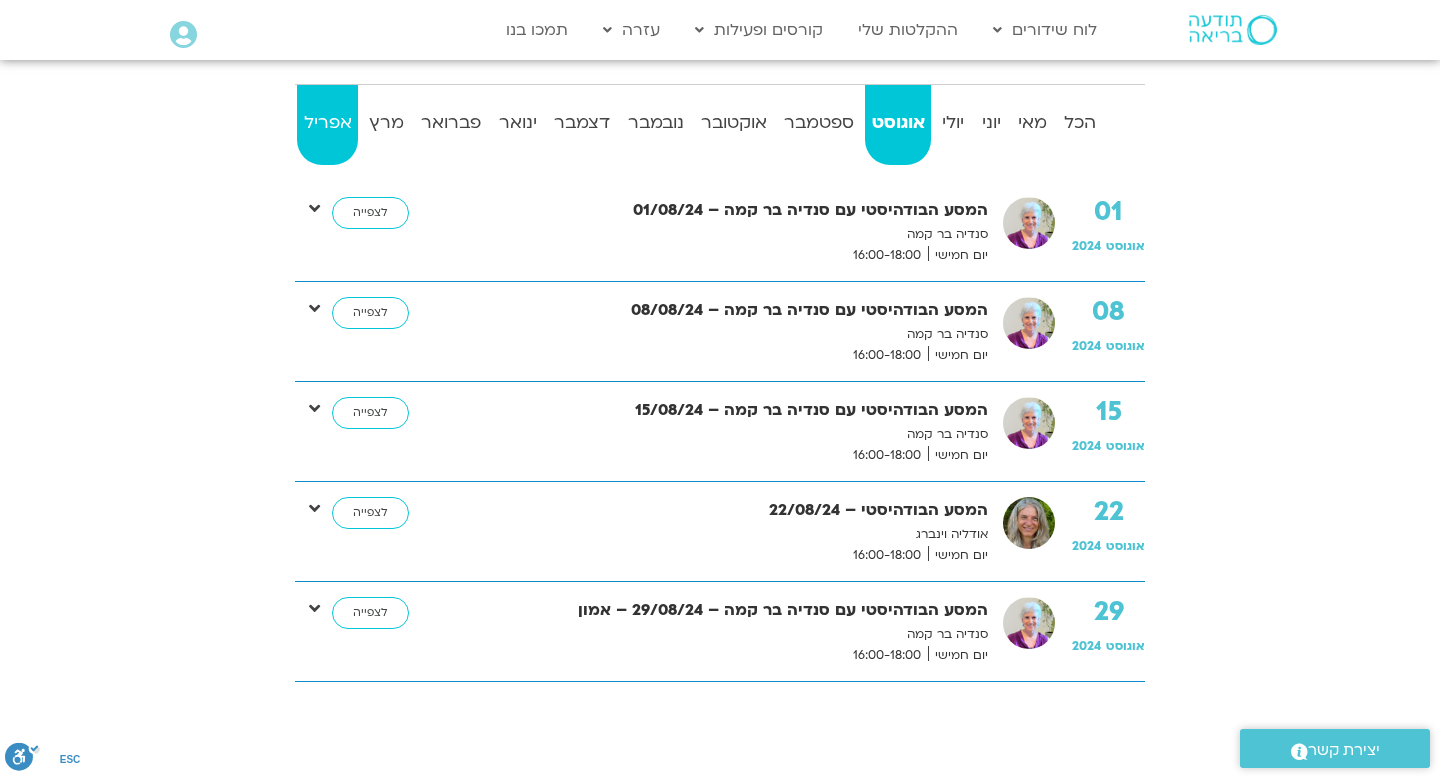click on "אפריל" at bounding box center (327, 123) 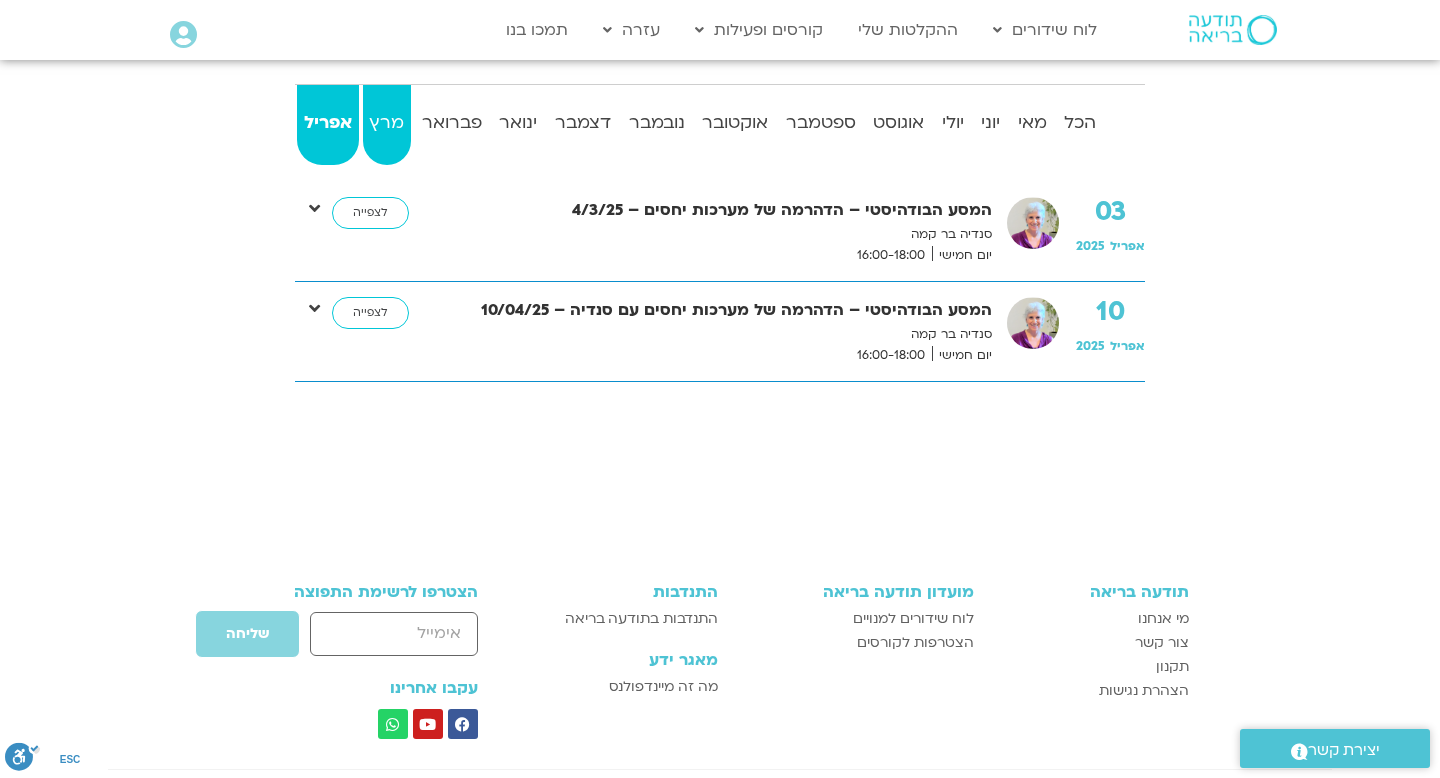 click on "מרץ" at bounding box center [387, 123] 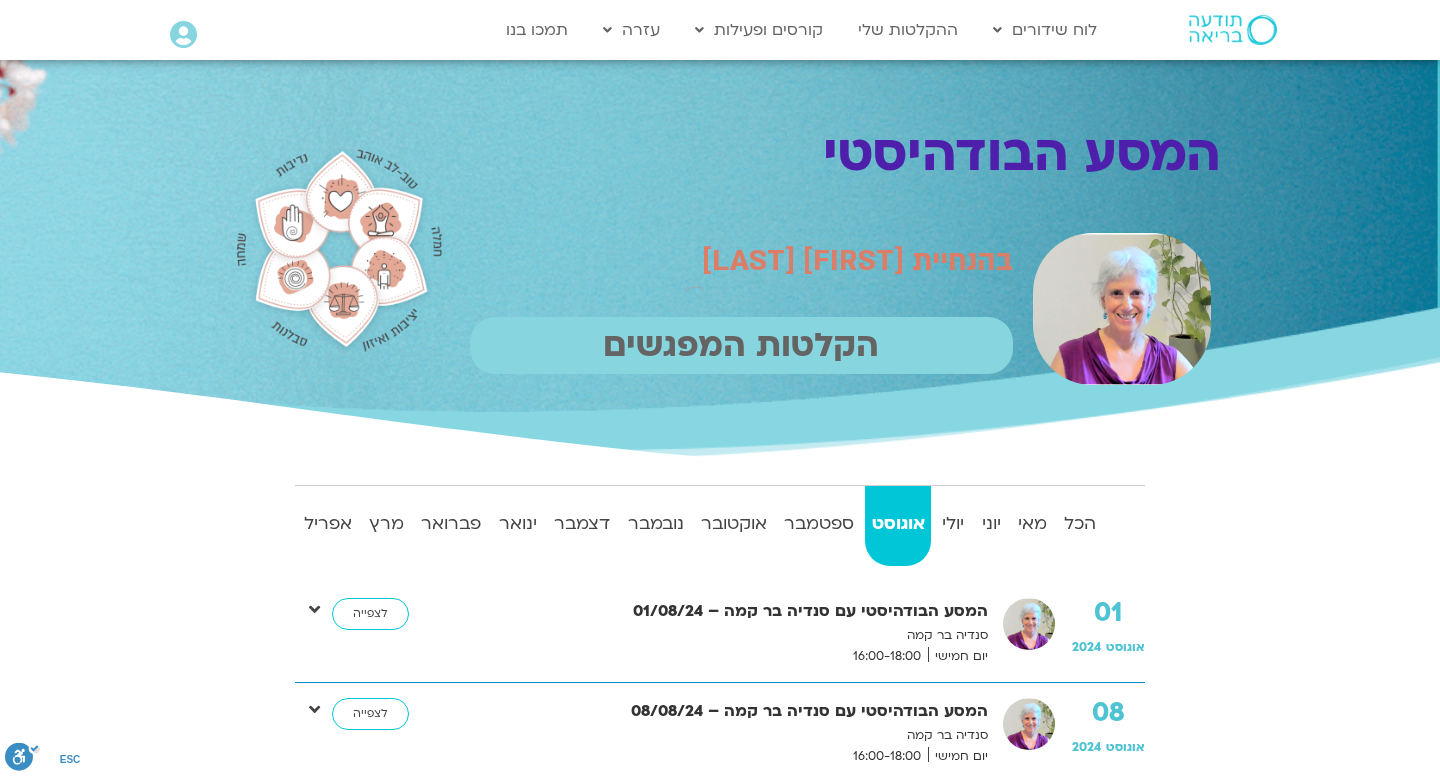 scroll, scrollTop: 0, scrollLeft: 0, axis: both 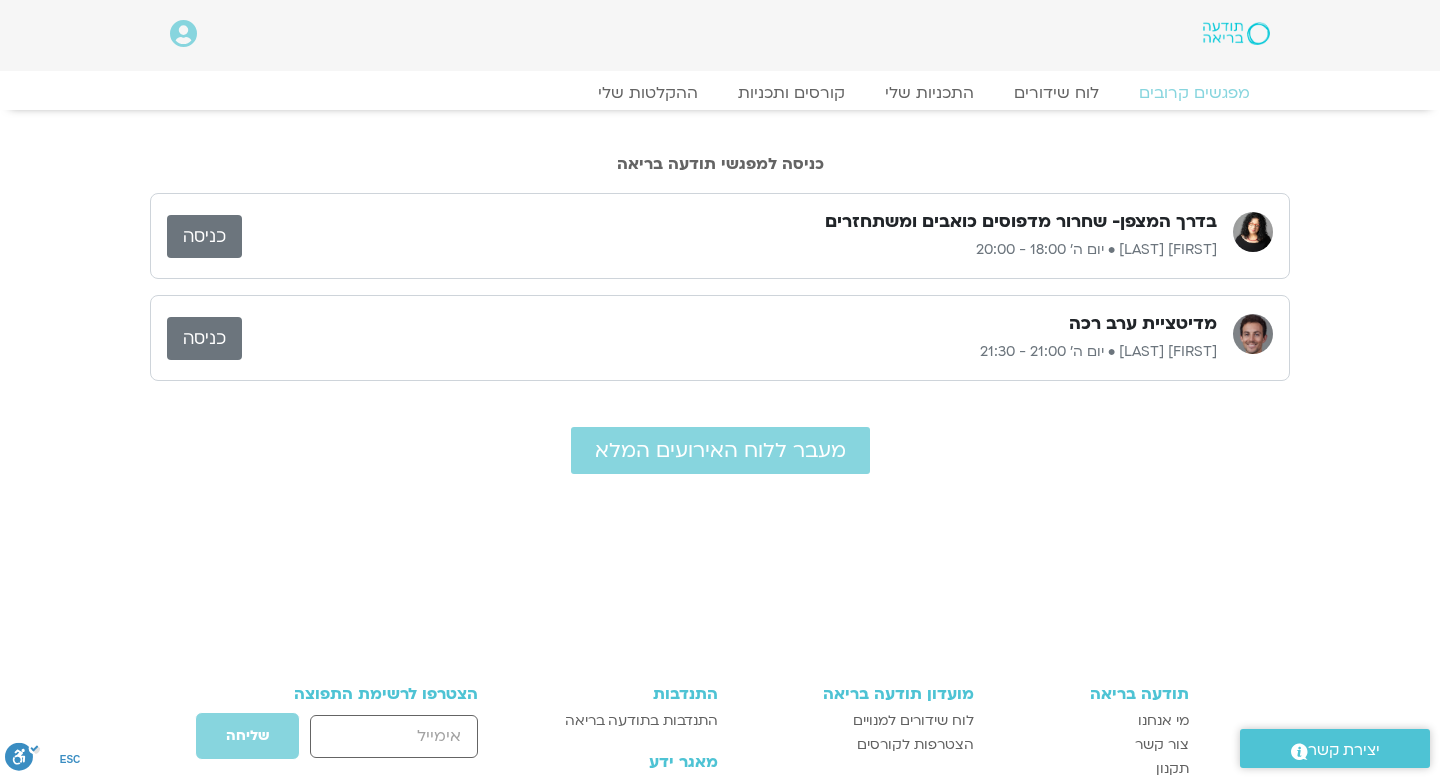 click on "כניסה" at bounding box center (204, 236) 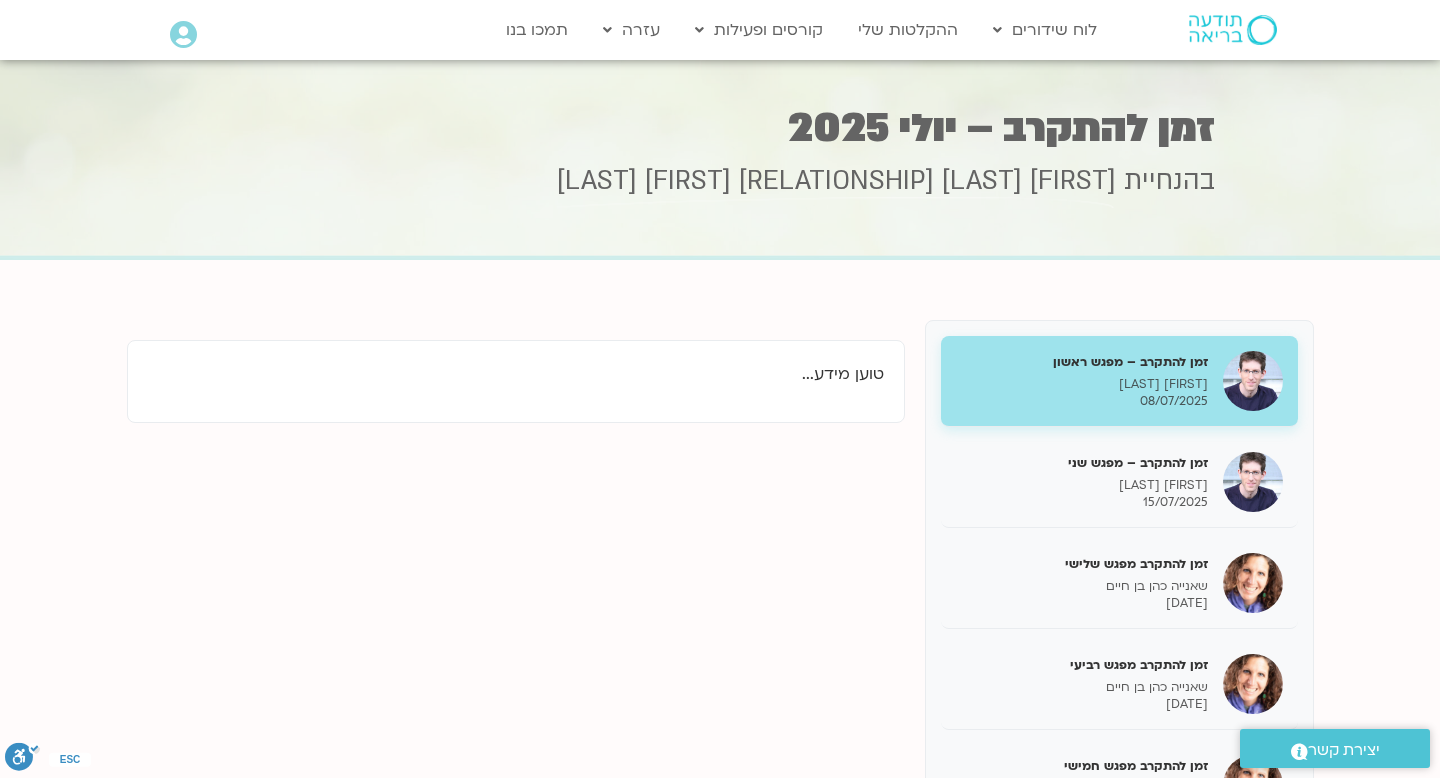 scroll, scrollTop: 0, scrollLeft: 0, axis: both 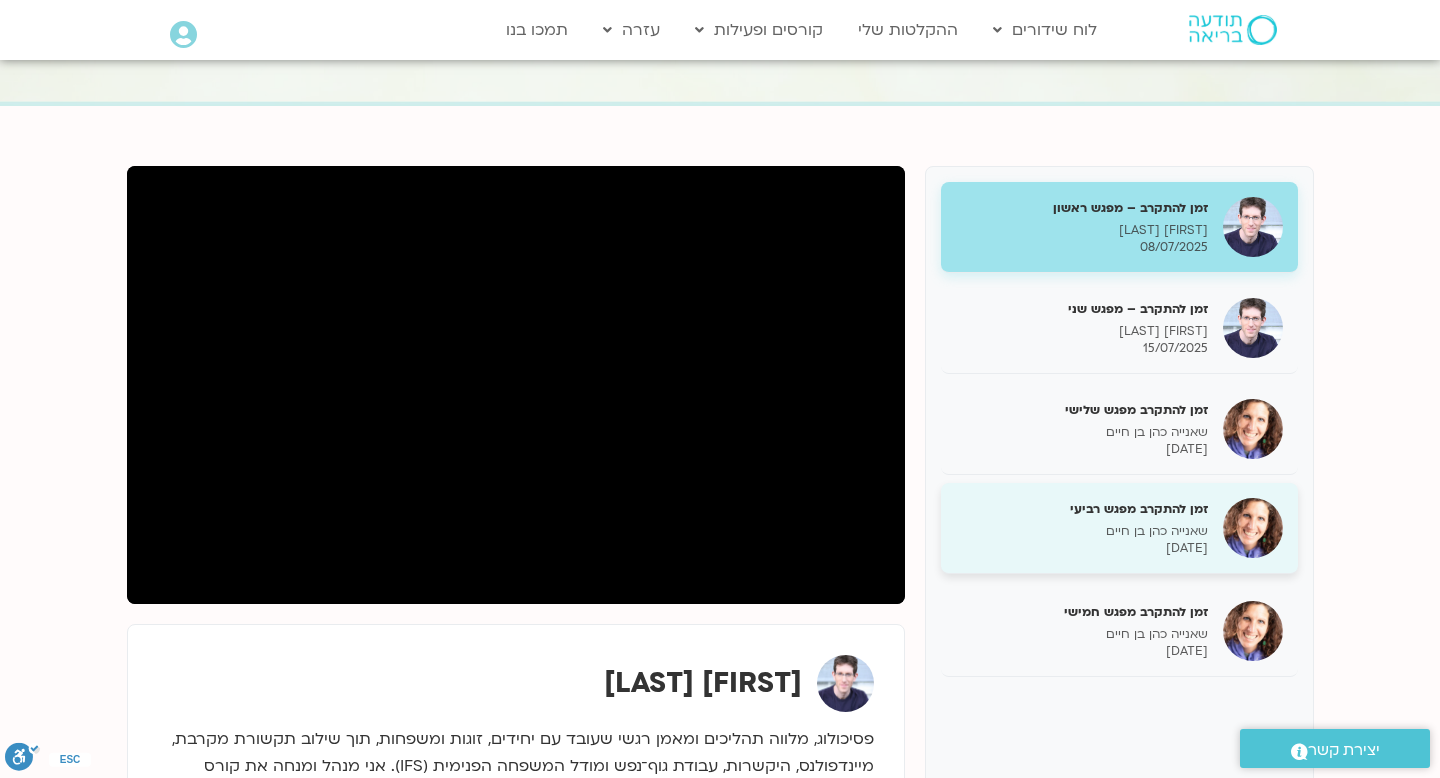 click on "שאנייה כהן בן חיים" at bounding box center (1082, 531) 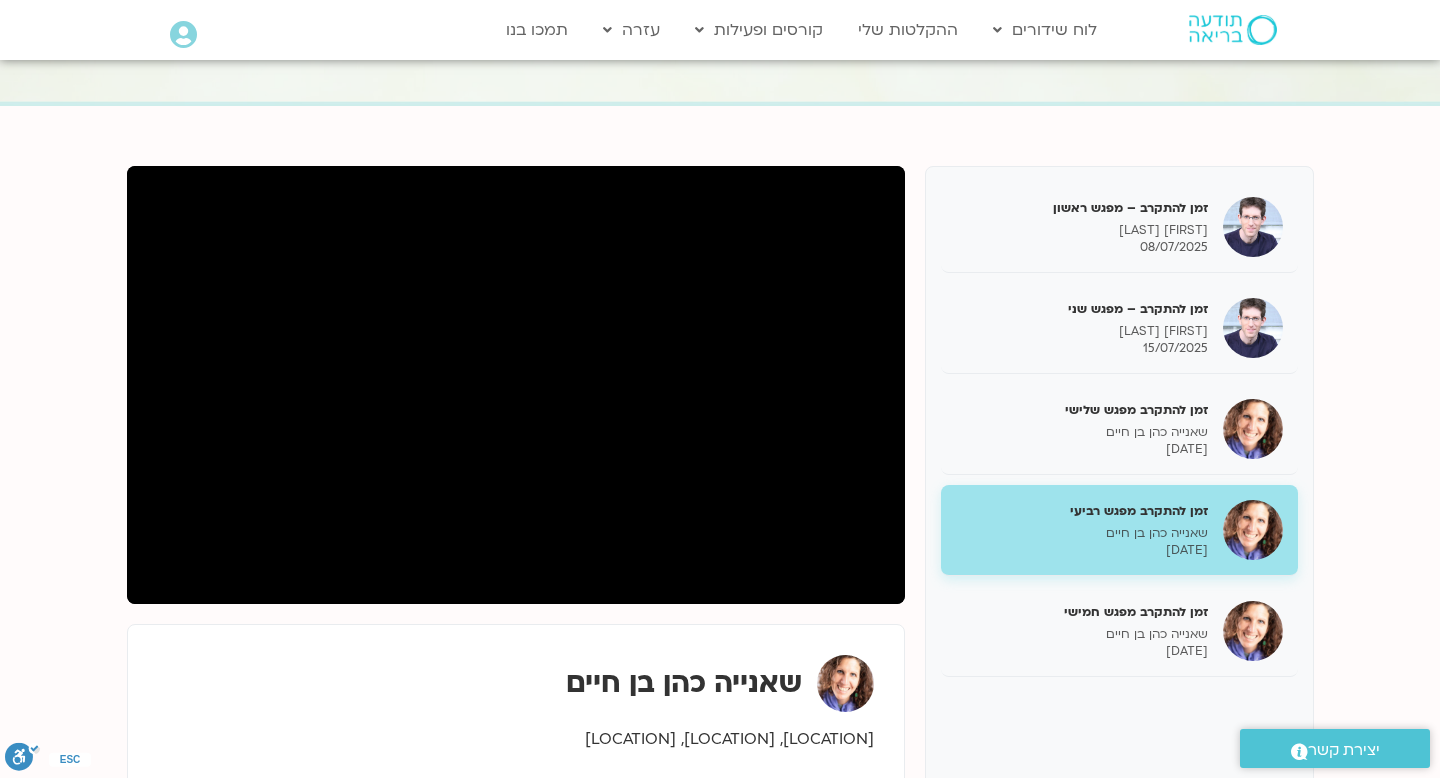 scroll, scrollTop: 0, scrollLeft: 0, axis: both 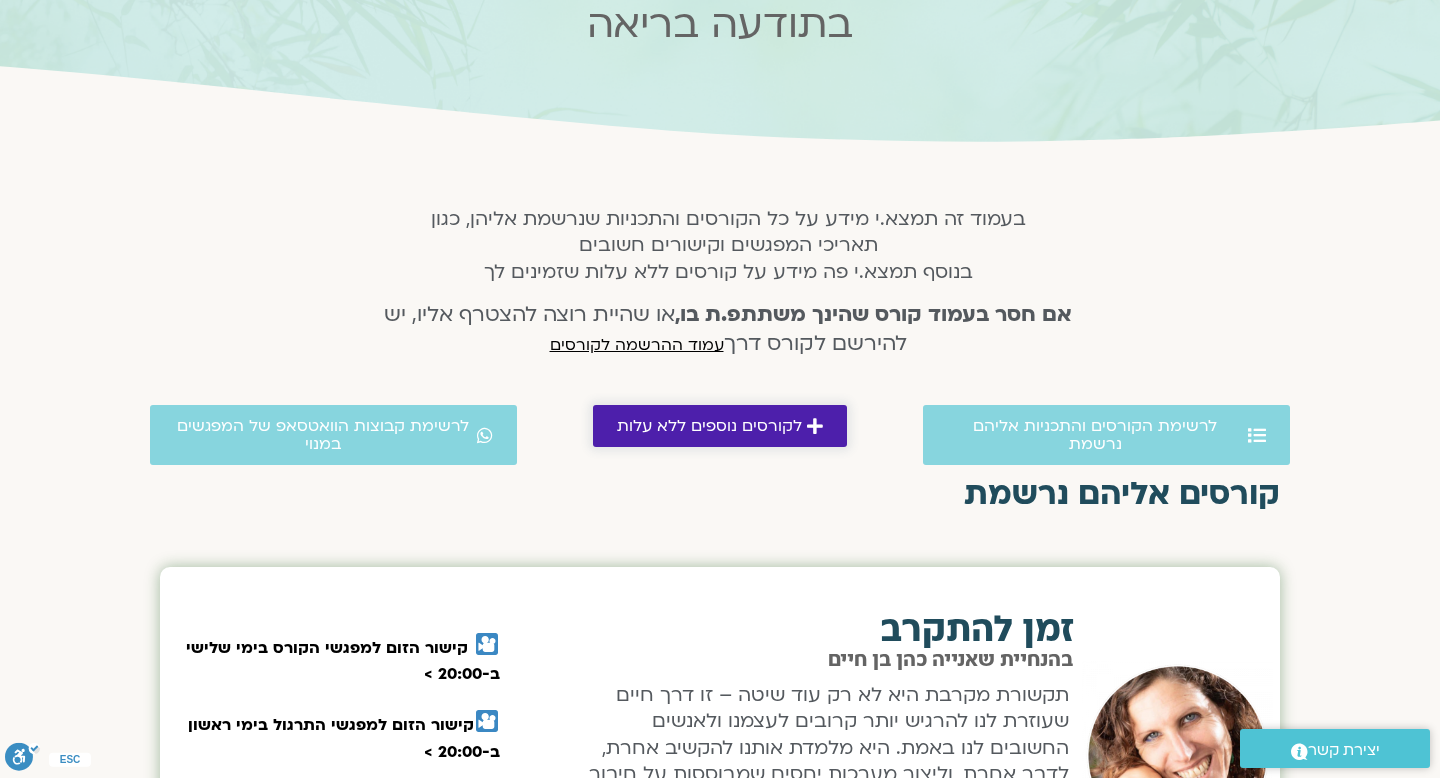 click on "לקורסים נוספים ללא עלות" at bounding box center [720, 426] 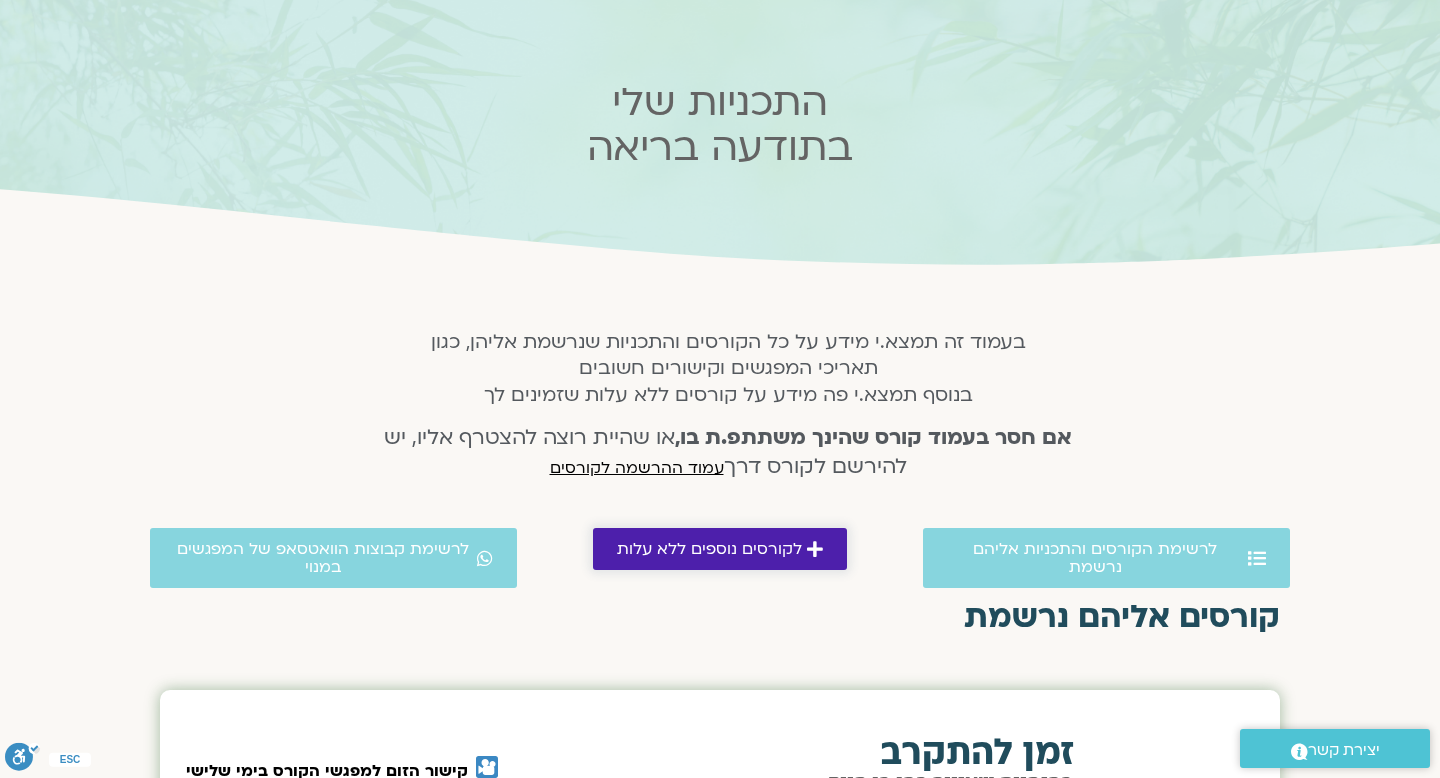 scroll, scrollTop: 0, scrollLeft: 0, axis: both 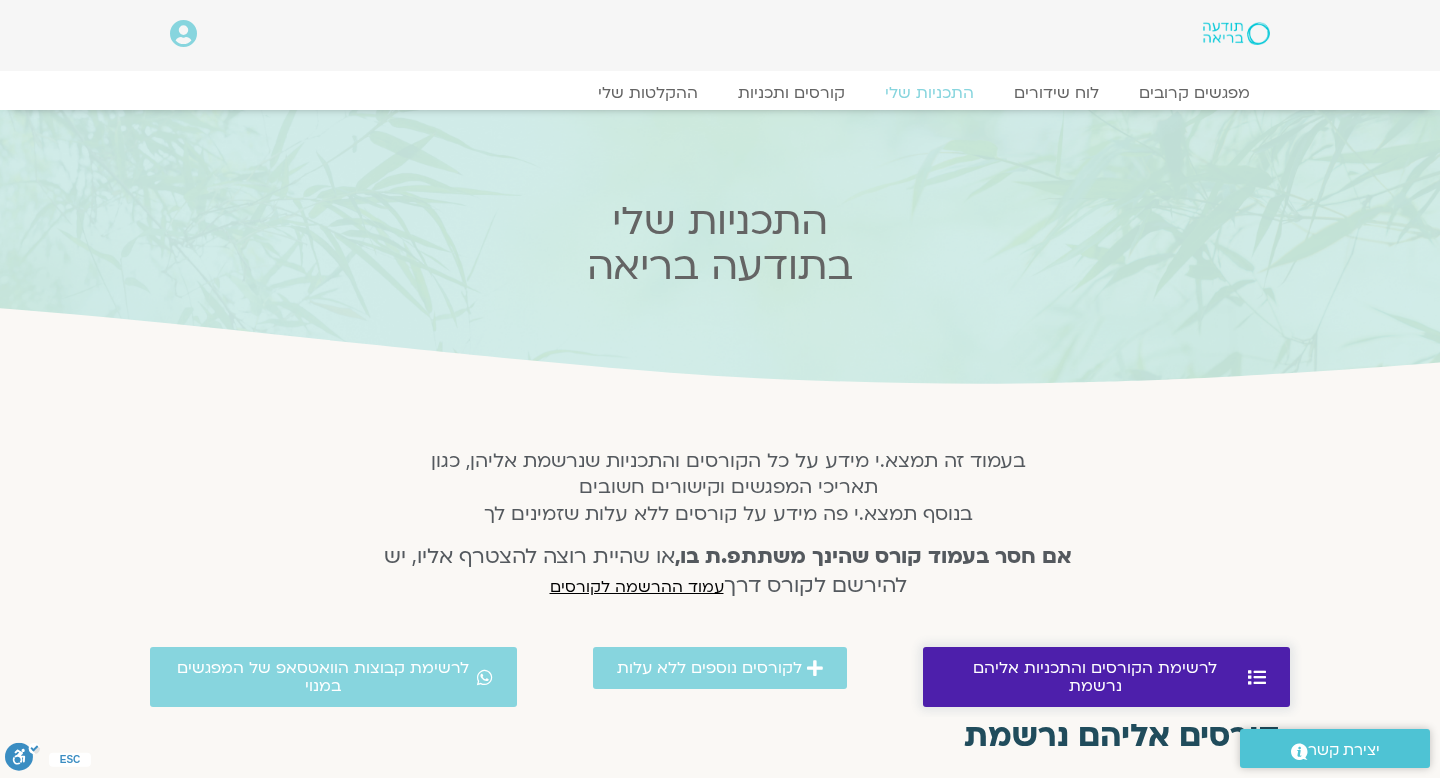 click on "לרשימת הקורסים והתכניות אליהם נרשמת" at bounding box center (1106, 677) 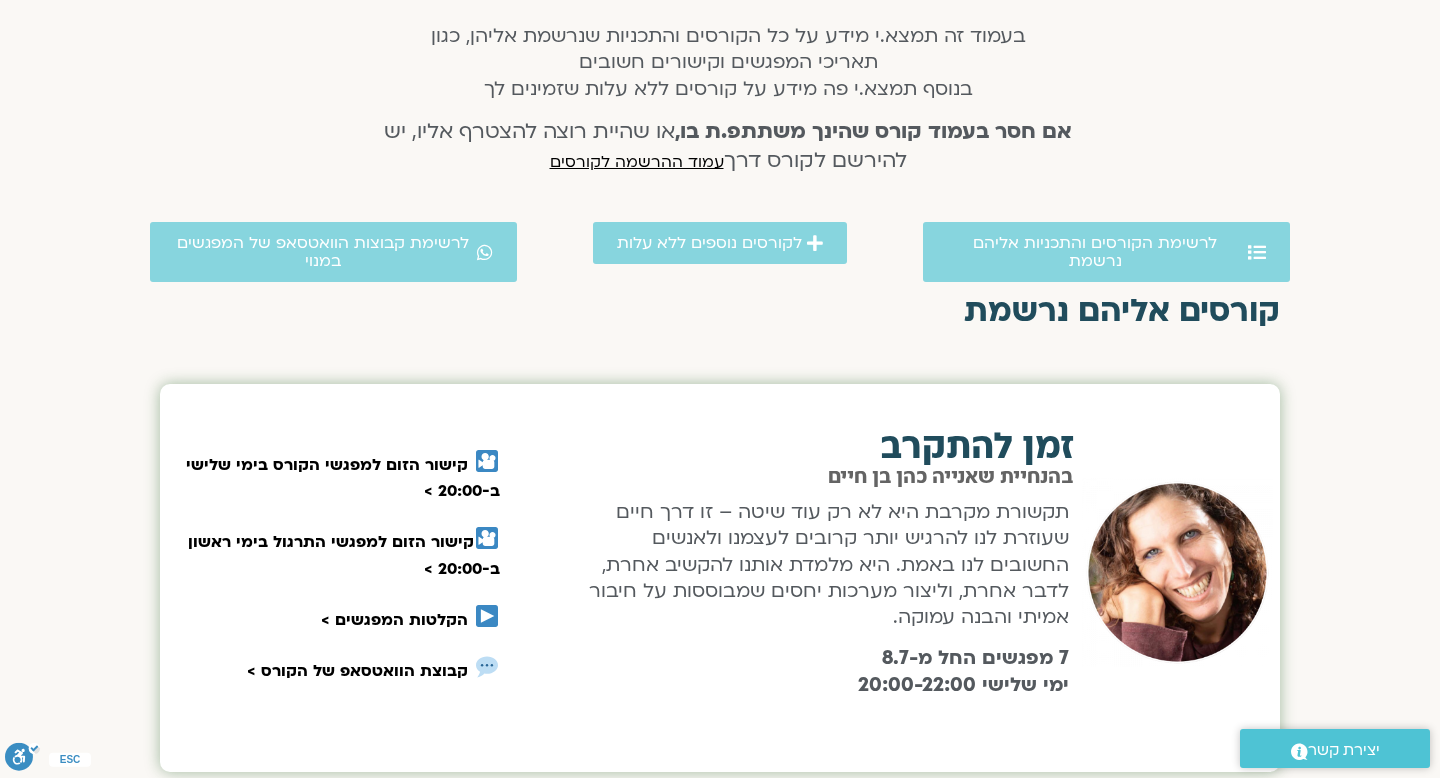 scroll, scrollTop: 414, scrollLeft: 0, axis: vertical 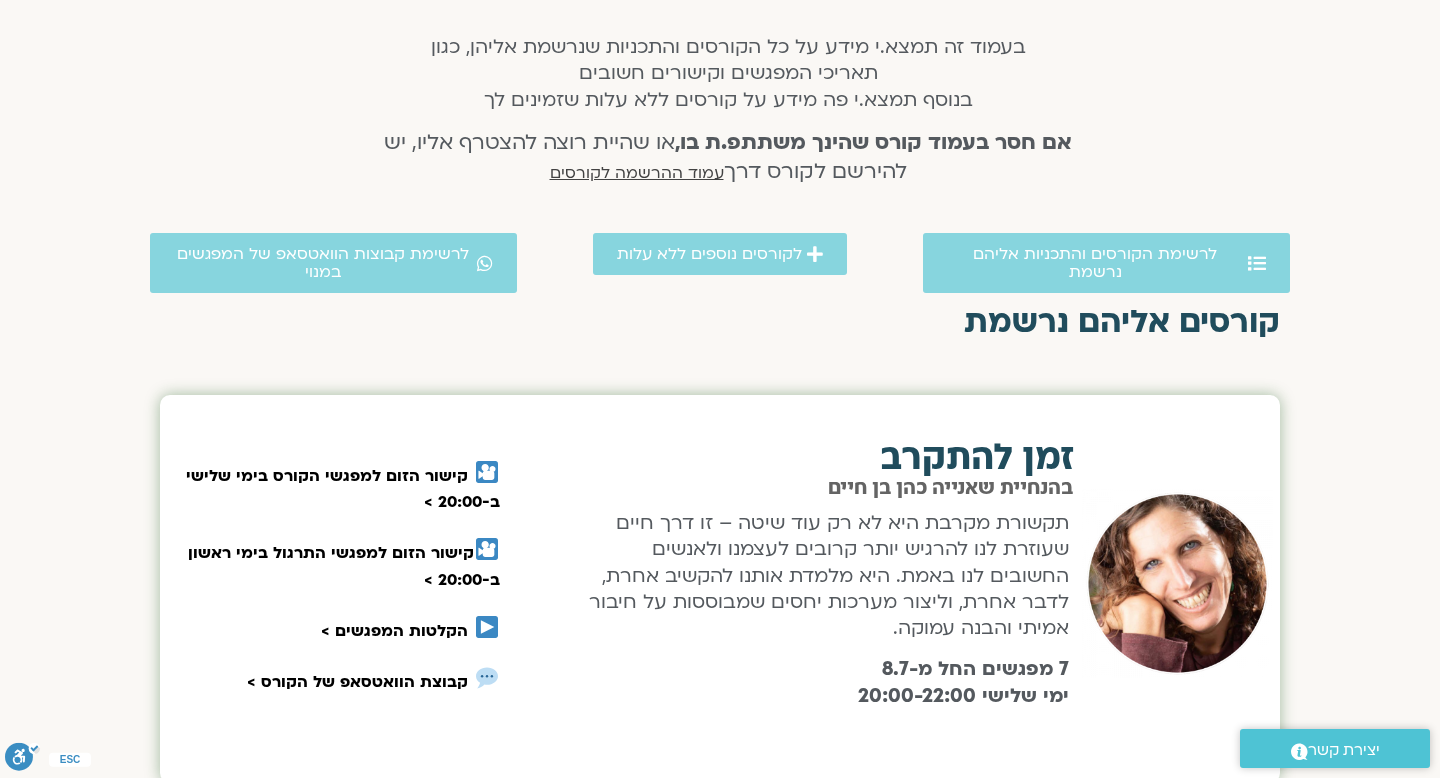 click on "עמוד ההרשמה לקורסים" at bounding box center [637, 173] 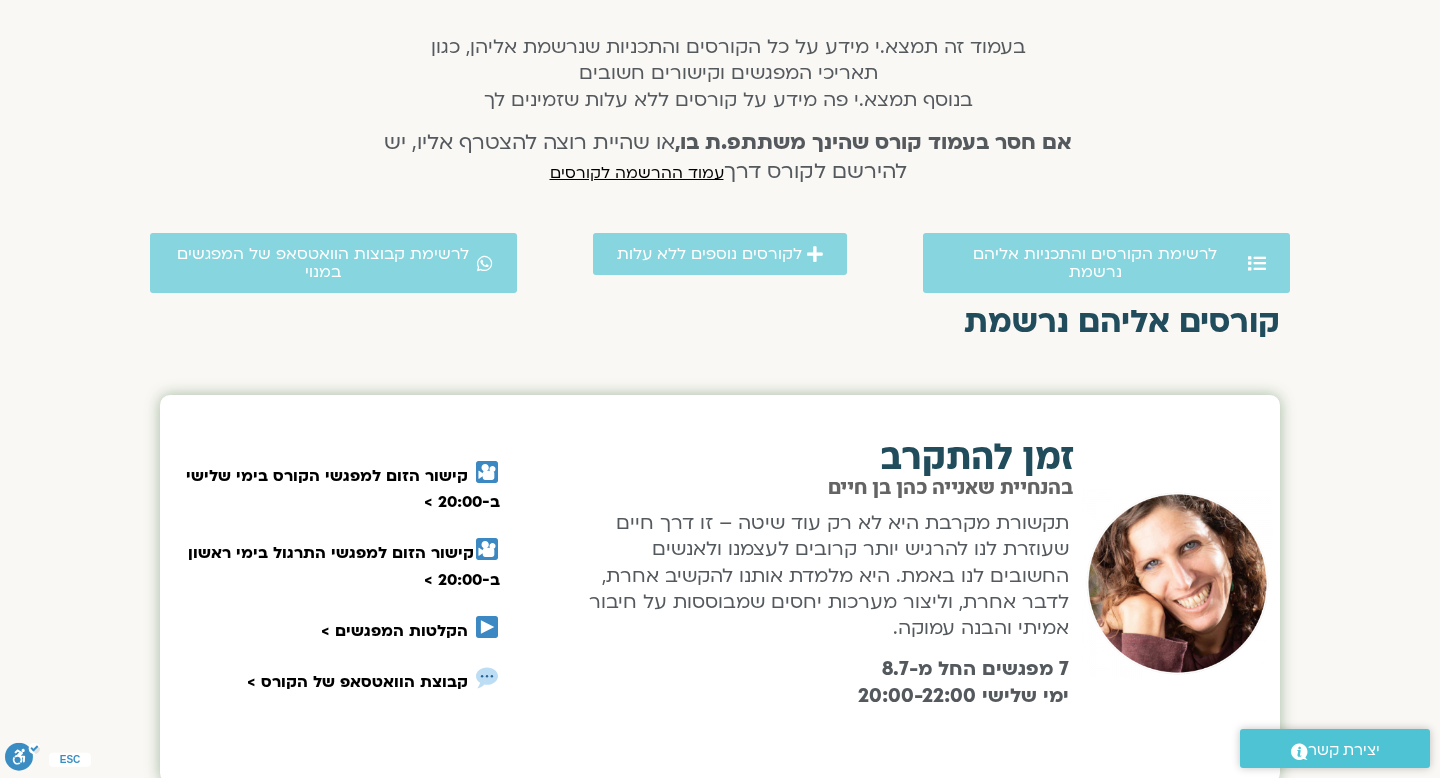 scroll, scrollTop: 0, scrollLeft: 0, axis: both 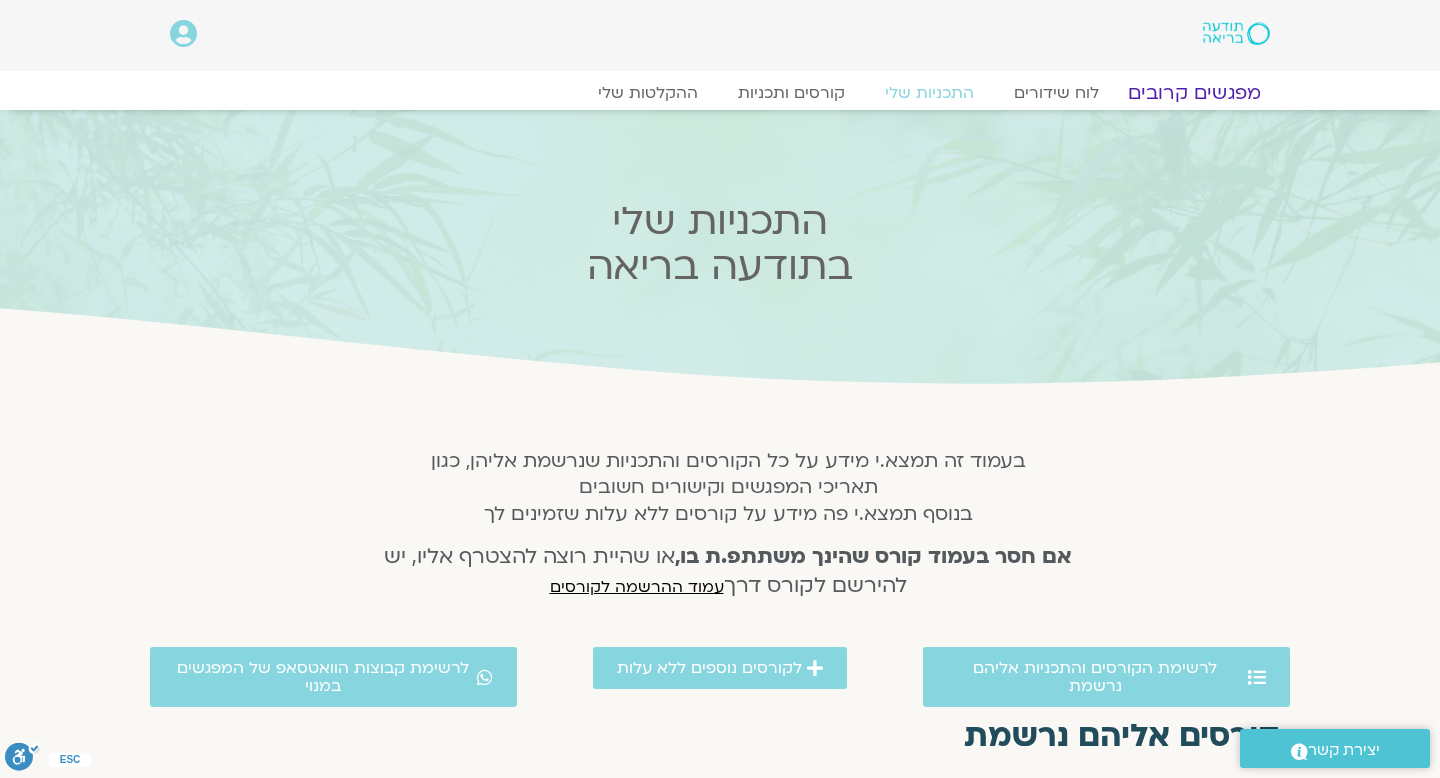 click on "מפגשים קרובים" 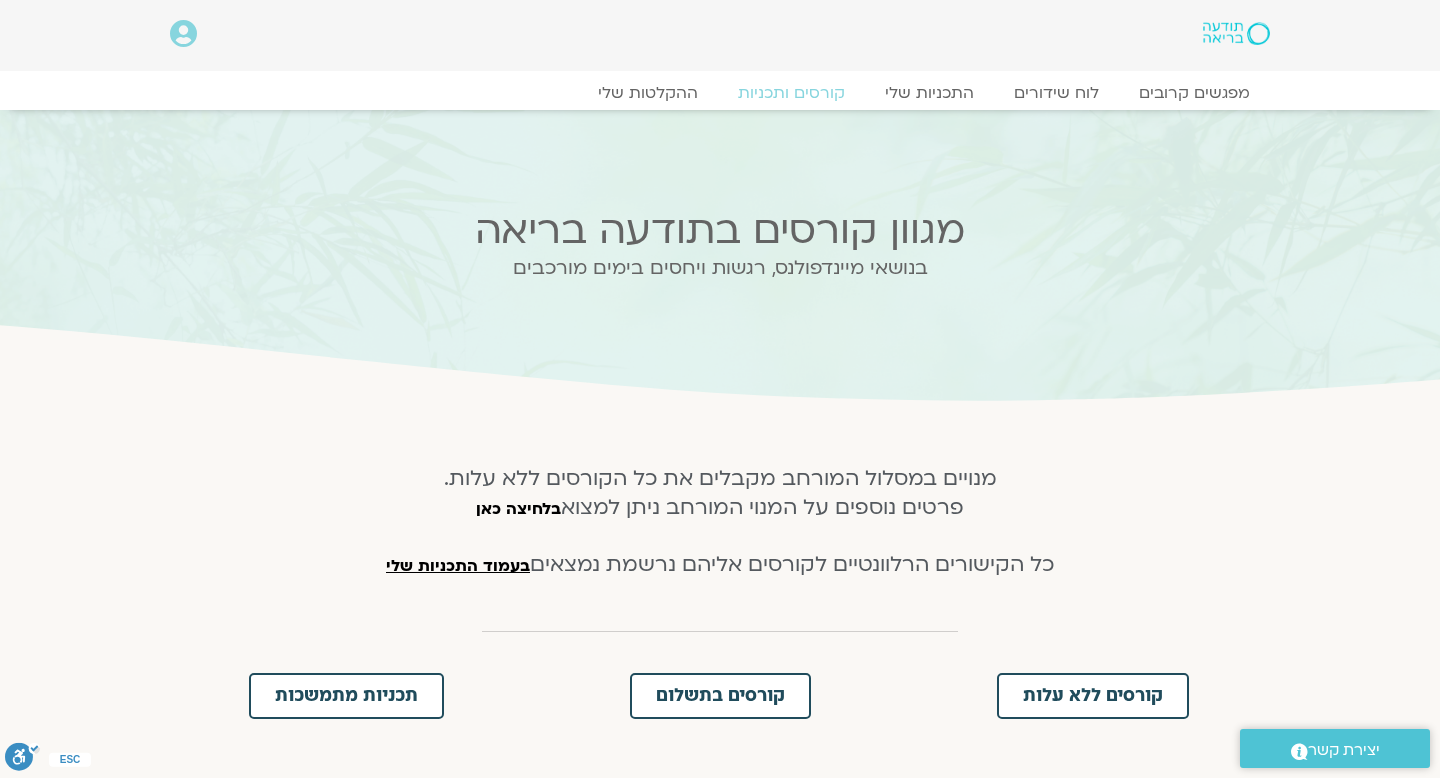 scroll, scrollTop: 0, scrollLeft: 0, axis: both 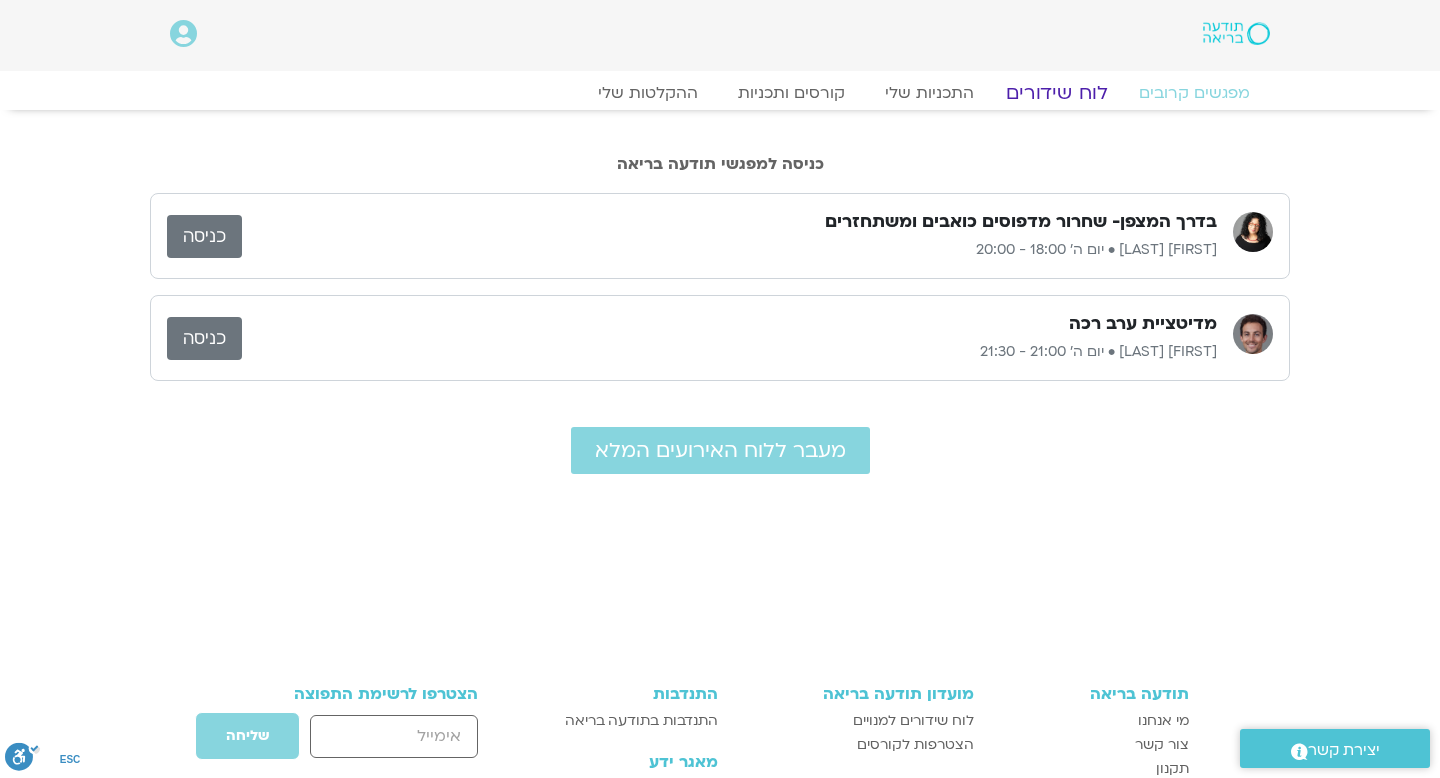 click on "לוח שידורים" 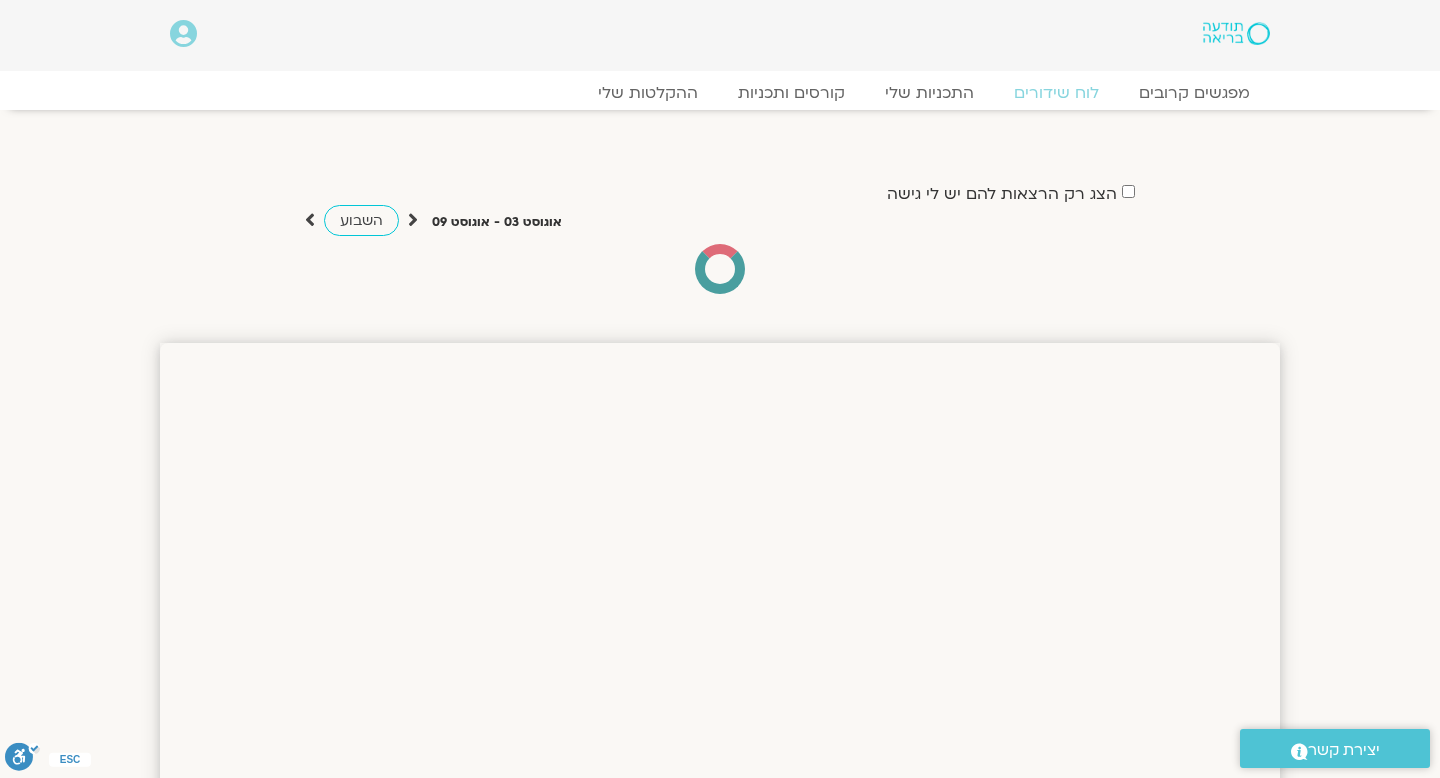 scroll, scrollTop: 0, scrollLeft: 0, axis: both 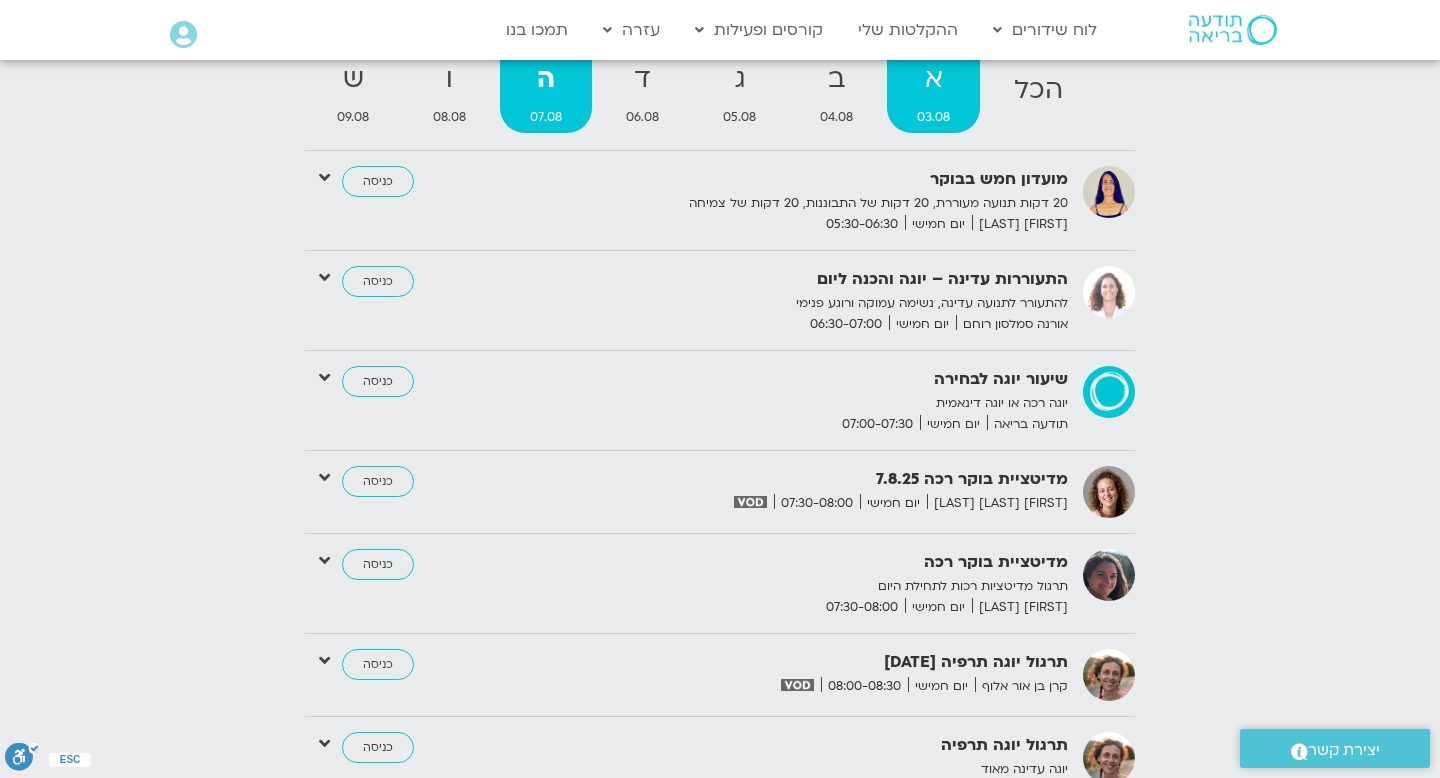 click on "א" at bounding box center [933, 79] 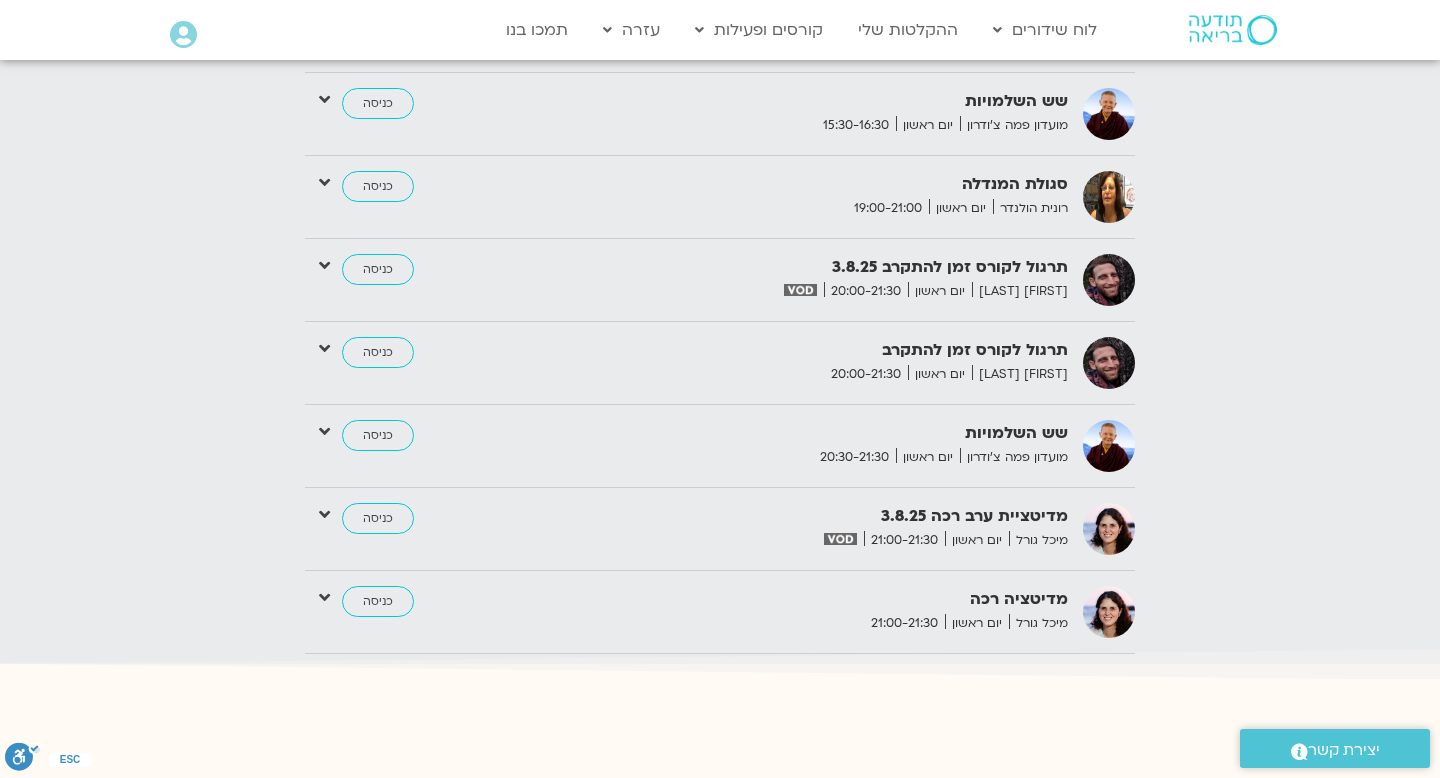 scroll, scrollTop: 3782, scrollLeft: 0, axis: vertical 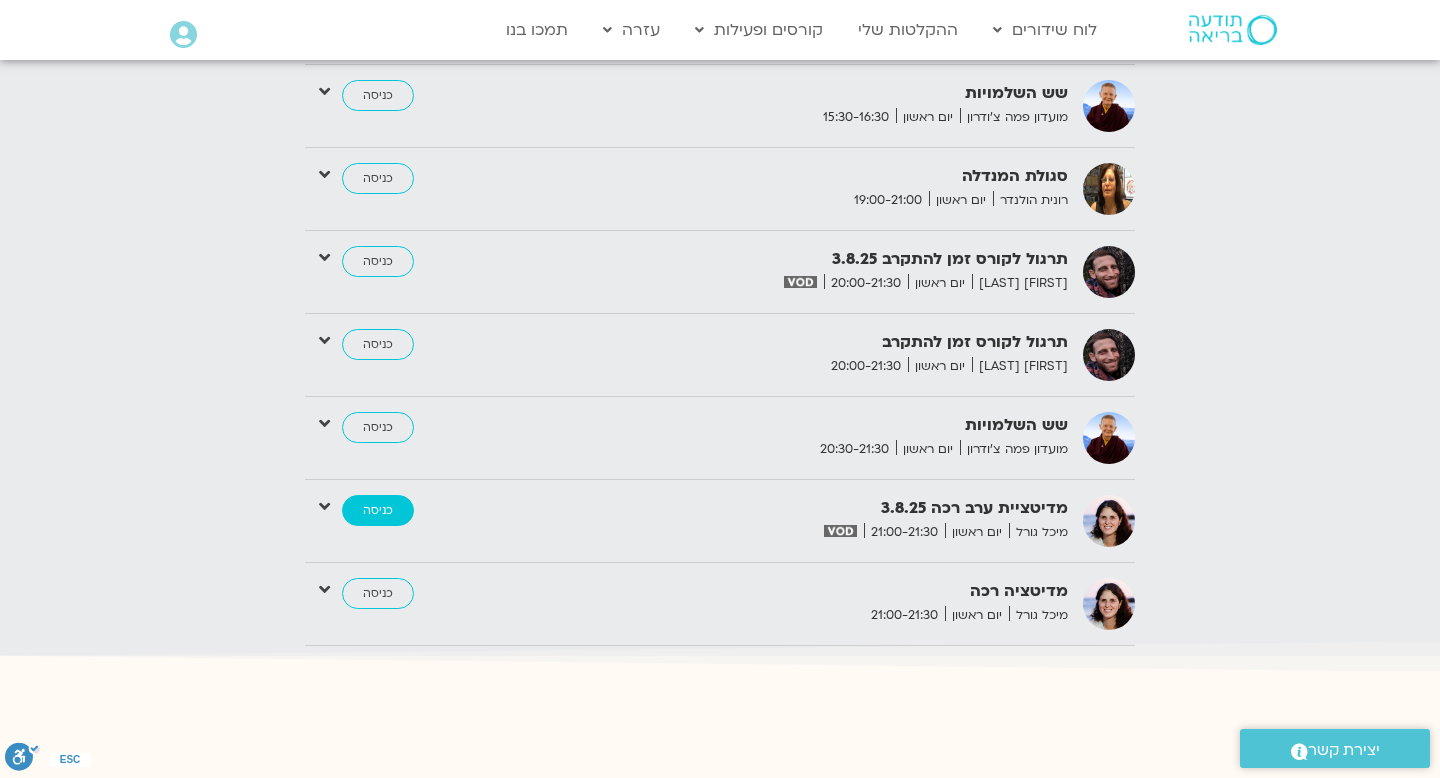 click on "כניסה" at bounding box center [378, 511] 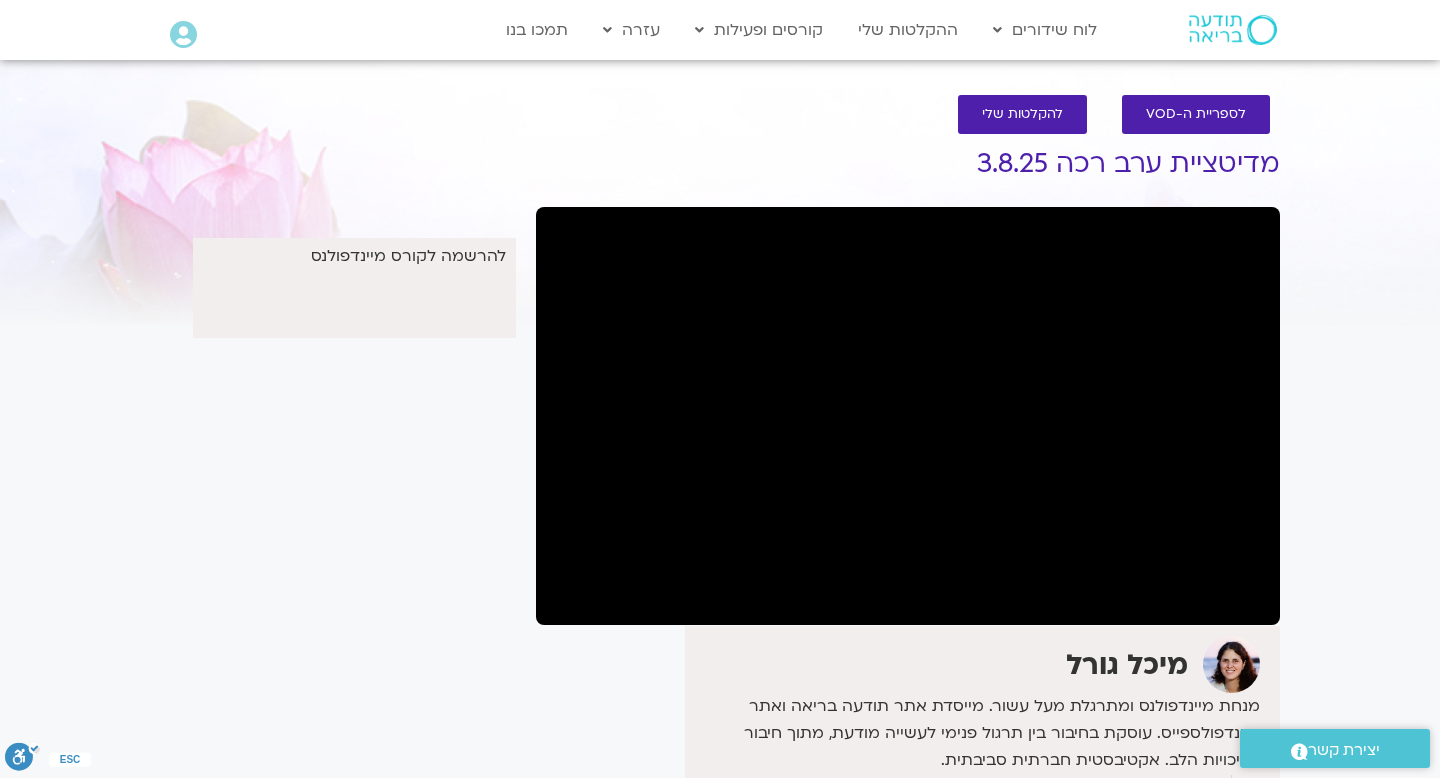 scroll, scrollTop: 0, scrollLeft: 0, axis: both 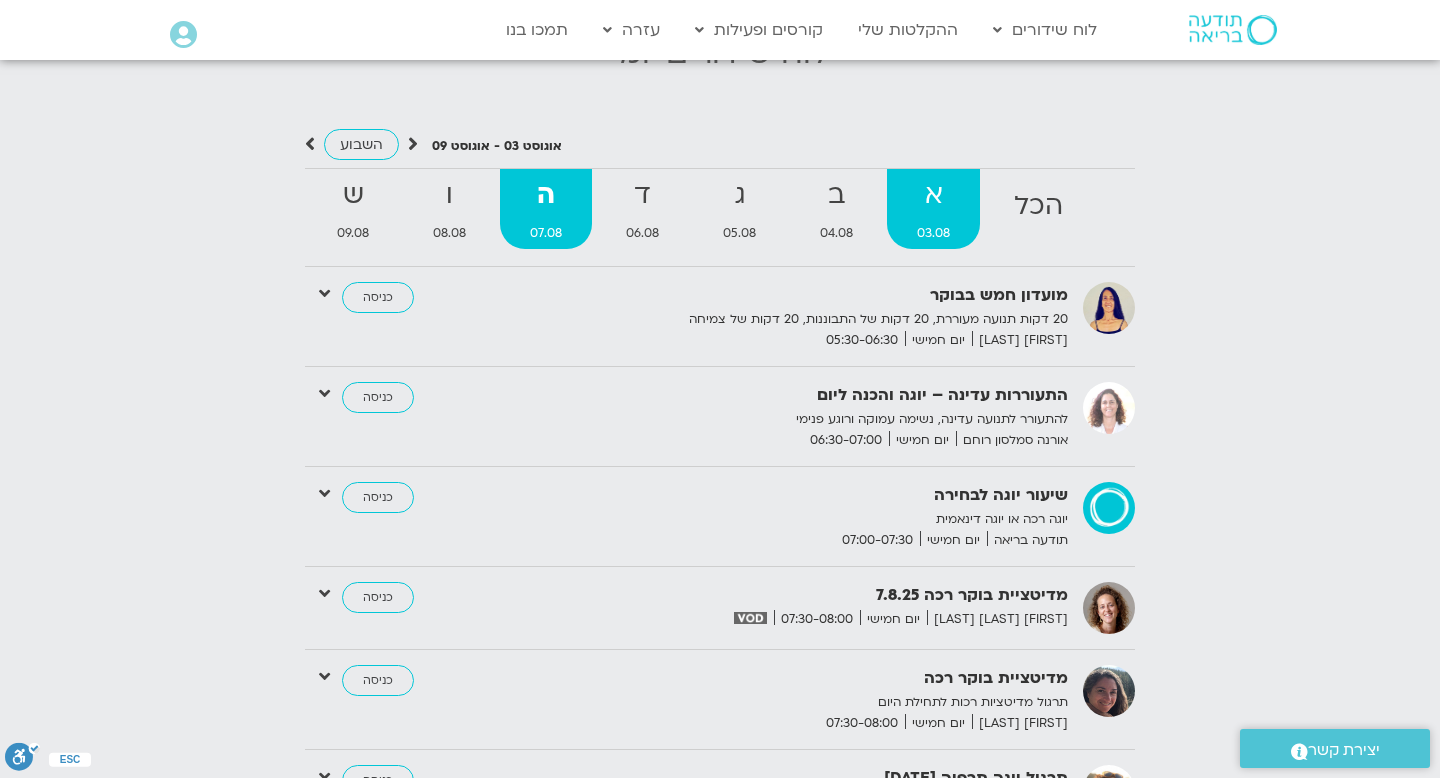 click on "א" at bounding box center (933, 195) 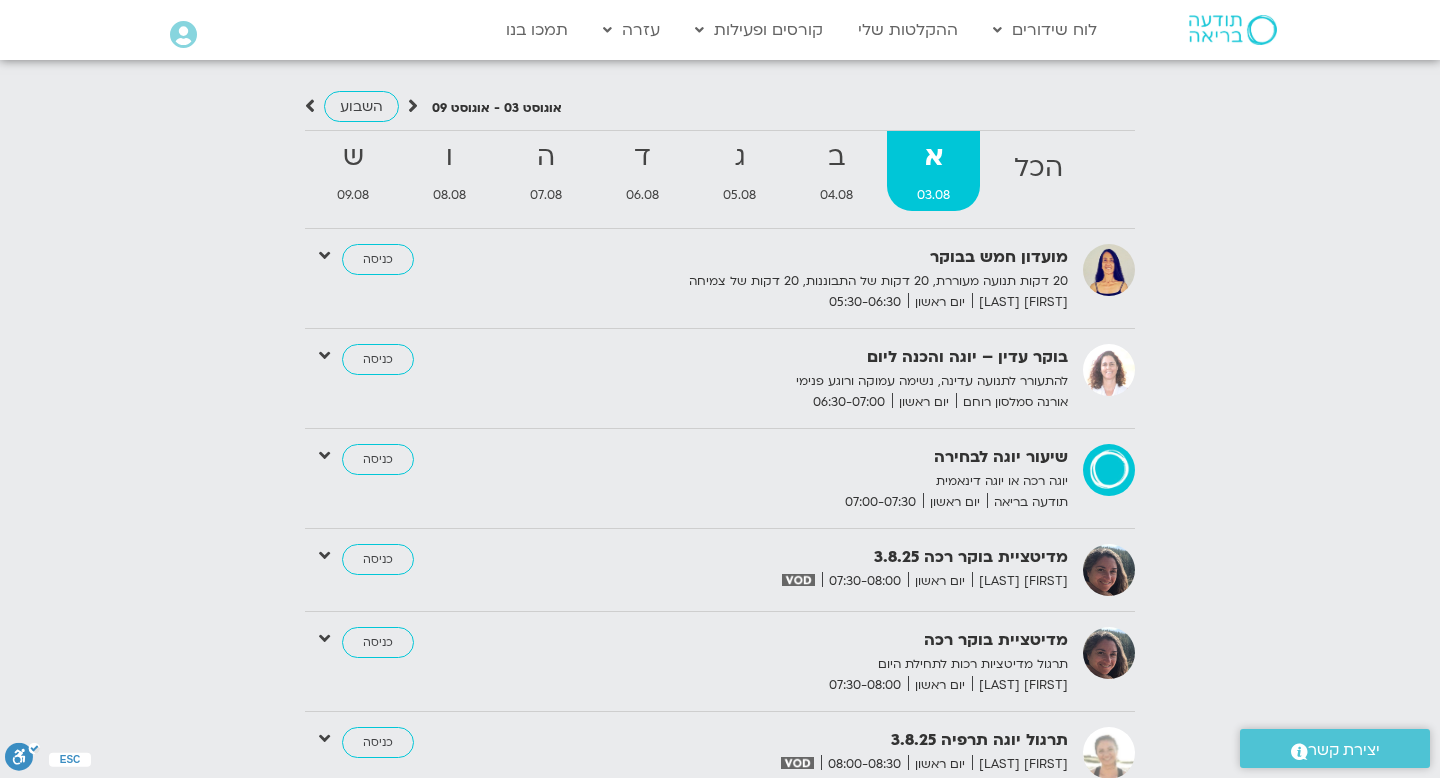 scroll, scrollTop: 1991, scrollLeft: 0, axis: vertical 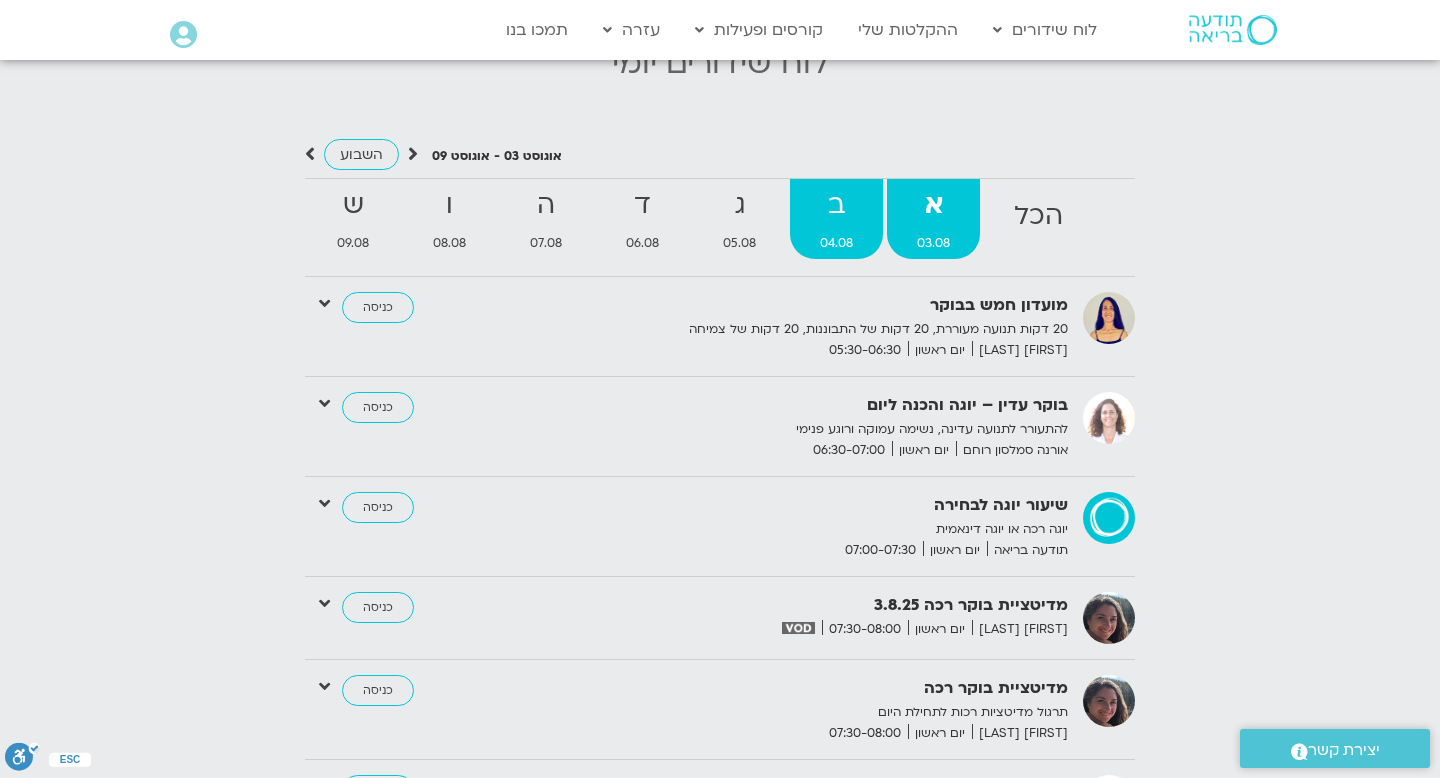 click on "ב" at bounding box center [836, 205] 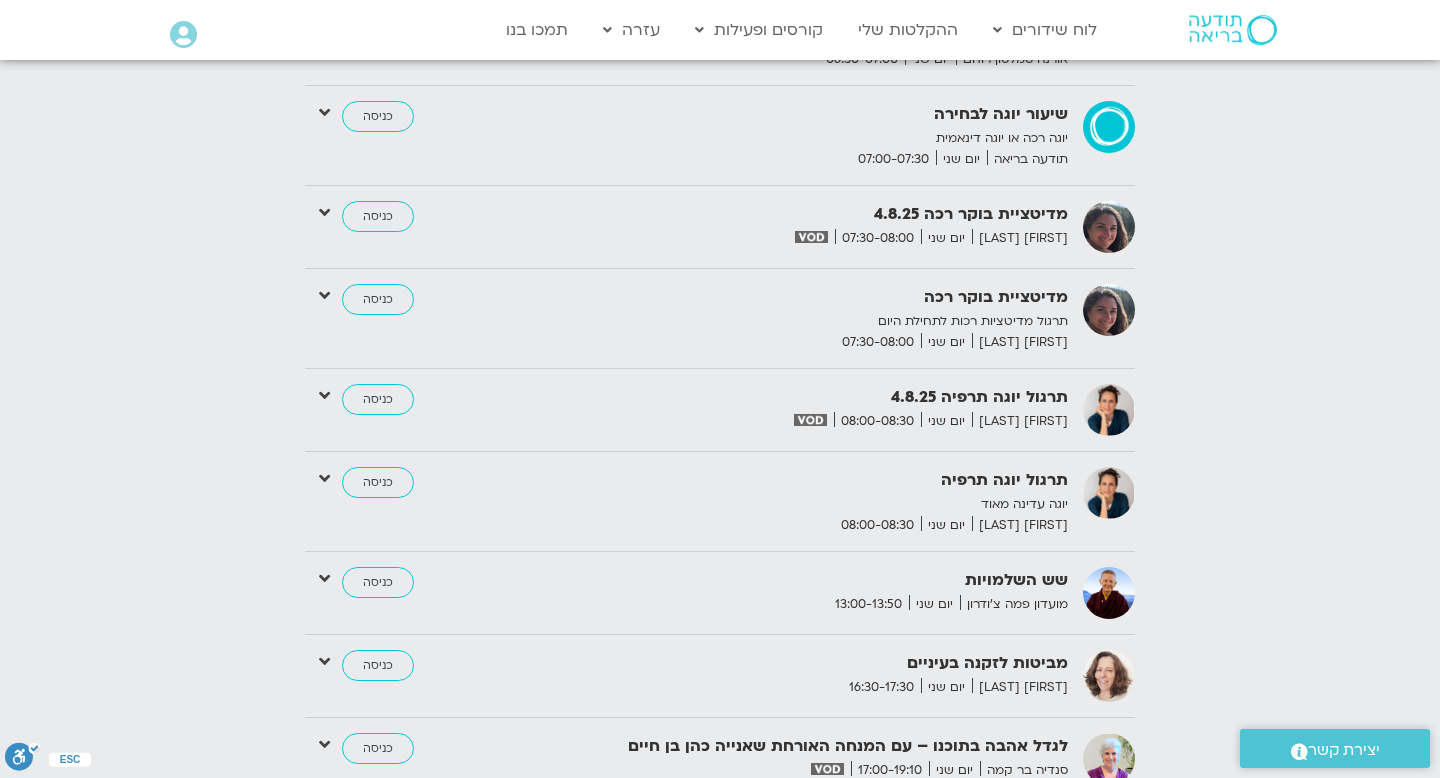 scroll, scrollTop: 2381, scrollLeft: 0, axis: vertical 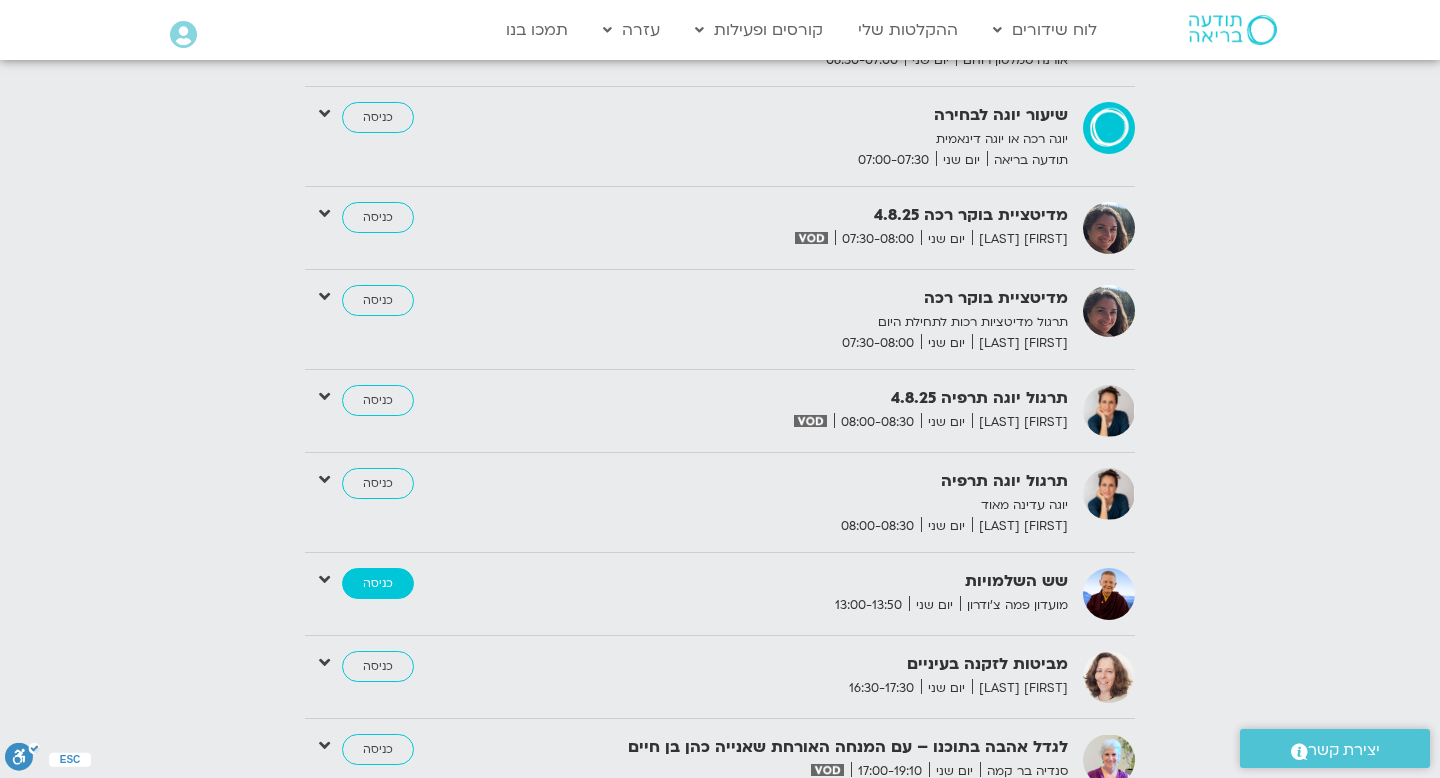 click on "כניסה" at bounding box center [378, 584] 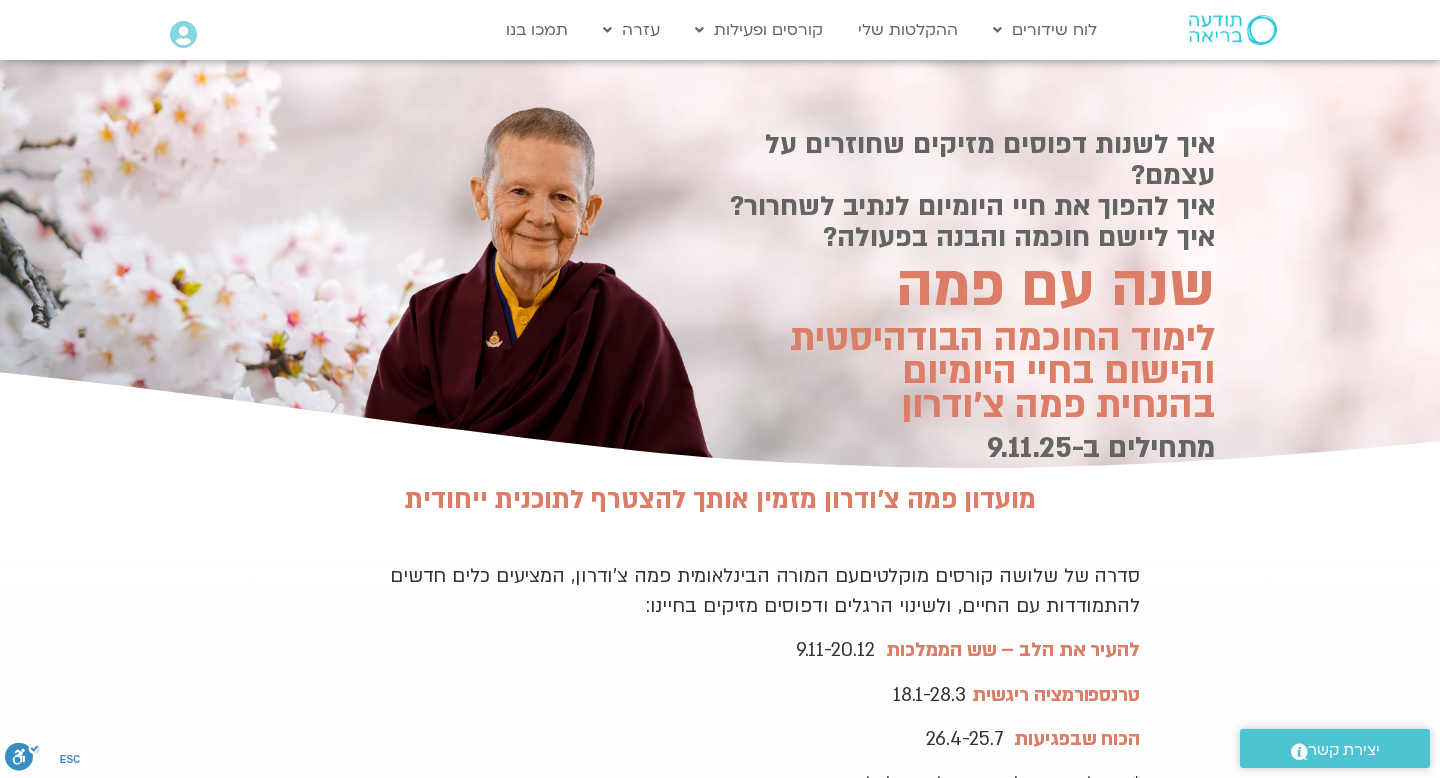 scroll, scrollTop: 0, scrollLeft: 0, axis: both 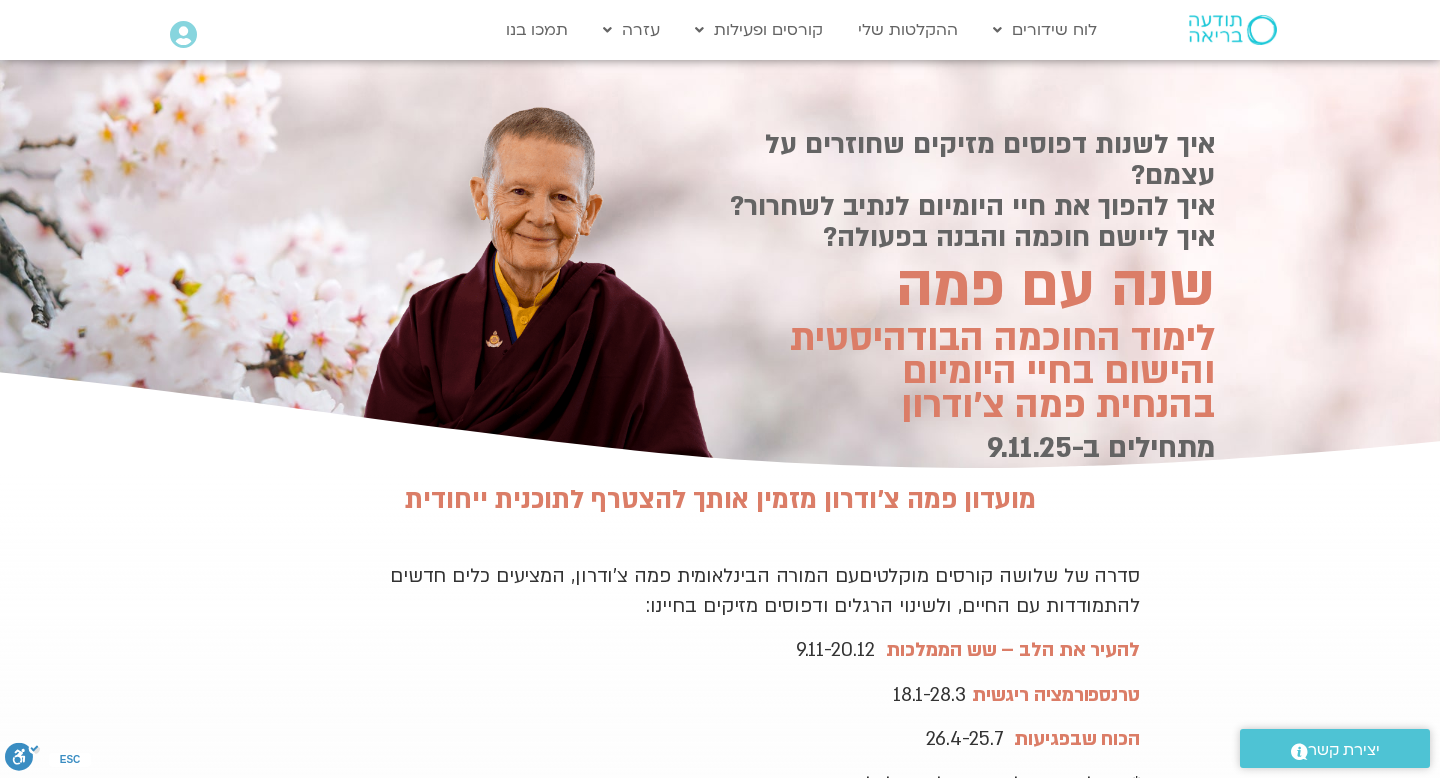 click at bounding box center [1233, 30] 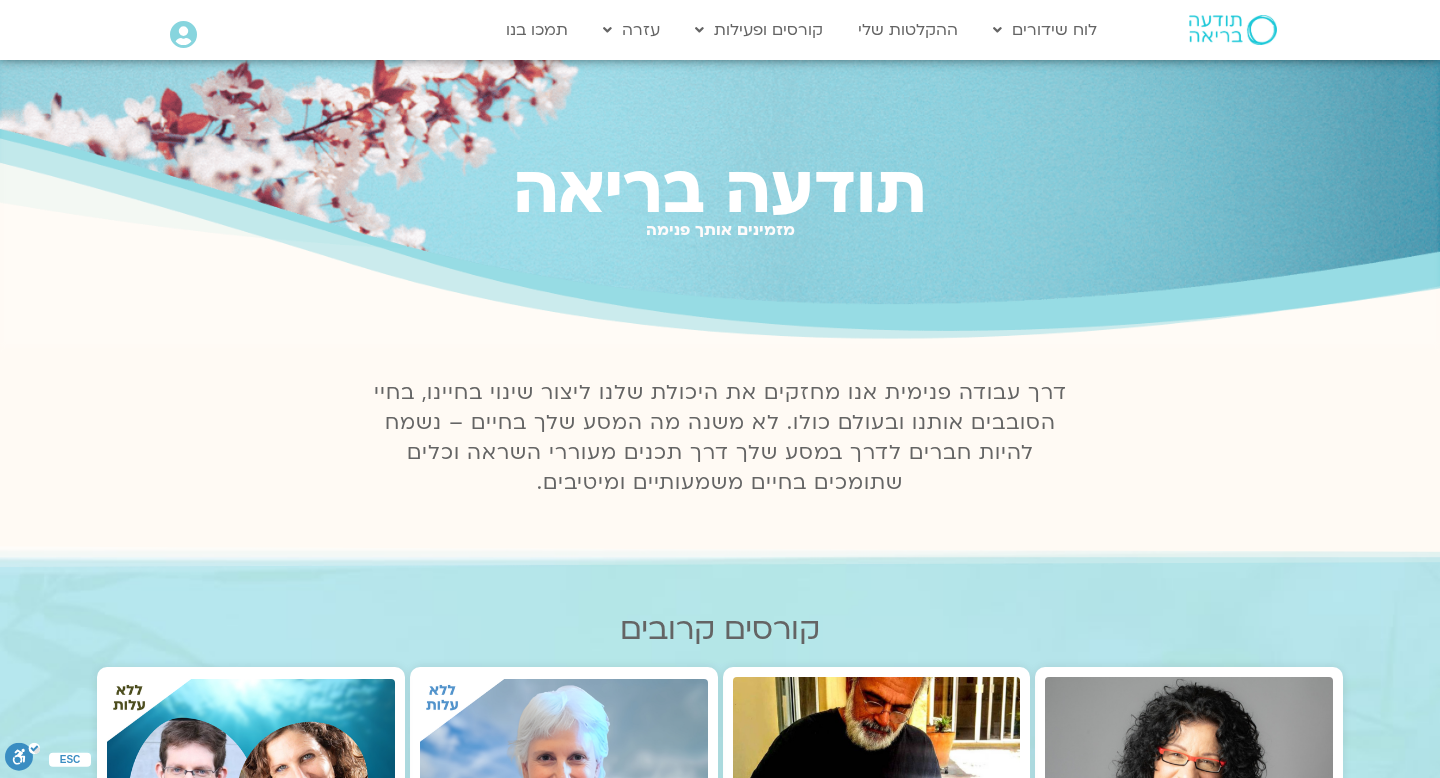 scroll, scrollTop: 0, scrollLeft: 0, axis: both 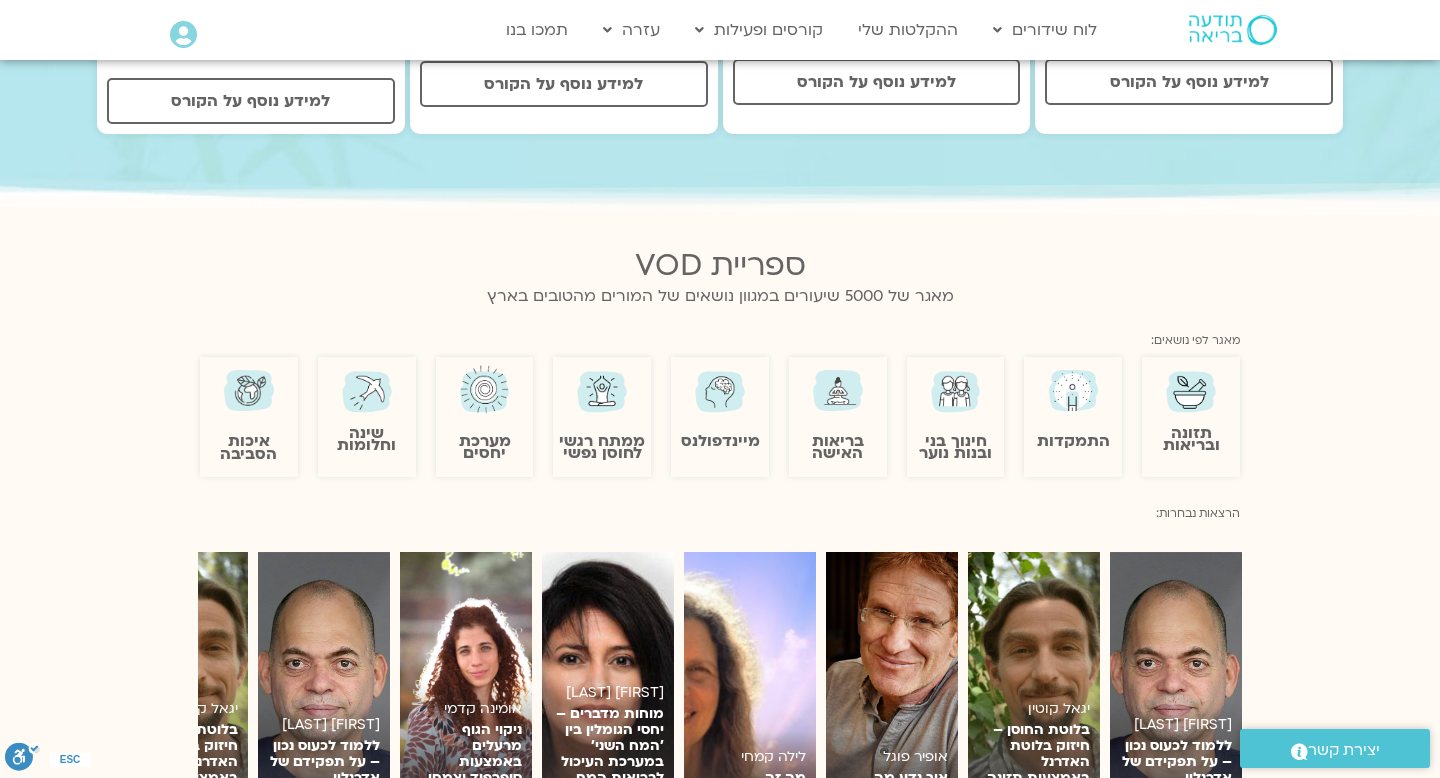 click on "מיינדפולנס" at bounding box center [720, 405] 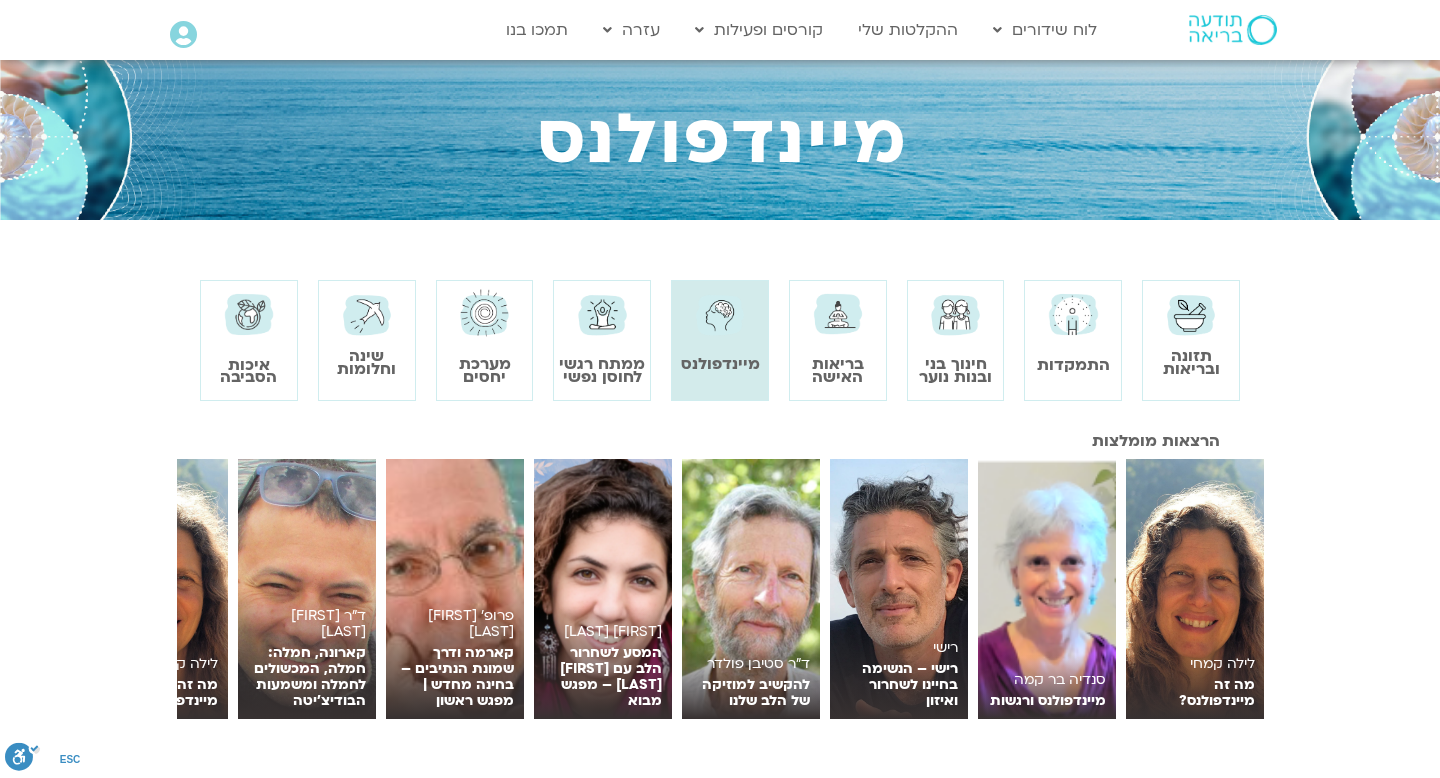scroll, scrollTop: 0, scrollLeft: 0, axis: both 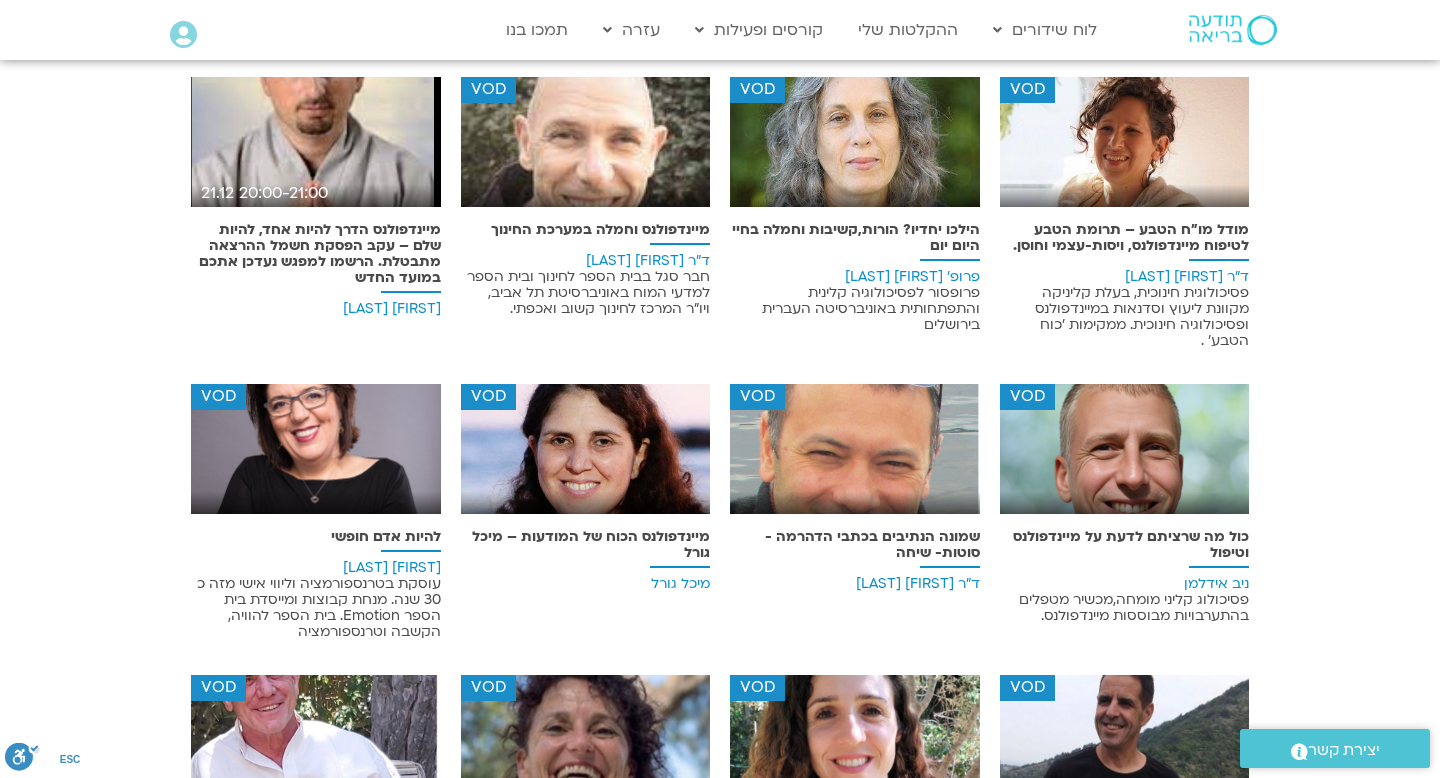 click at bounding box center (586, 456) 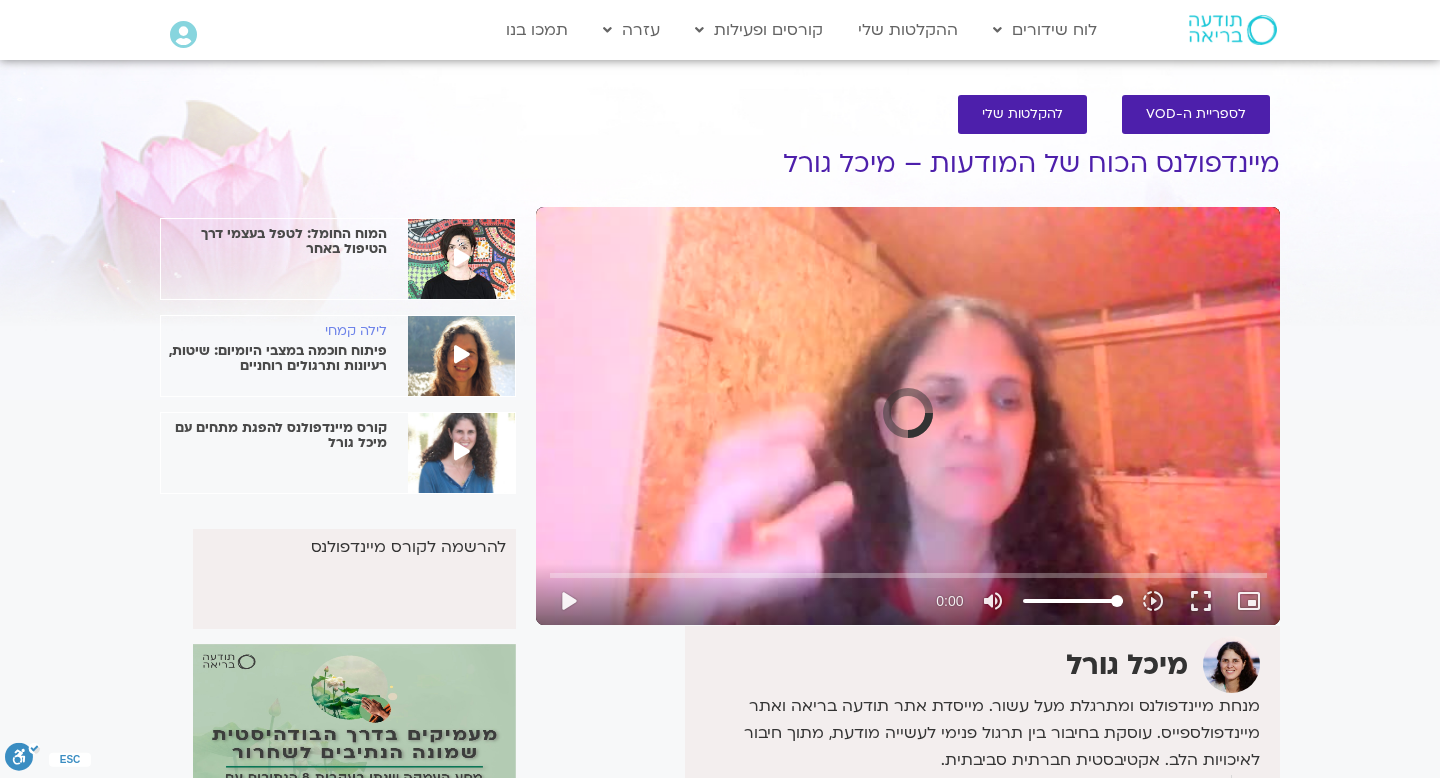 scroll, scrollTop: 0, scrollLeft: 0, axis: both 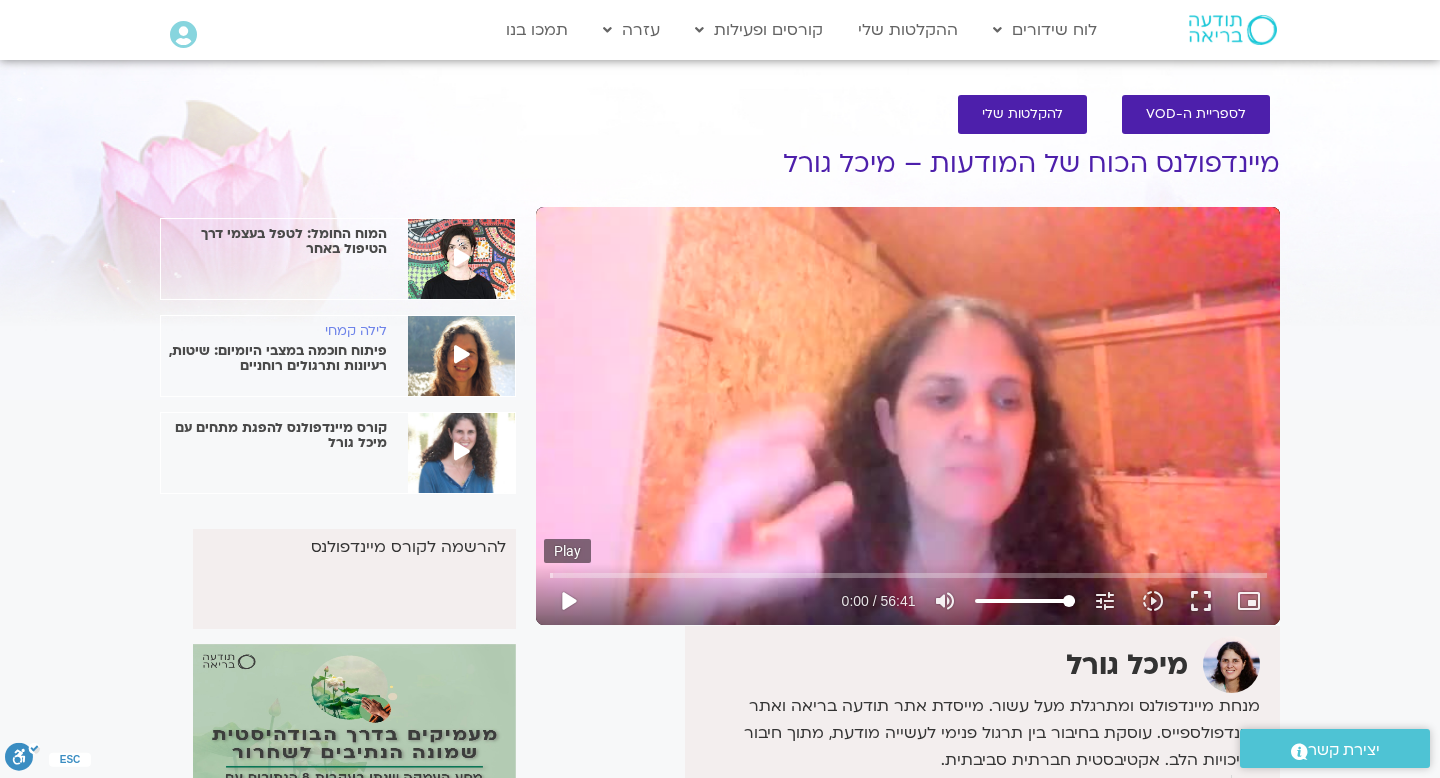 click on "play_arrow" at bounding box center (568, 601) 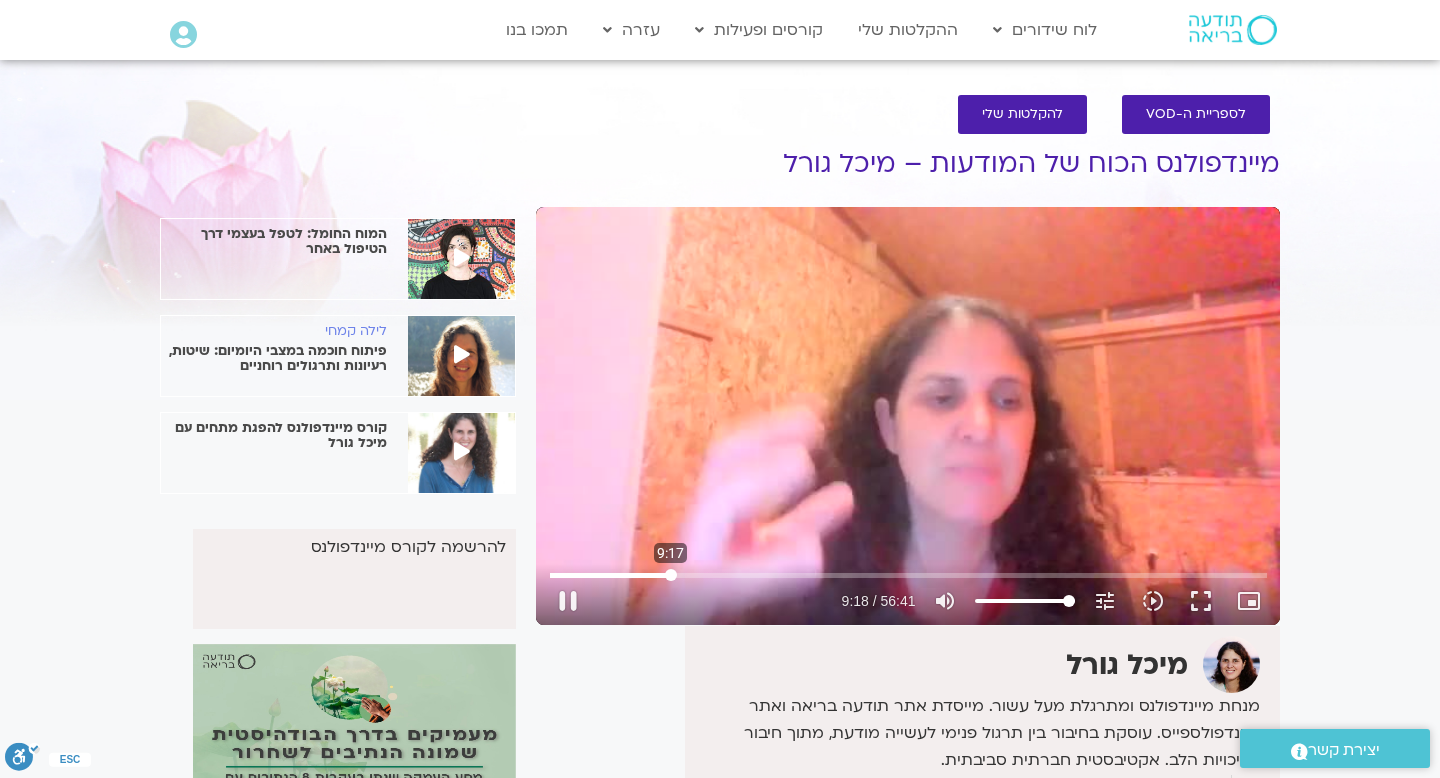 click at bounding box center [908, 575] 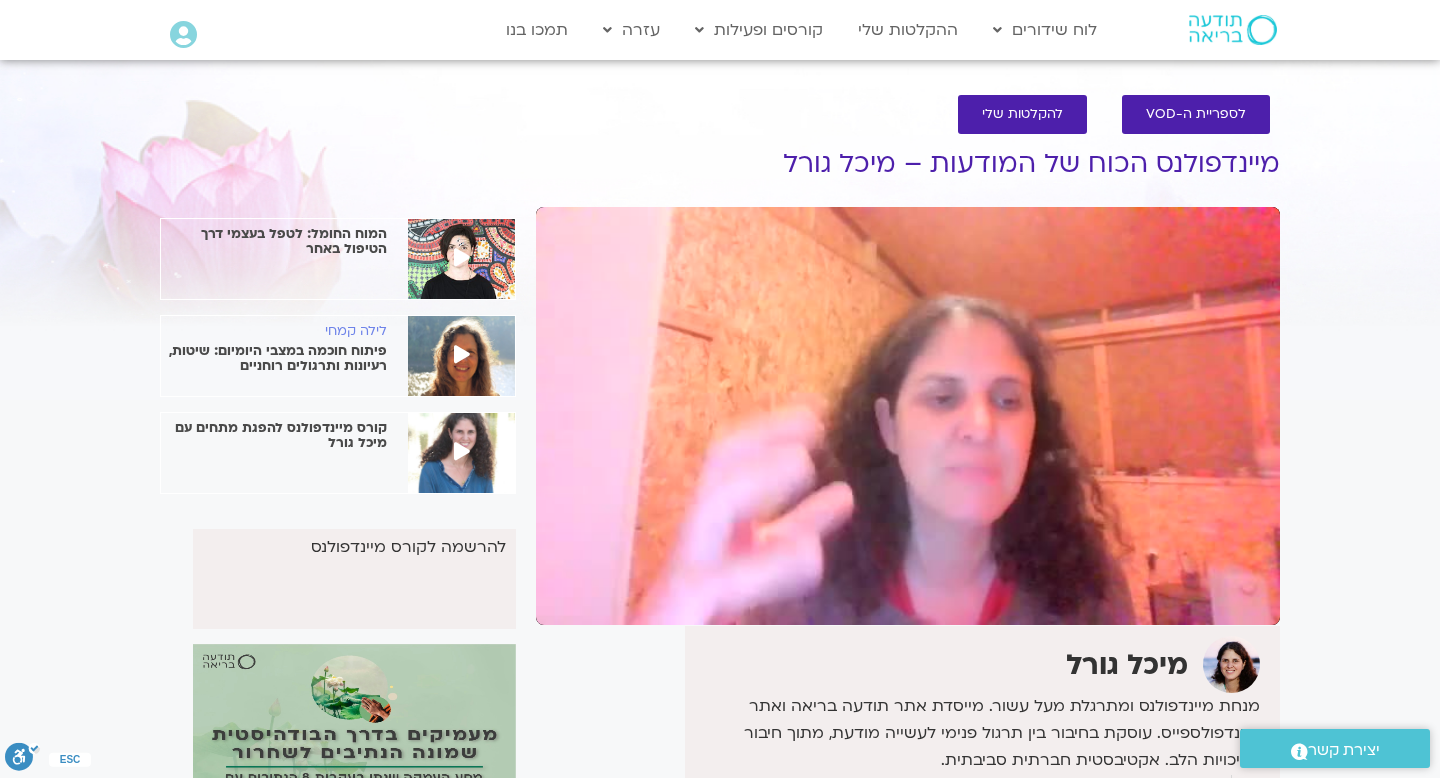 click on "pause" at bounding box center [568, 601] 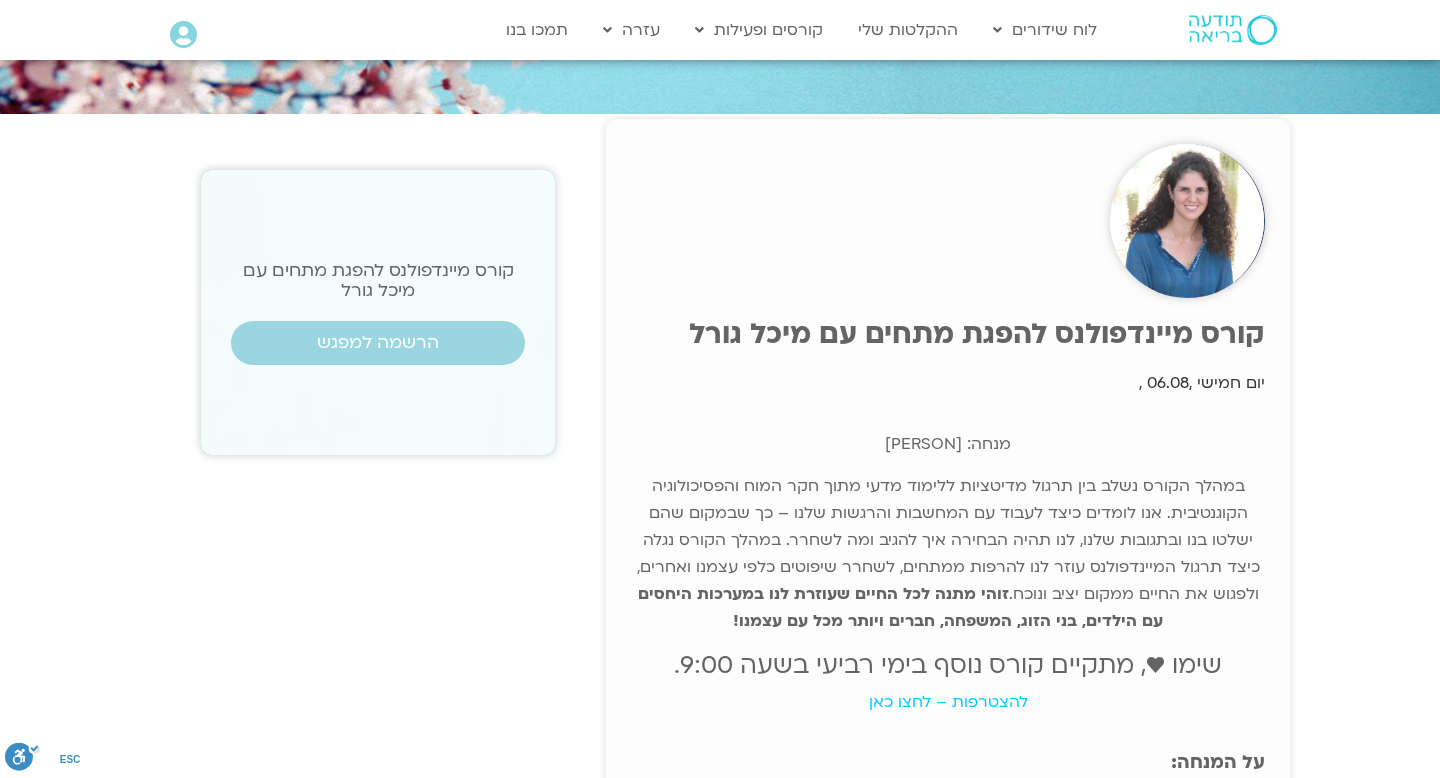 scroll, scrollTop: 0, scrollLeft: 0, axis: both 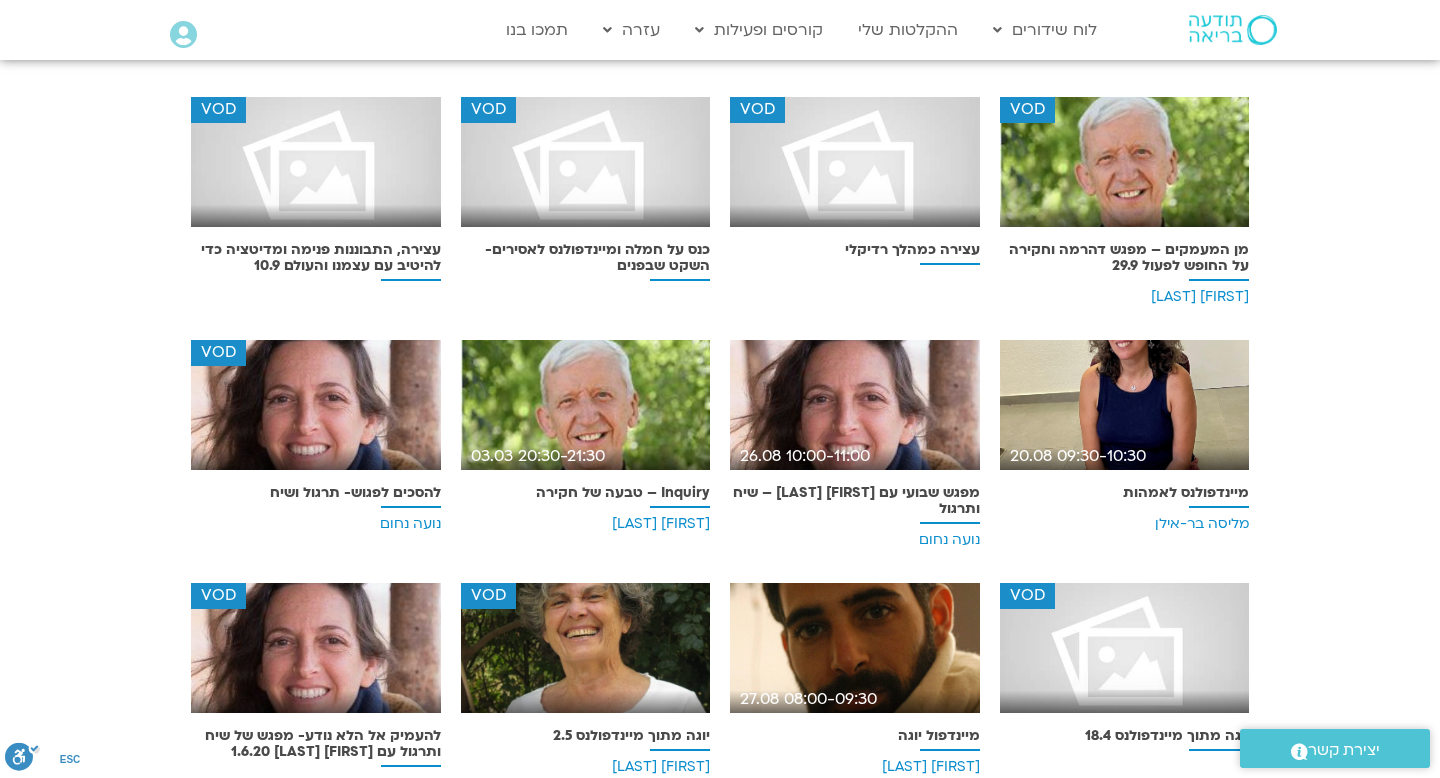 click at bounding box center [855, 655] 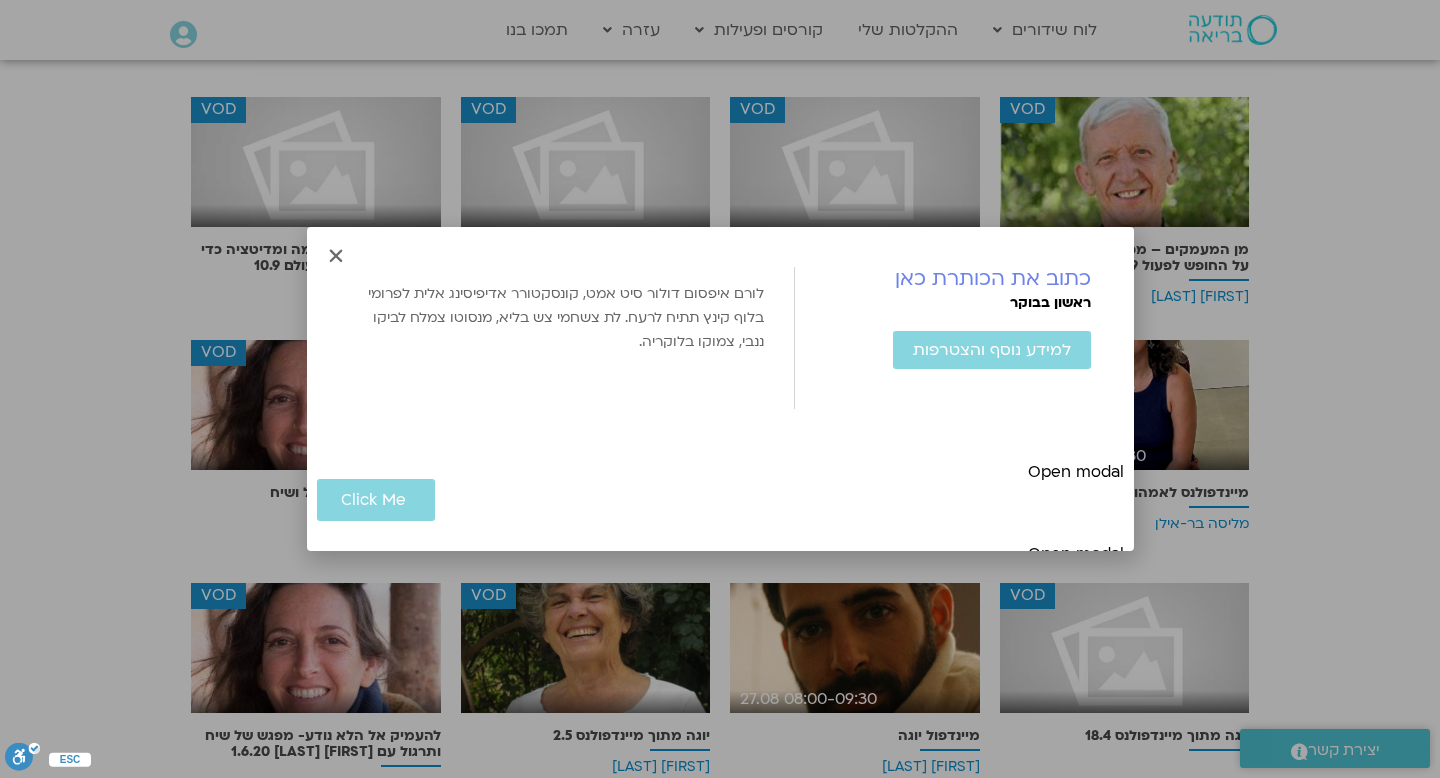click at bounding box center (336, 256) 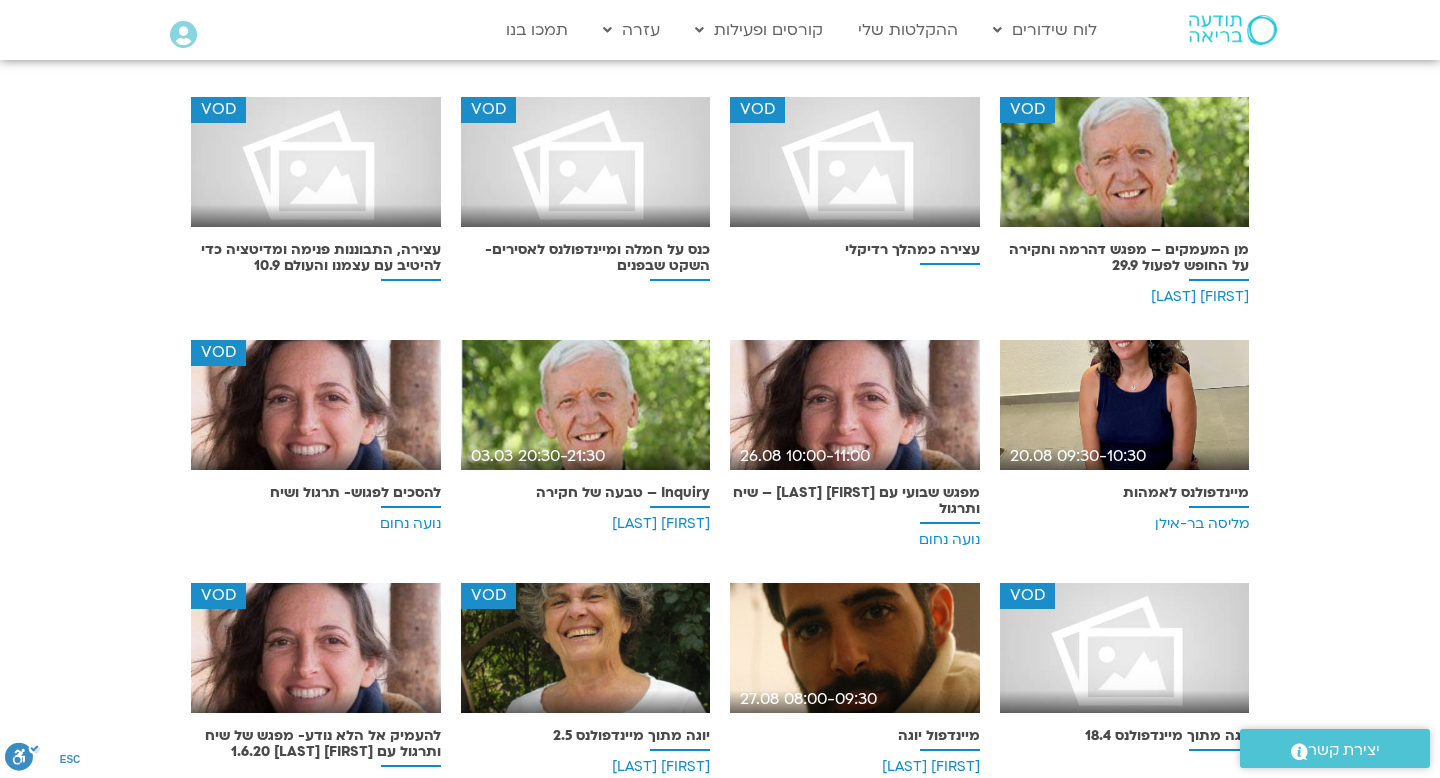 click on "מיינדפול יוגה" at bounding box center (855, 736) 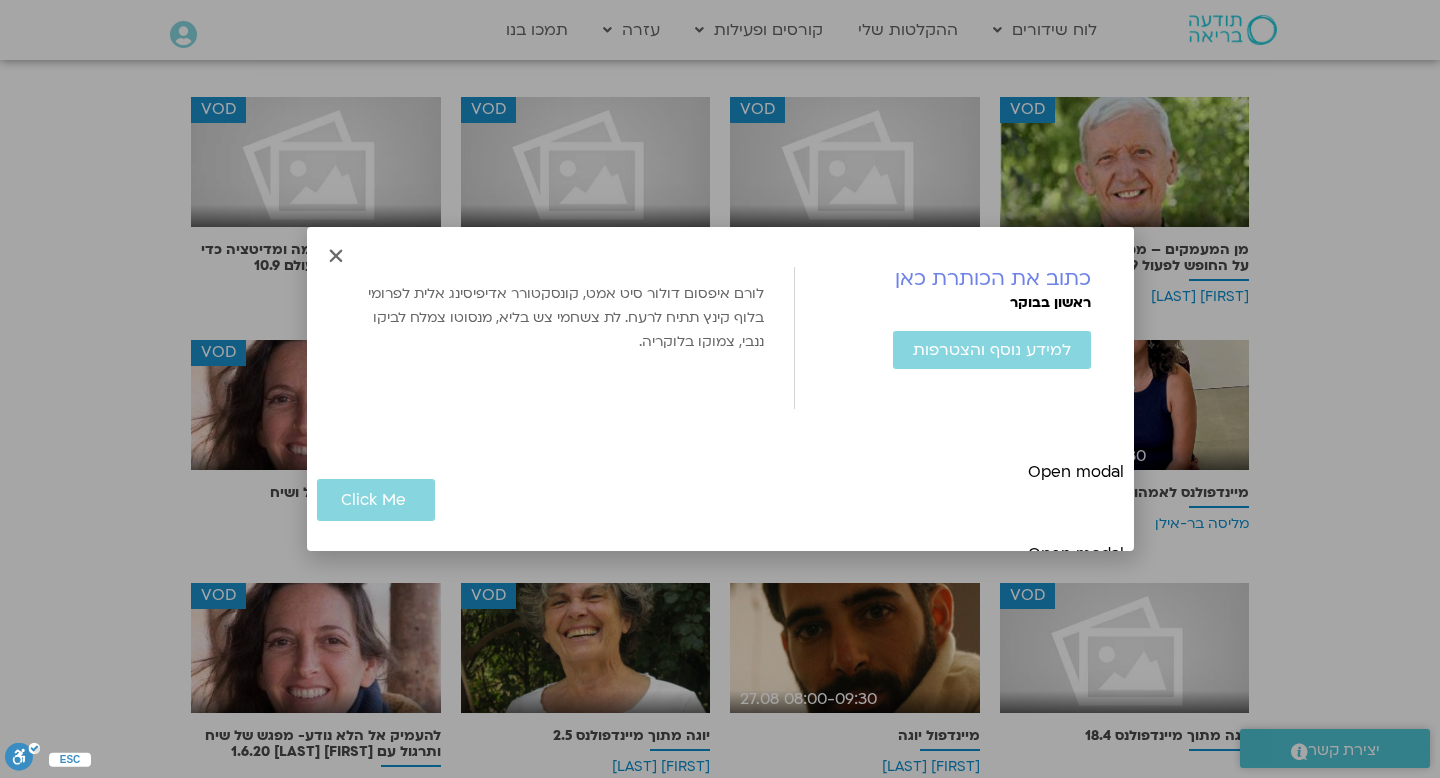 click at bounding box center [336, 256] 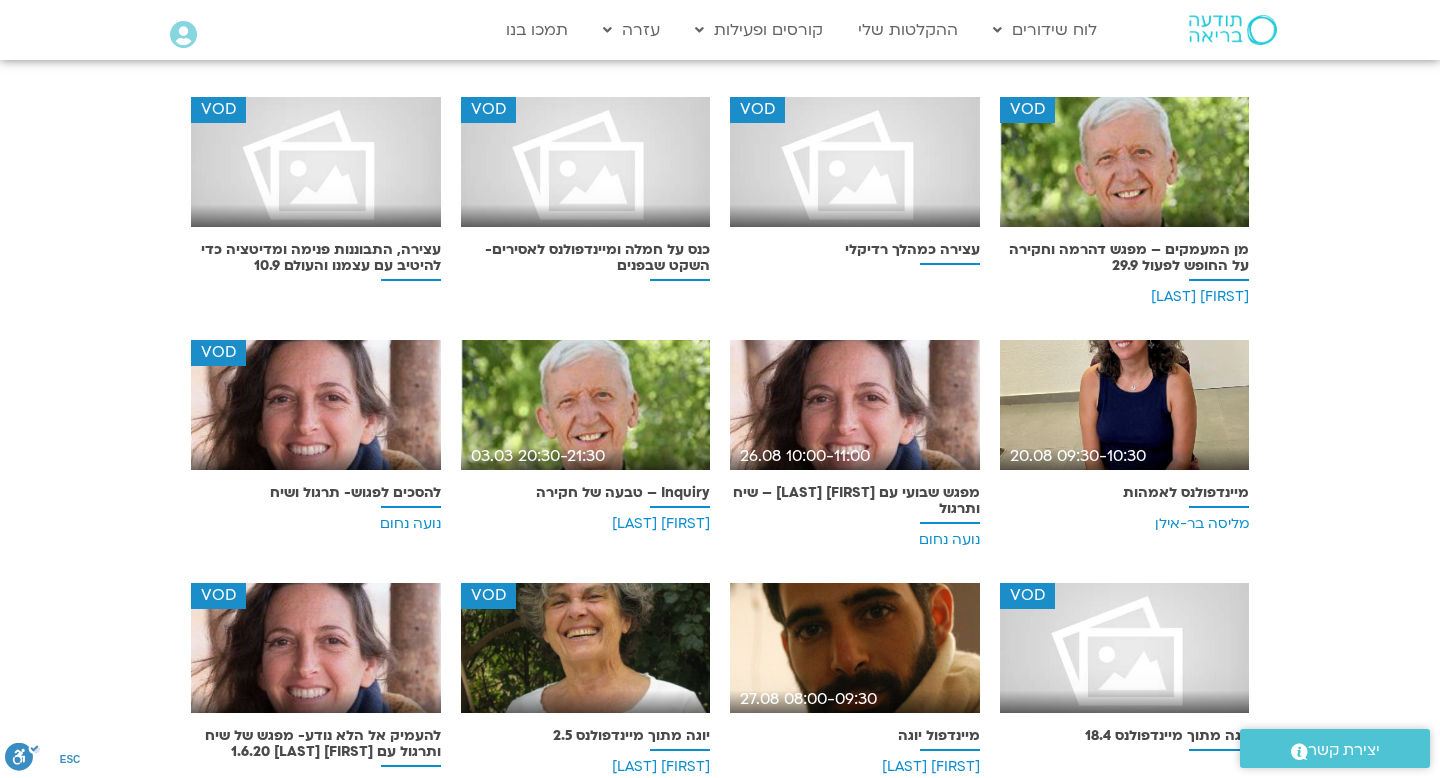 click at bounding box center (316, 412) 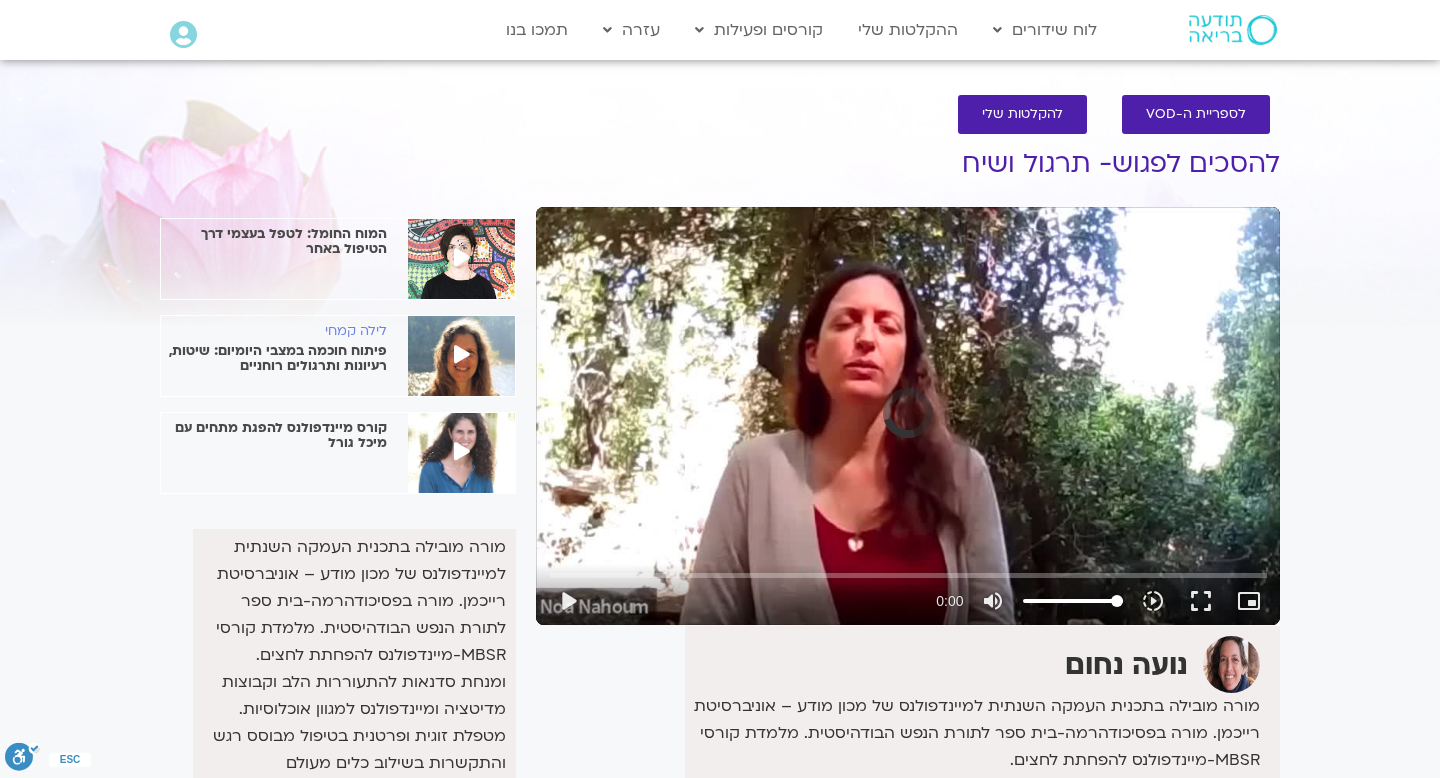 scroll, scrollTop: 0, scrollLeft: 0, axis: both 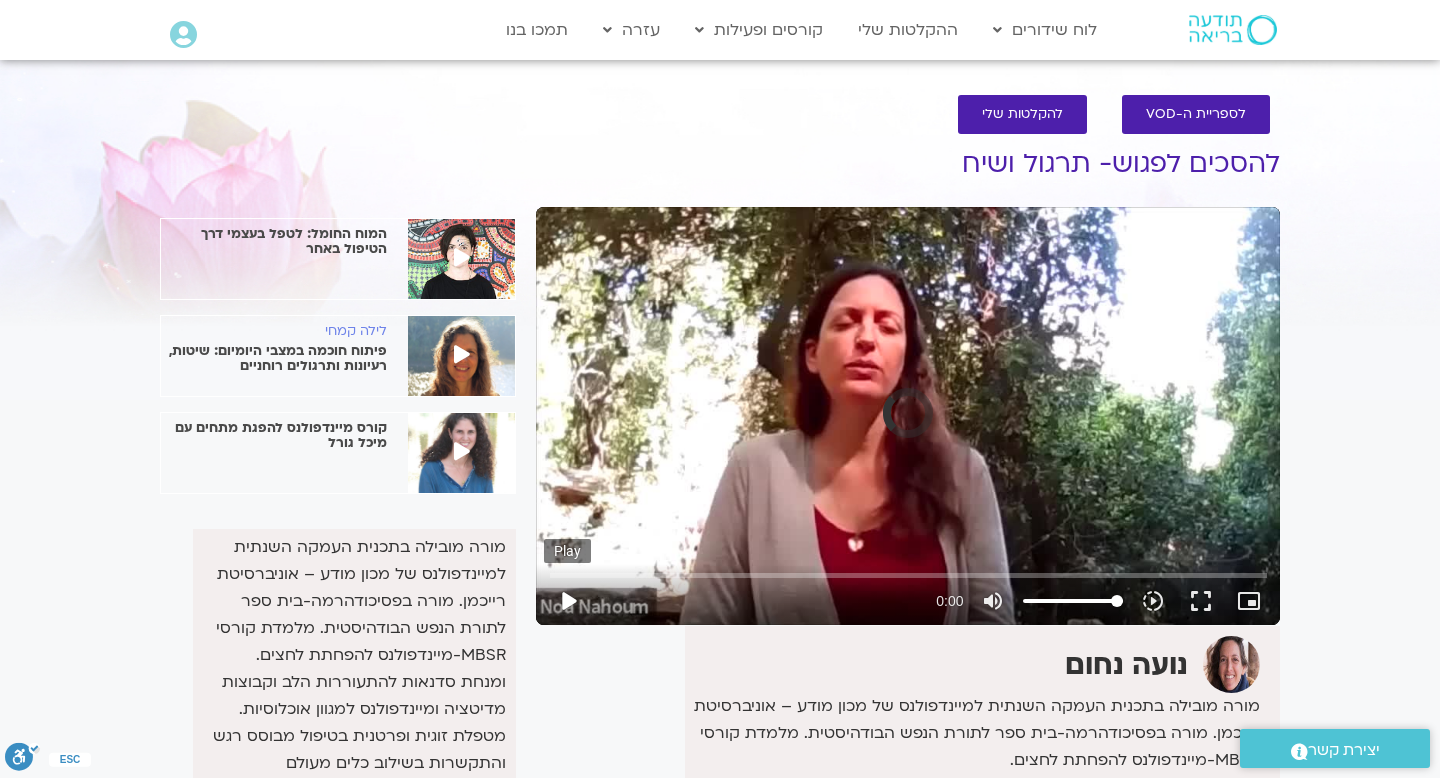 click on "play_arrow" at bounding box center (568, 601) 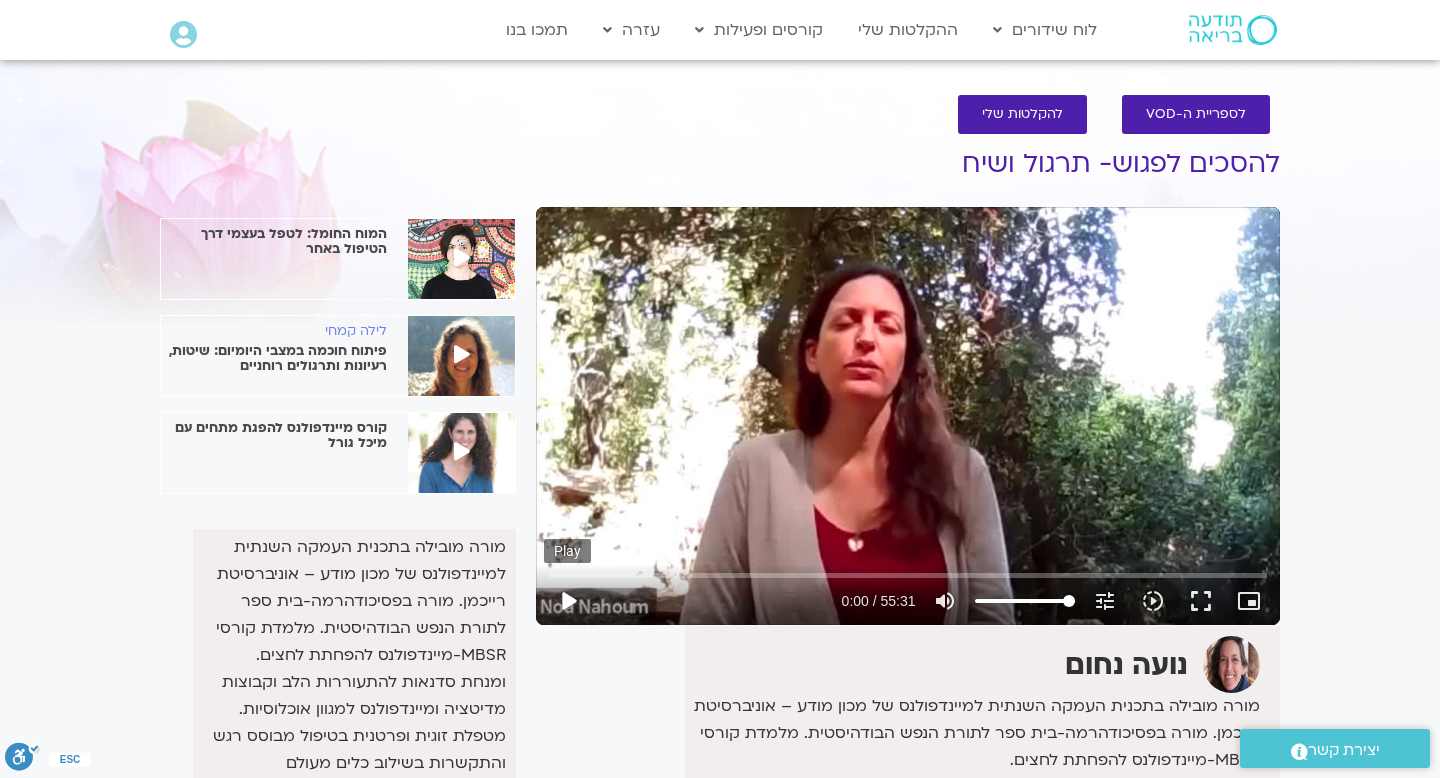 click on "play_arrow" at bounding box center (568, 601) 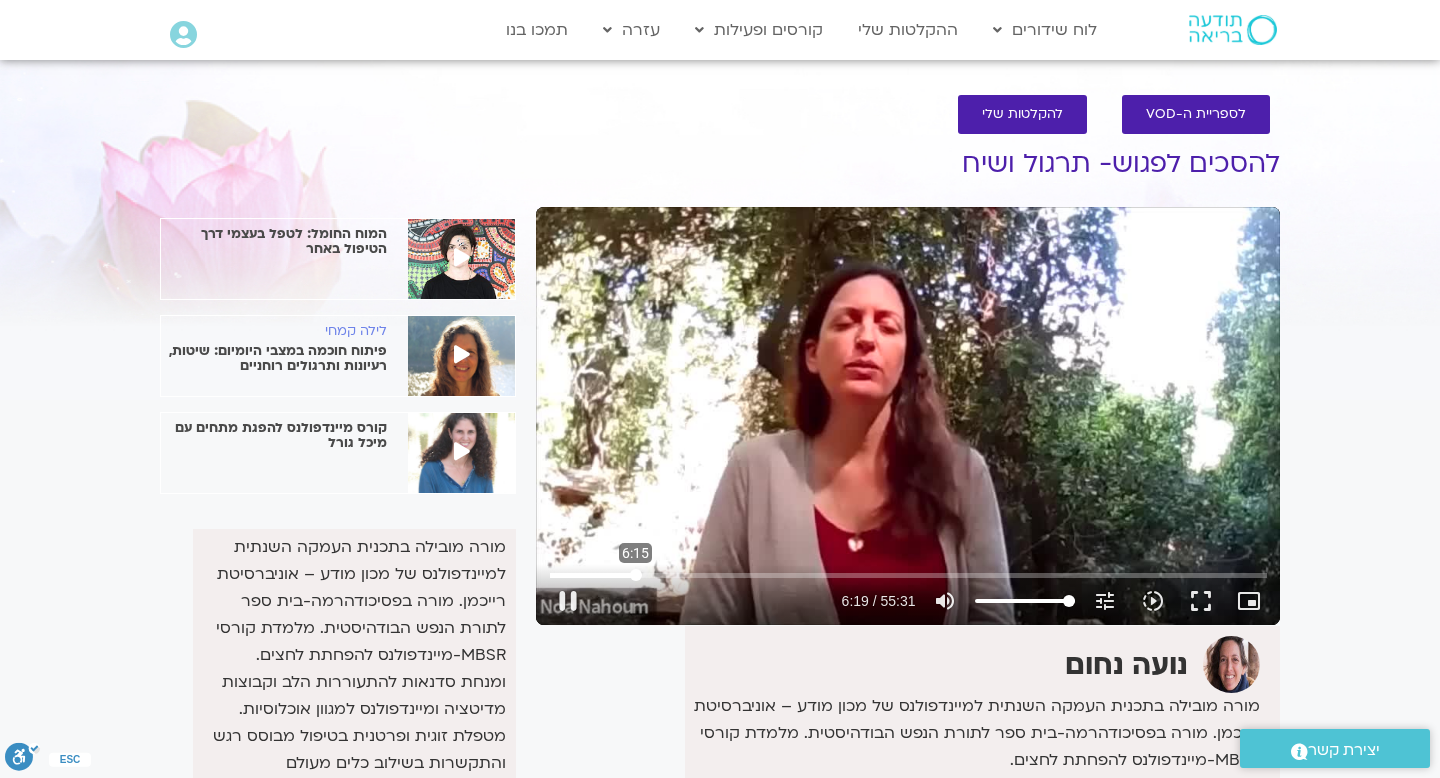 click at bounding box center [908, 575] 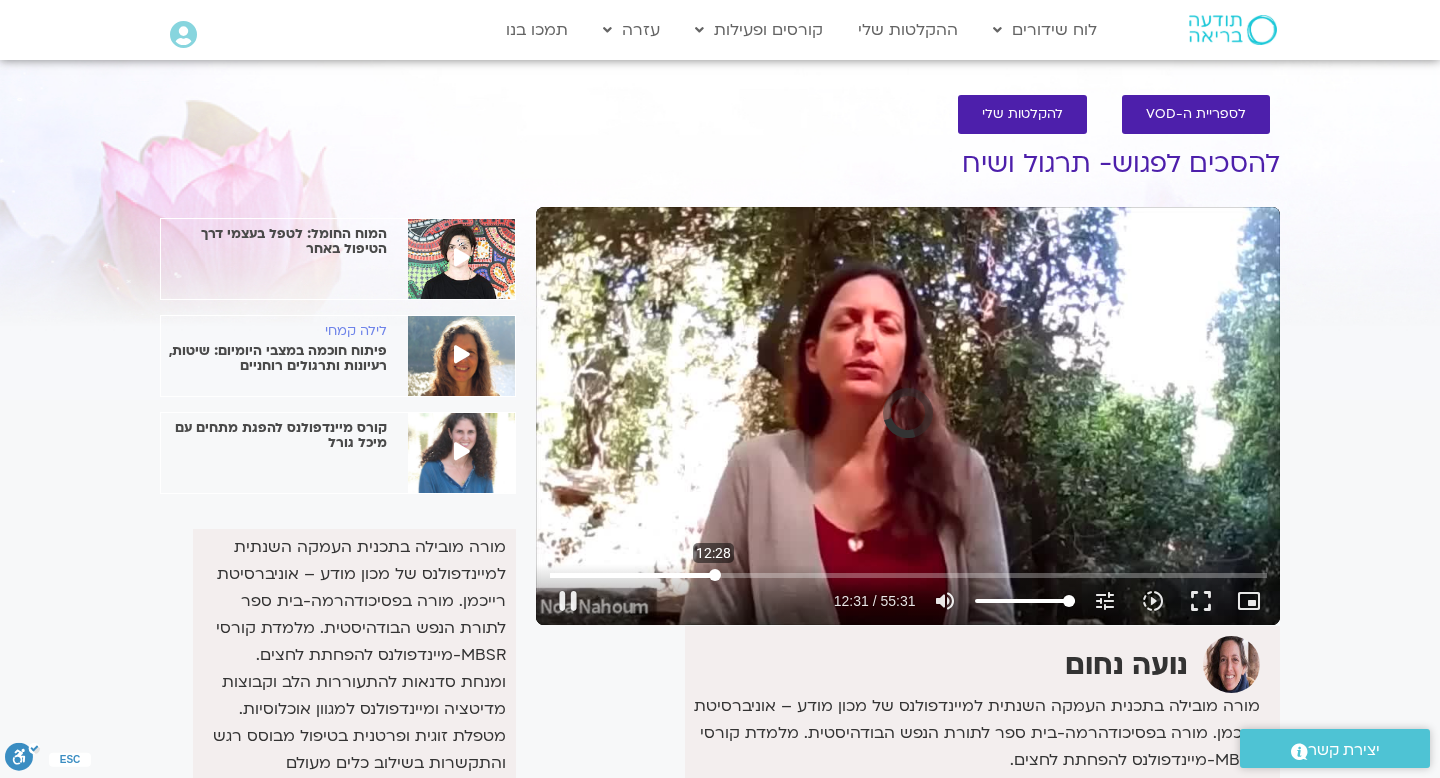 click at bounding box center [908, 575] 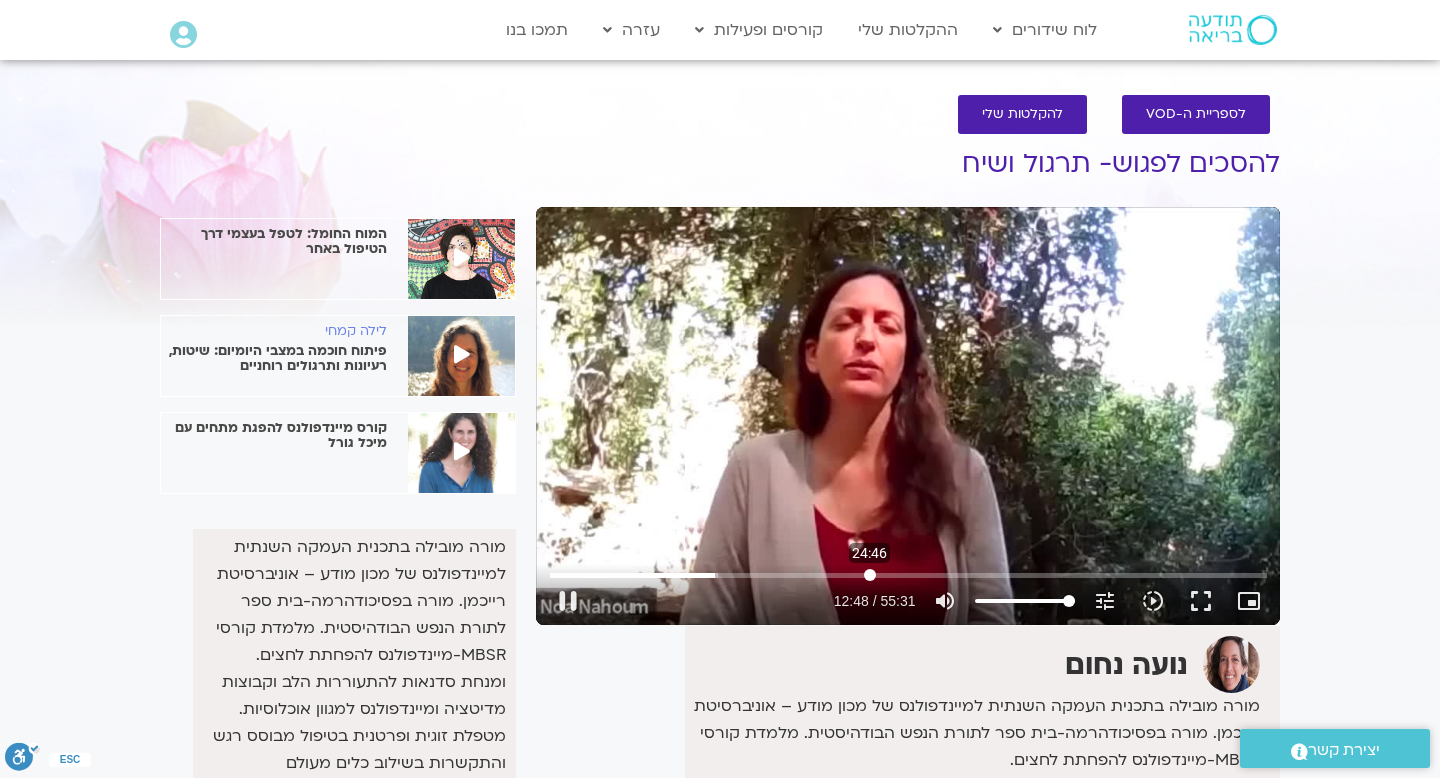 click at bounding box center [908, 575] 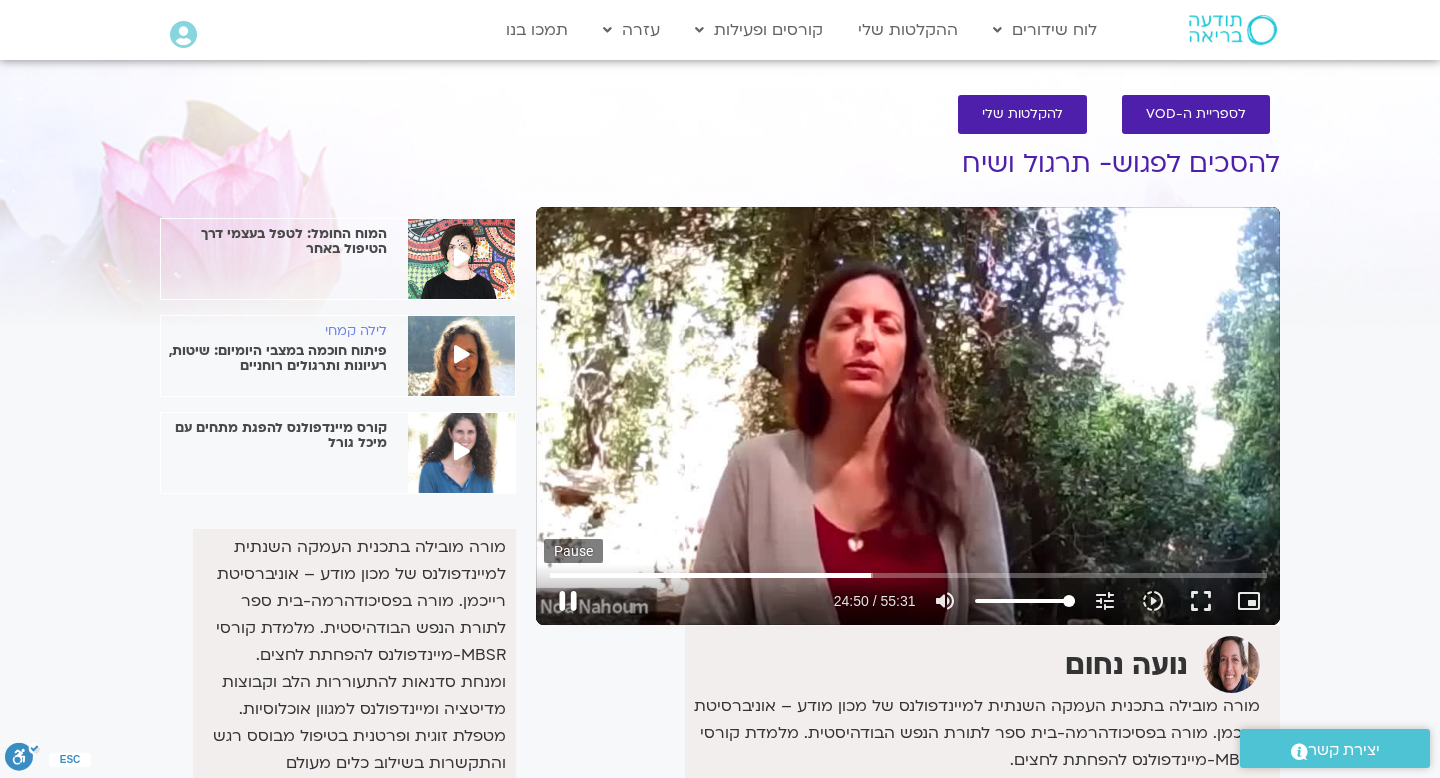 click on "pause" at bounding box center [568, 601] 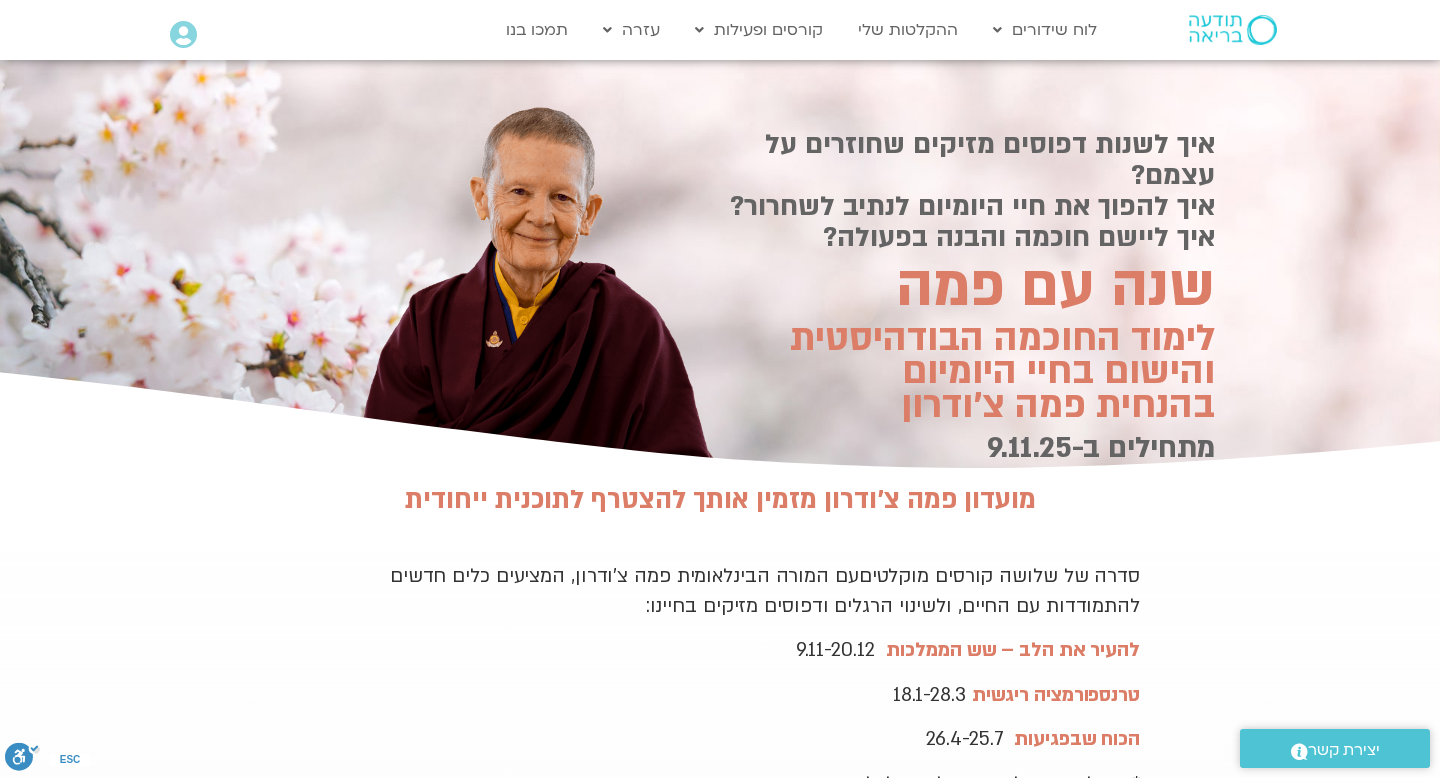 scroll, scrollTop: 8233, scrollLeft: 0, axis: vertical 